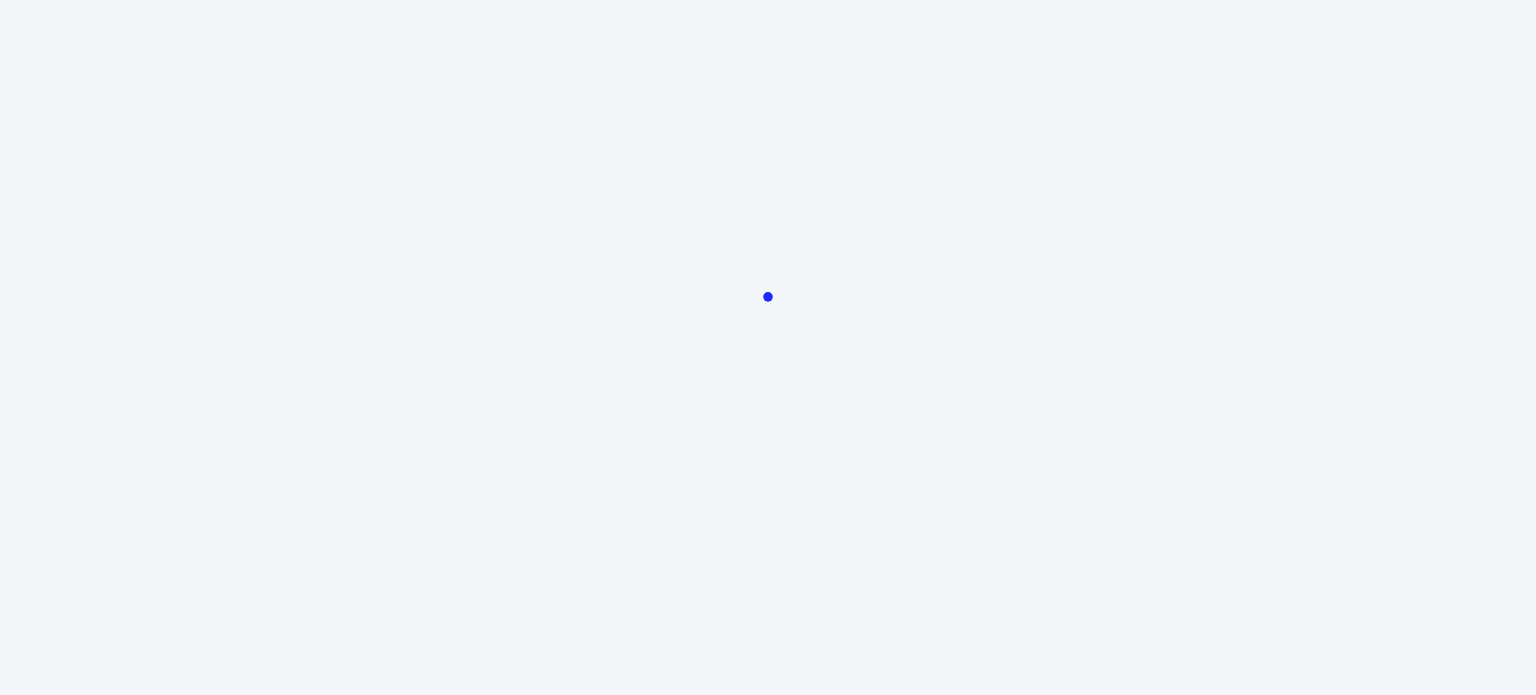 scroll, scrollTop: 0, scrollLeft: 0, axis: both 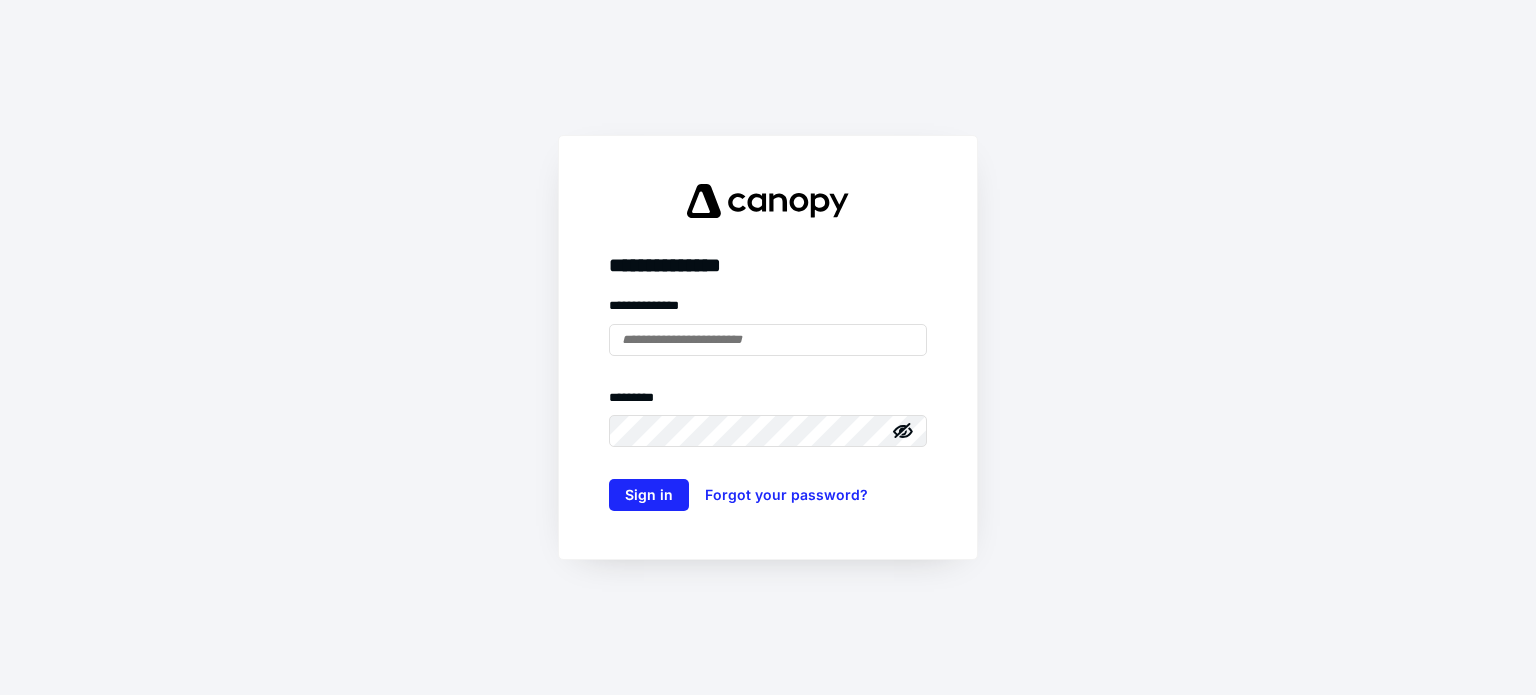 type on "**********" 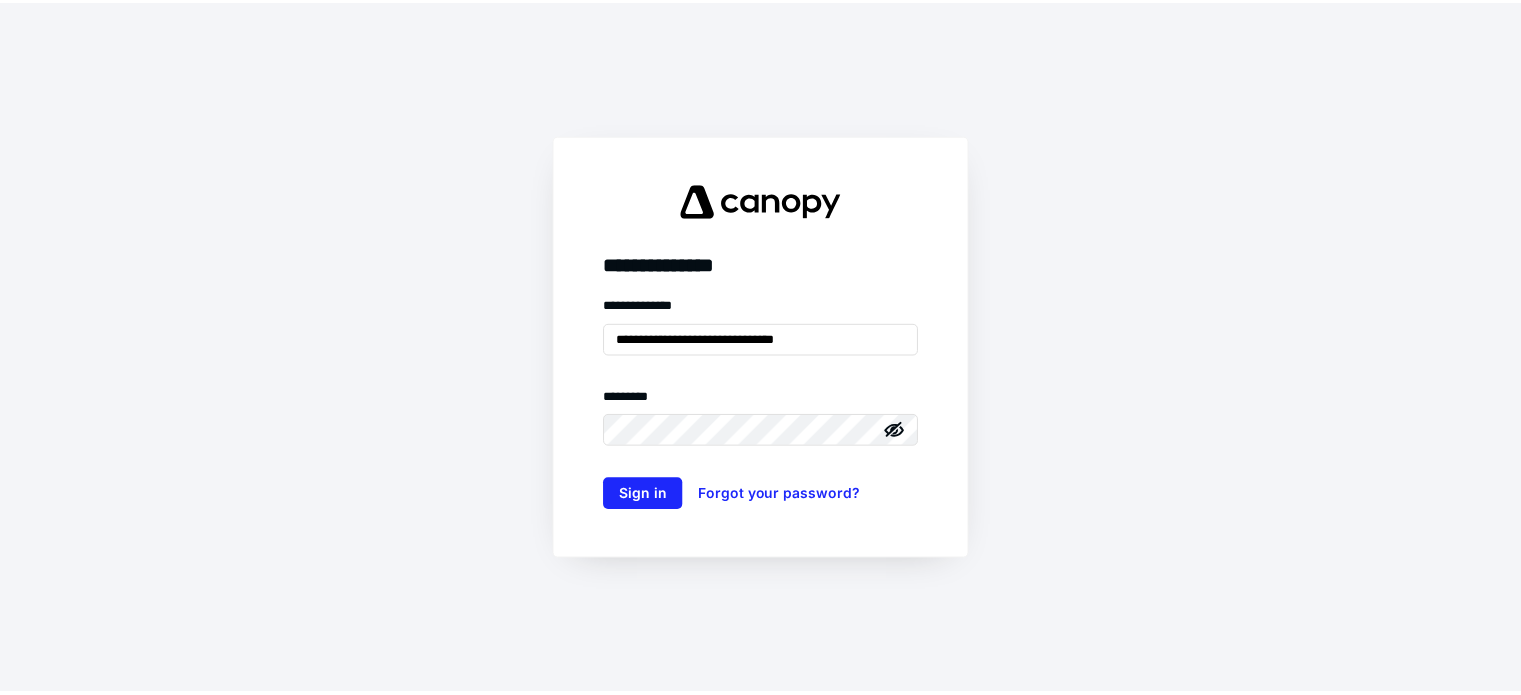 scroll, scrollTop: 0, scrollLeft: 0, axis: both 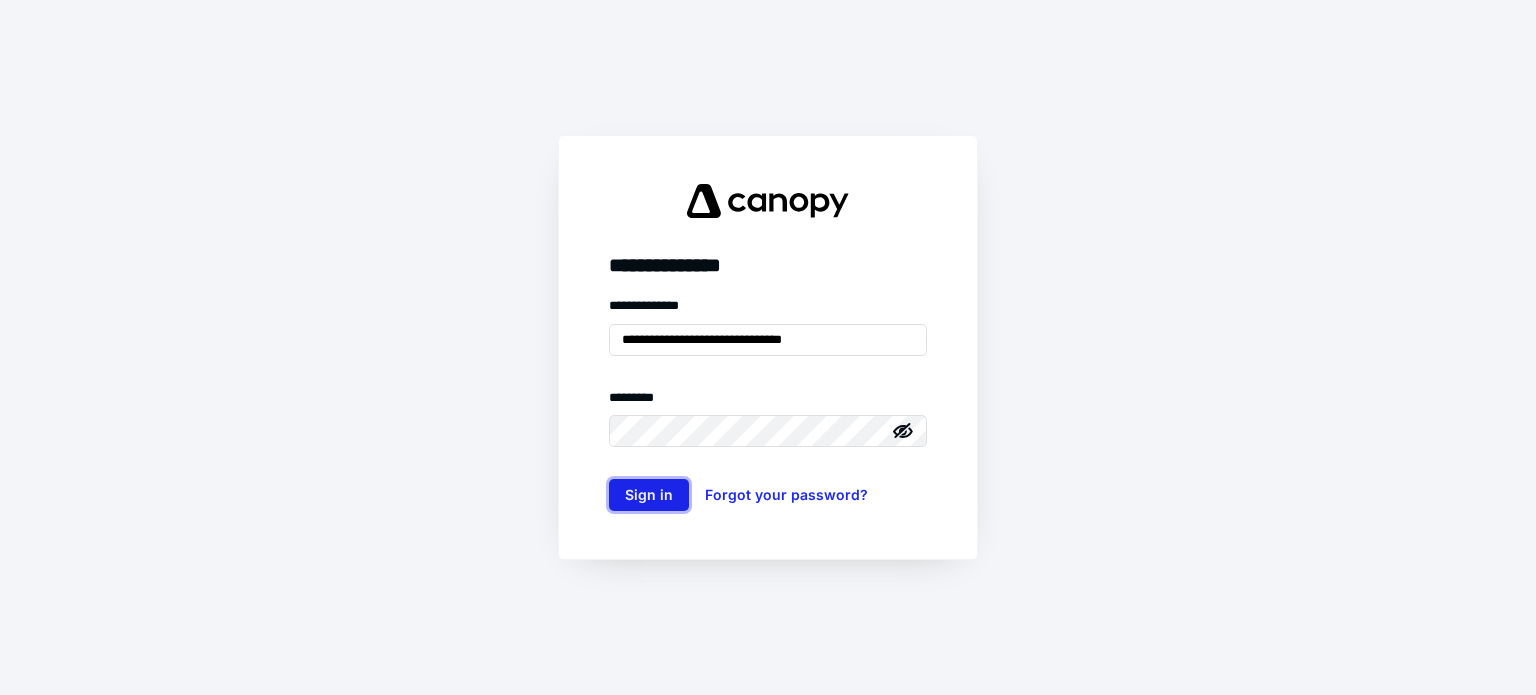 click on "Sign in" at bounding box center [649, 495] 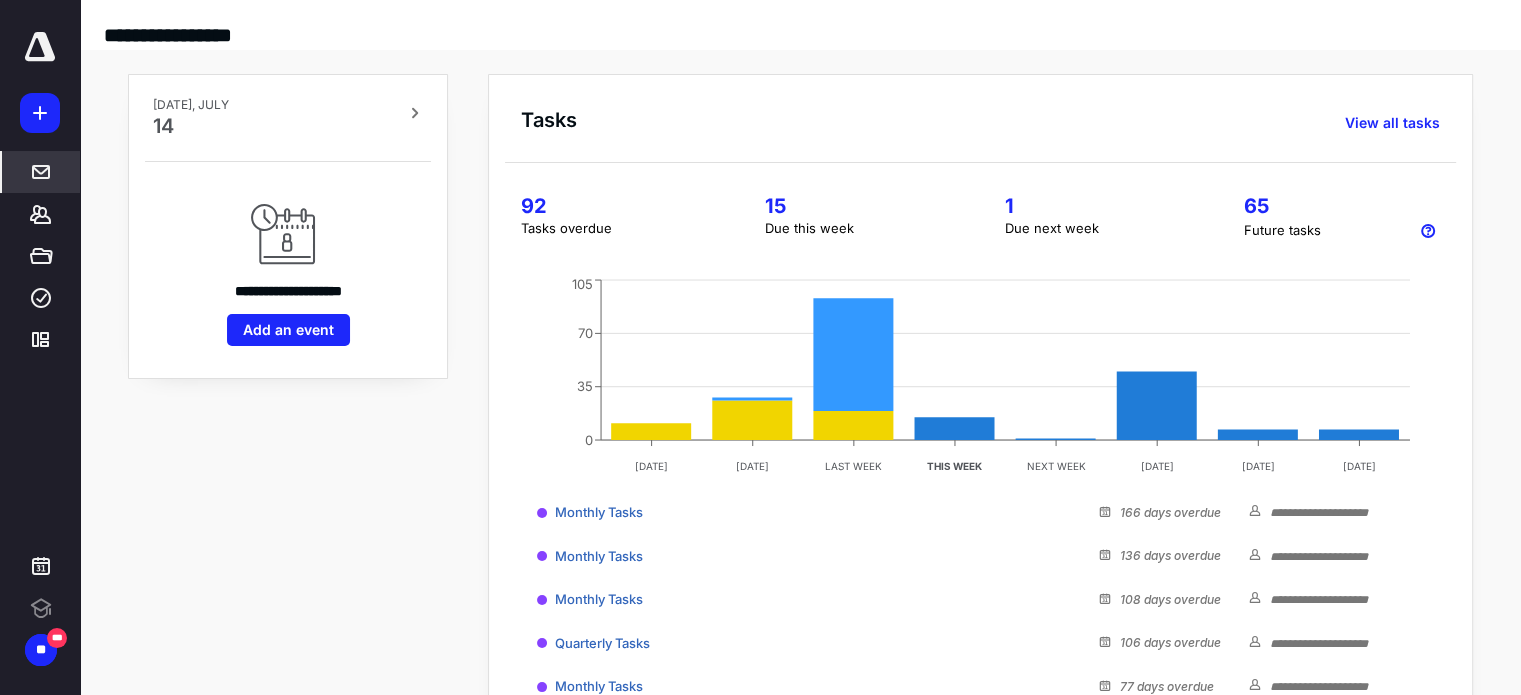 scroll, scrollTop: 0, scrollLeft: 0, axis: both 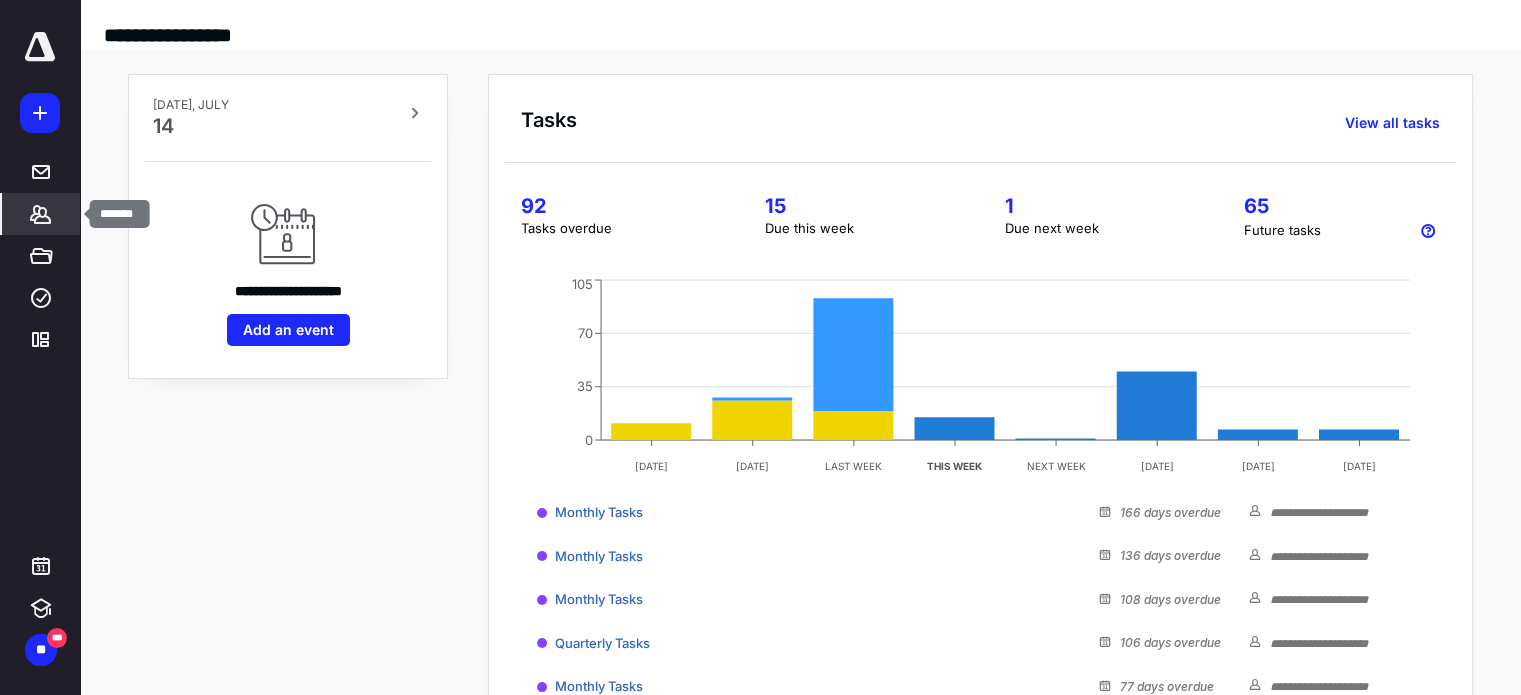 click 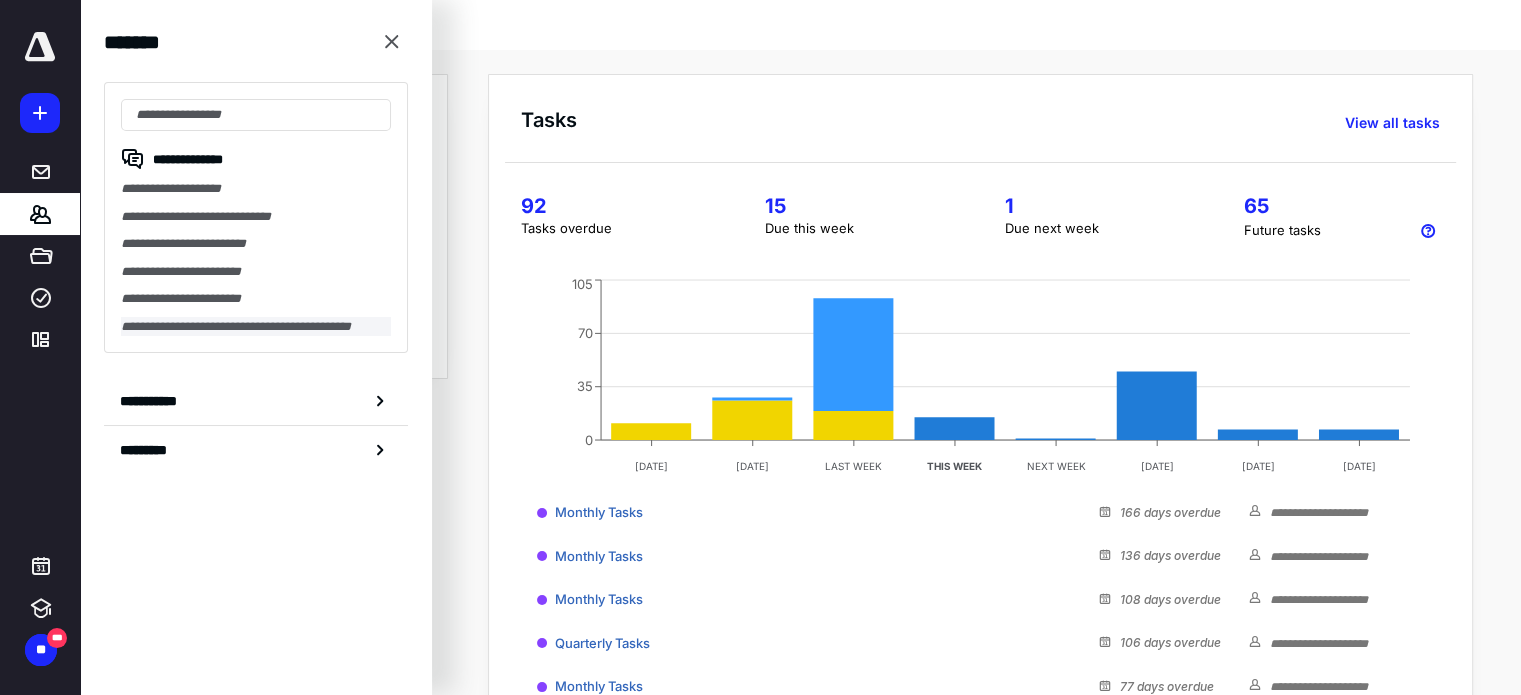 click on "**********" at bounding box center [256, 327] 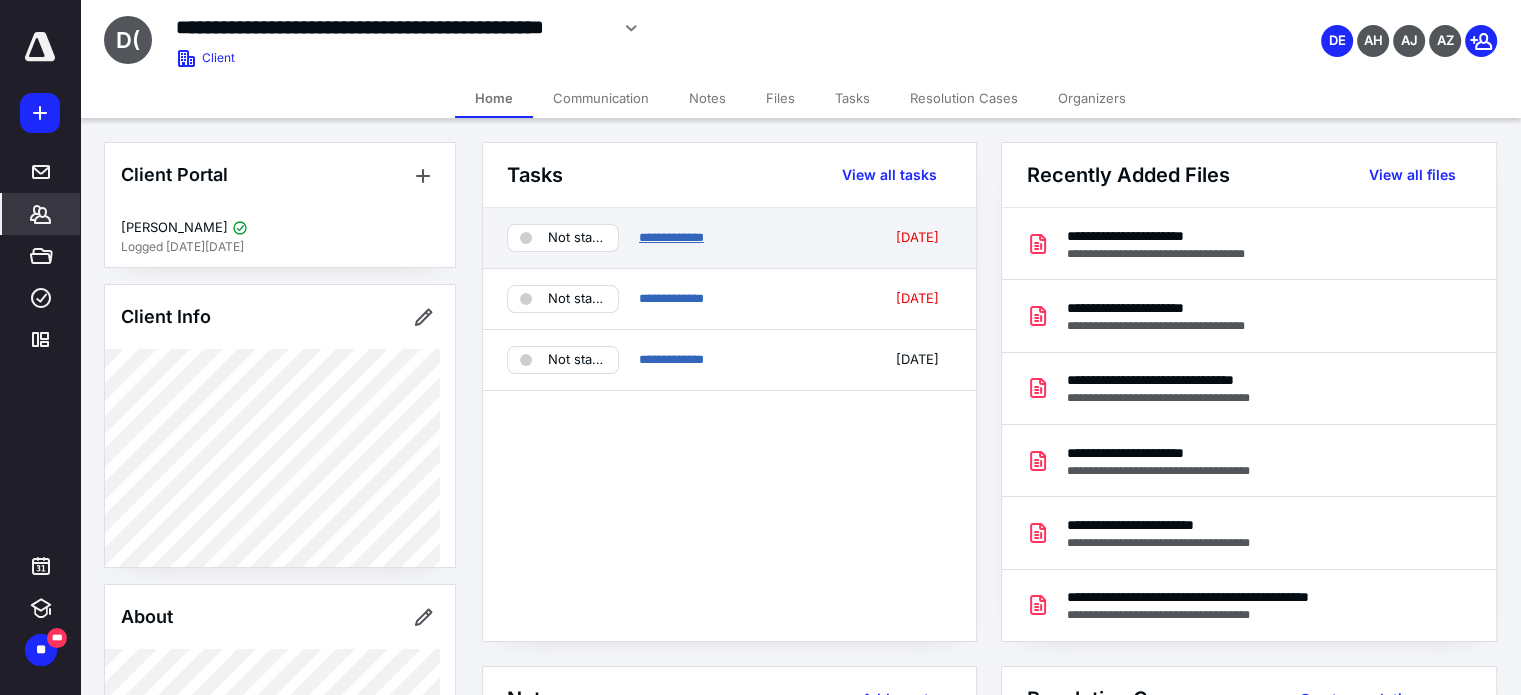 click on "**********" at bounding box center (671, 237) 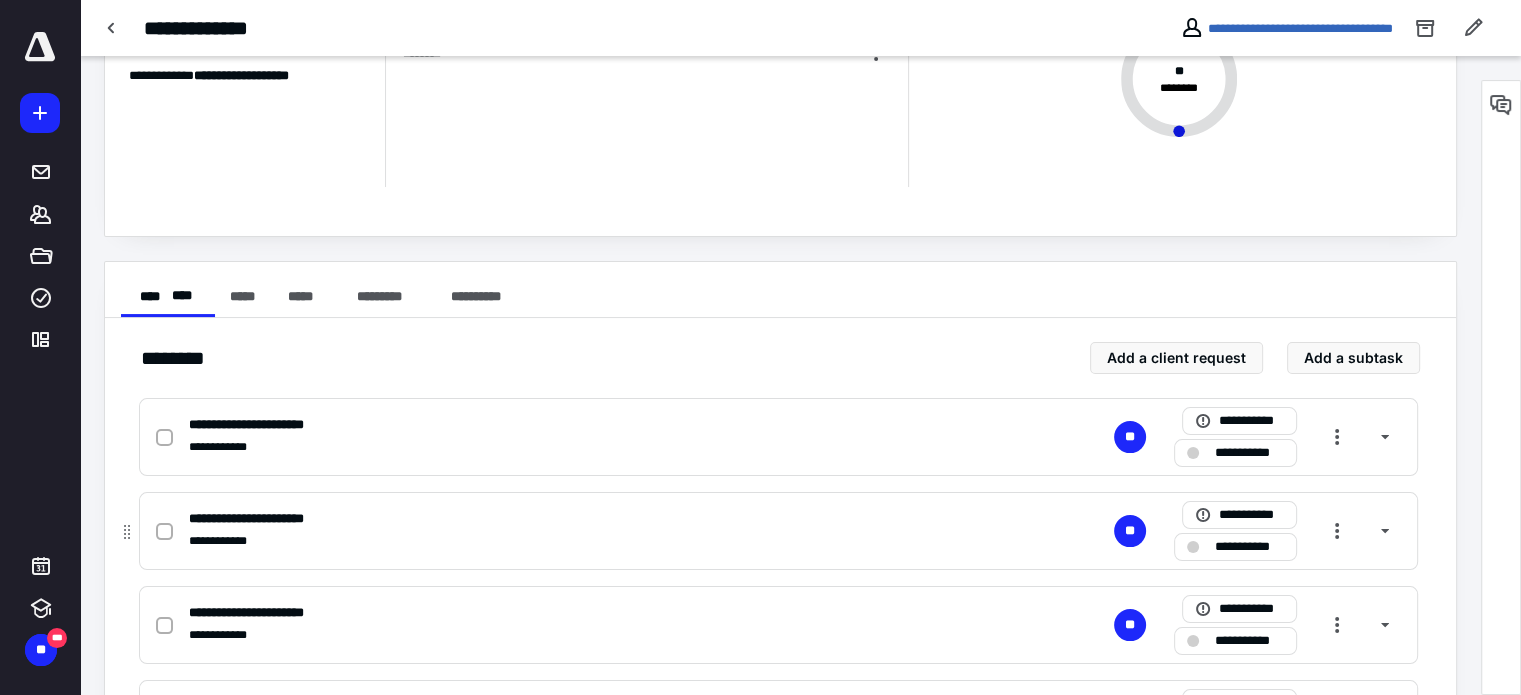 scroll, scrollTop: 300, scrollLeft: 0, axis: vertical 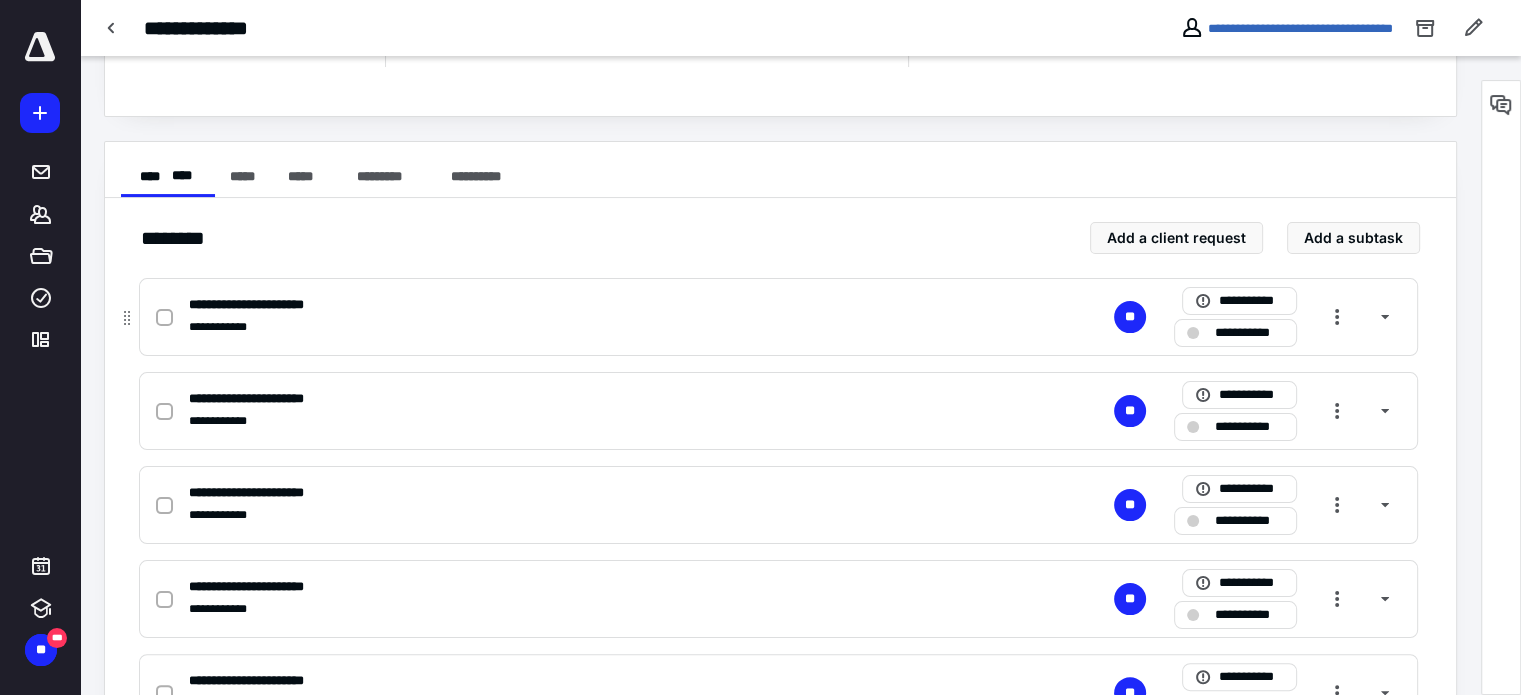 click at bounding box center [164, 318] 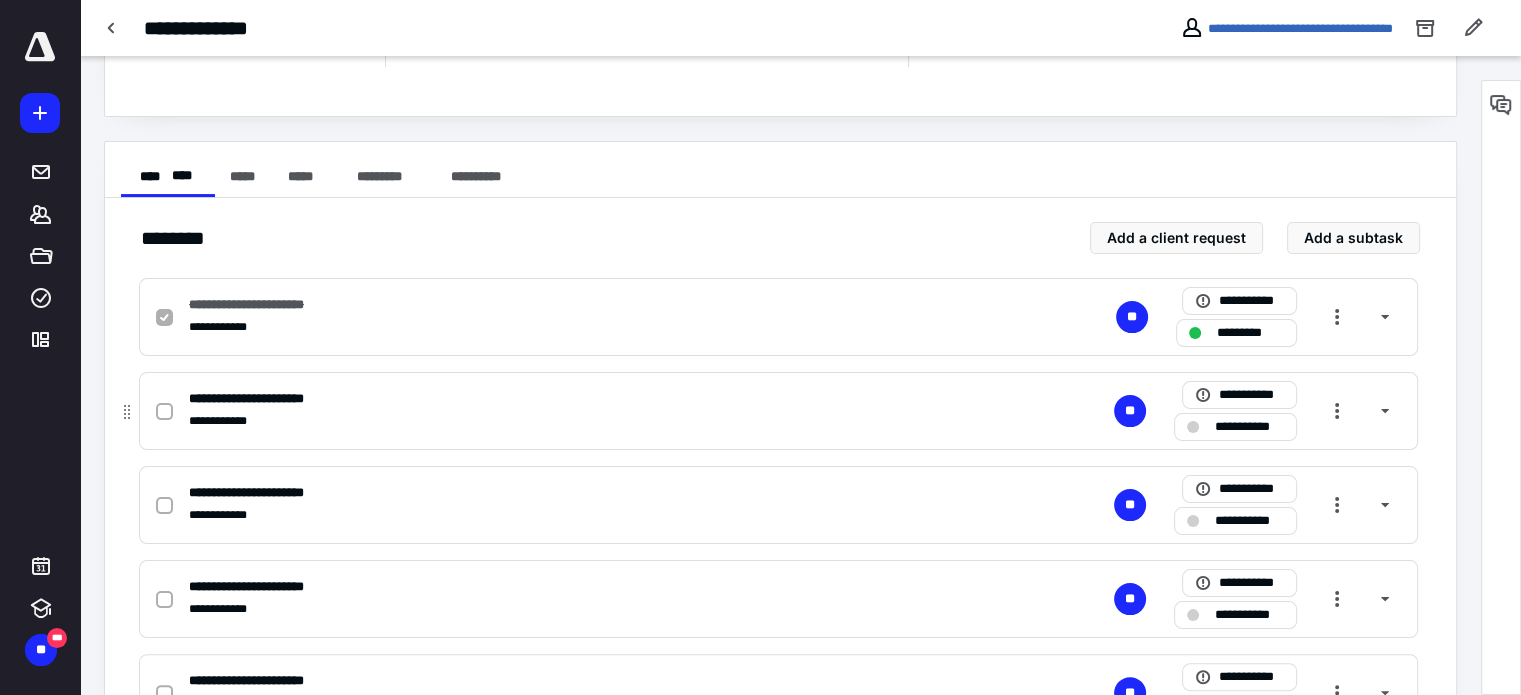 click 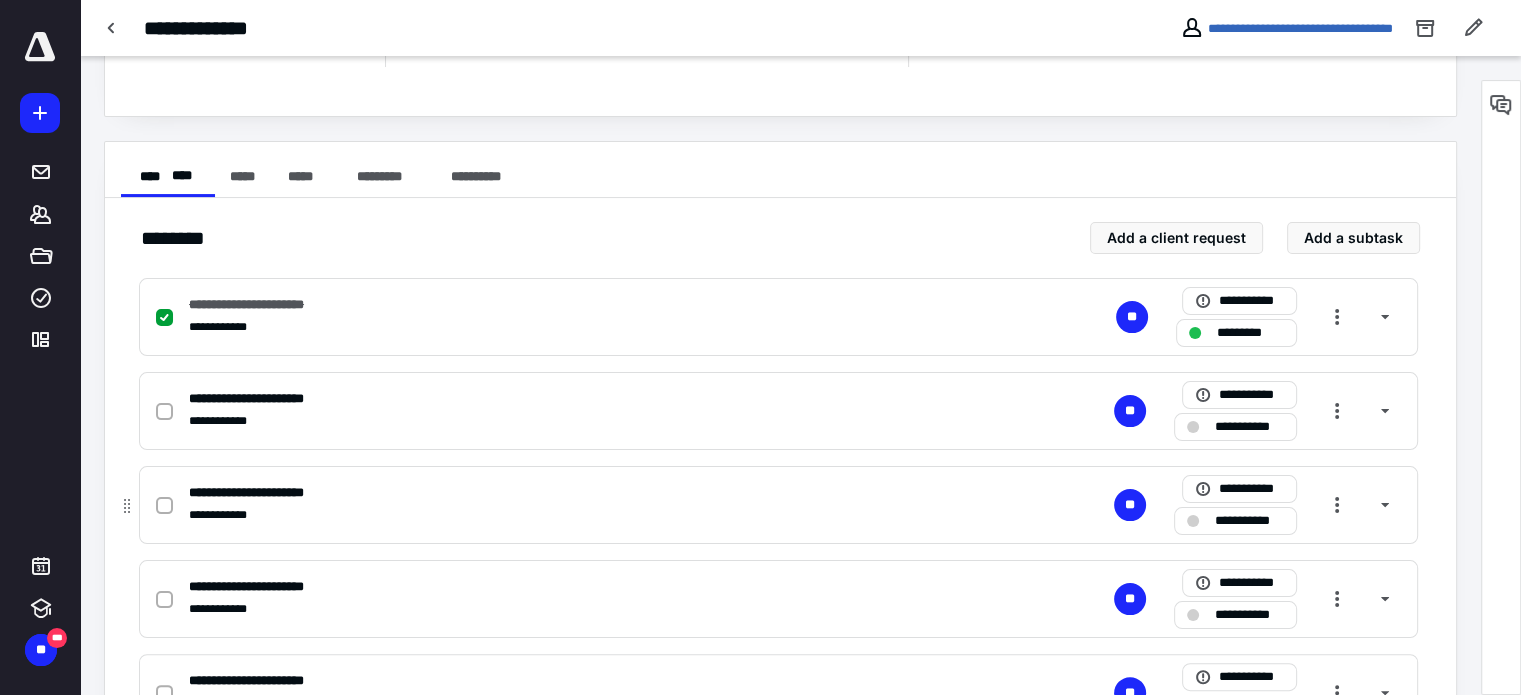 click at bounding box center [164, 506] 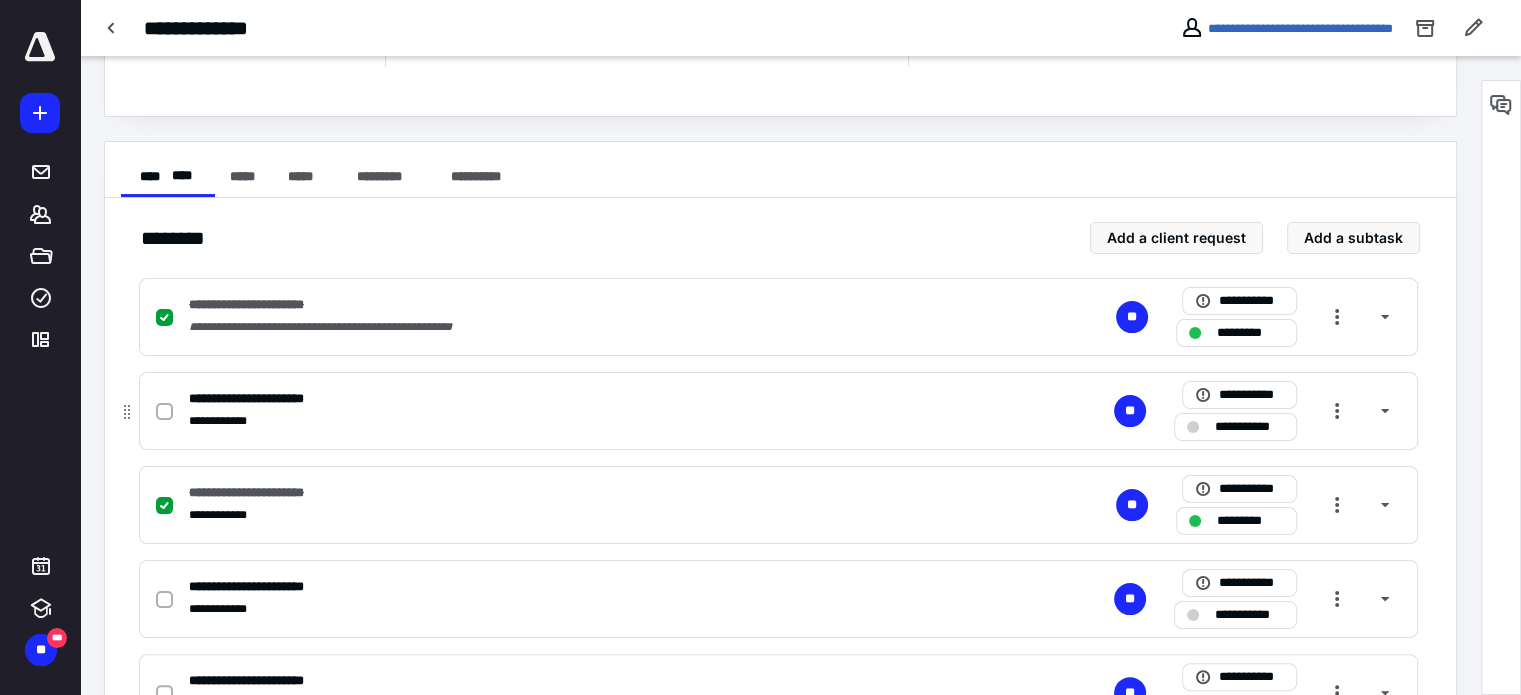 drag, startPoint x: 160, startPoint y: 412, endPoint x: 209, endPoint y: 423, distance: 50.219517 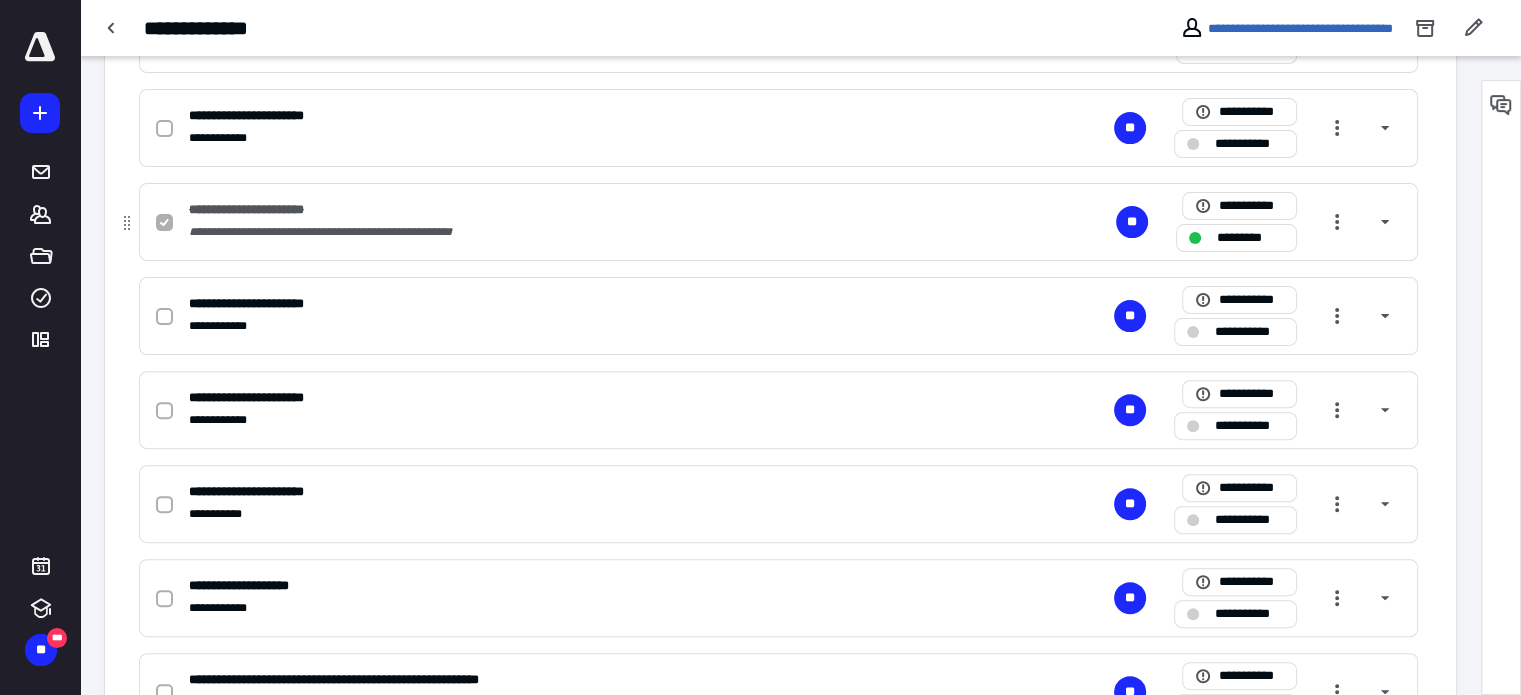 scroll, scrollTop: 600, scrollLeft: 0, axis: vertical 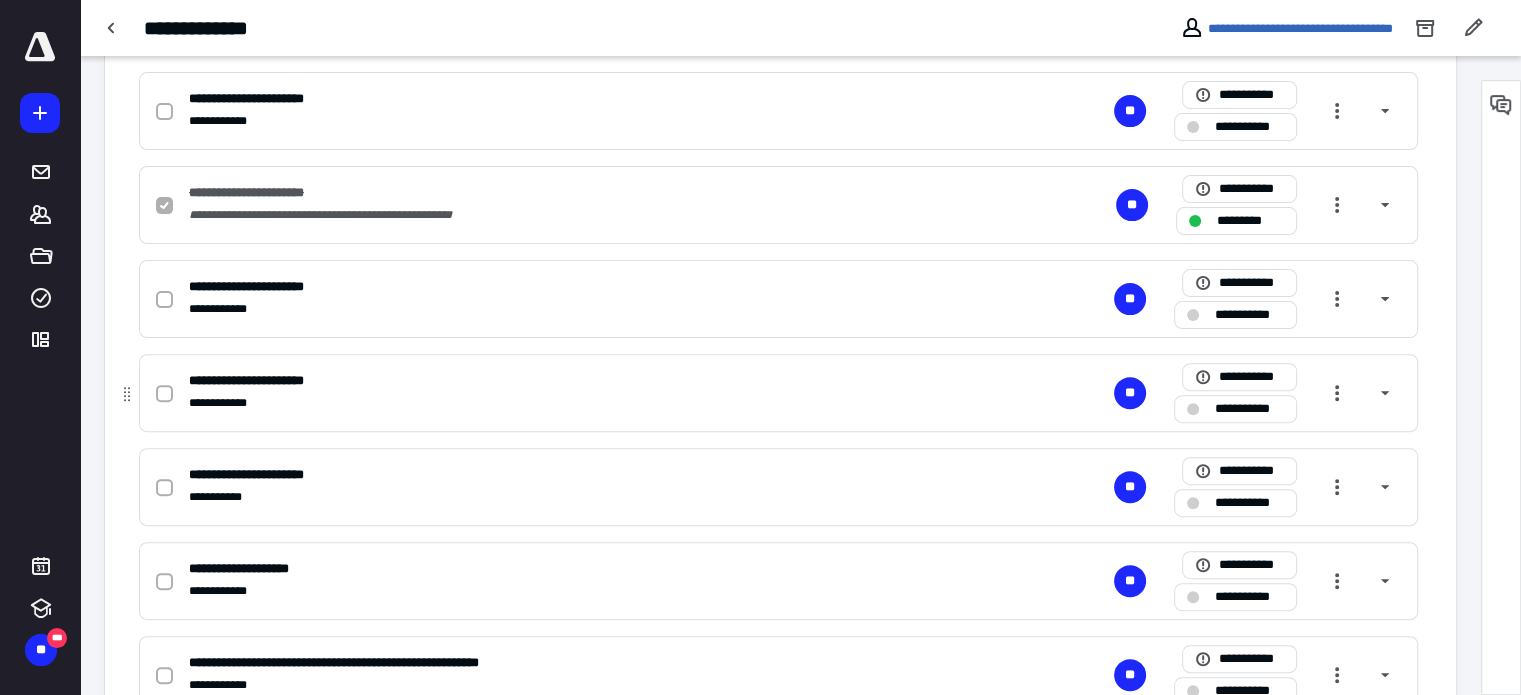 checkbox on "true" 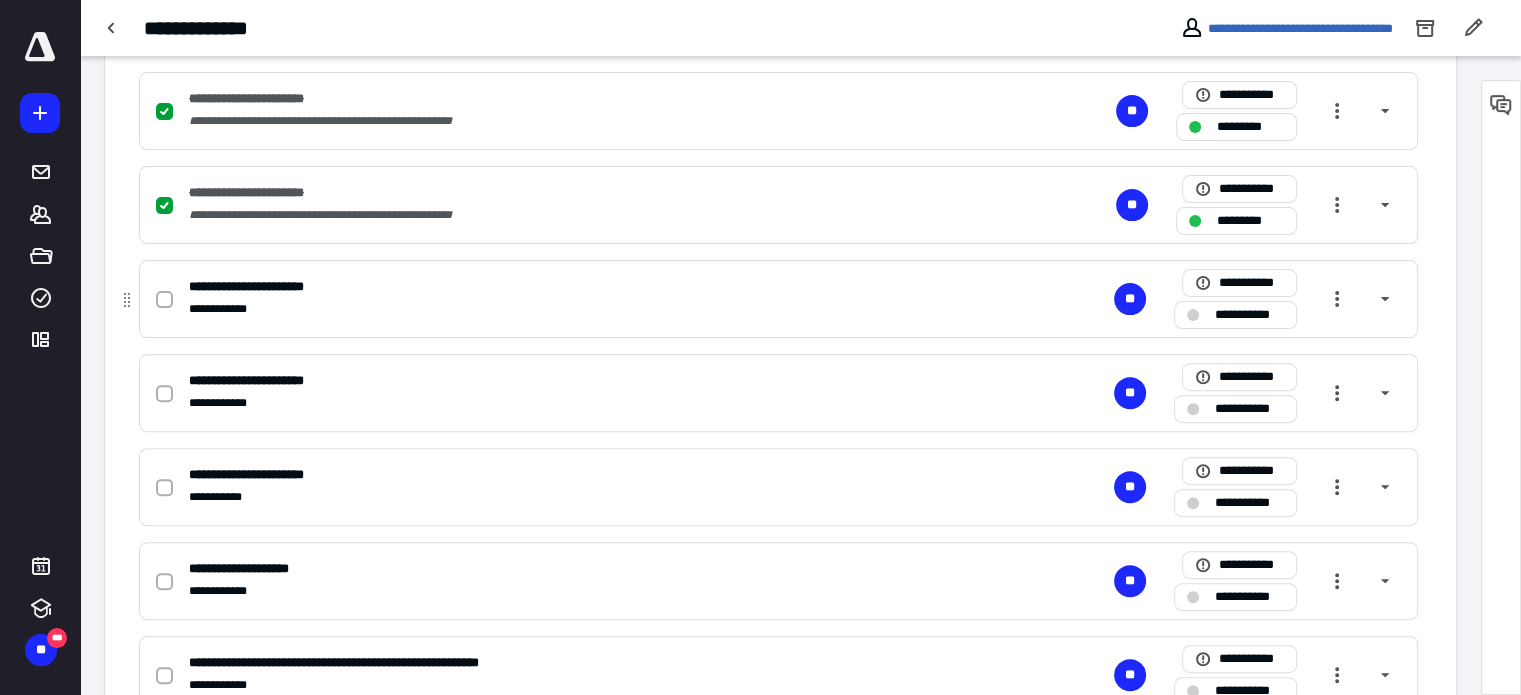 click 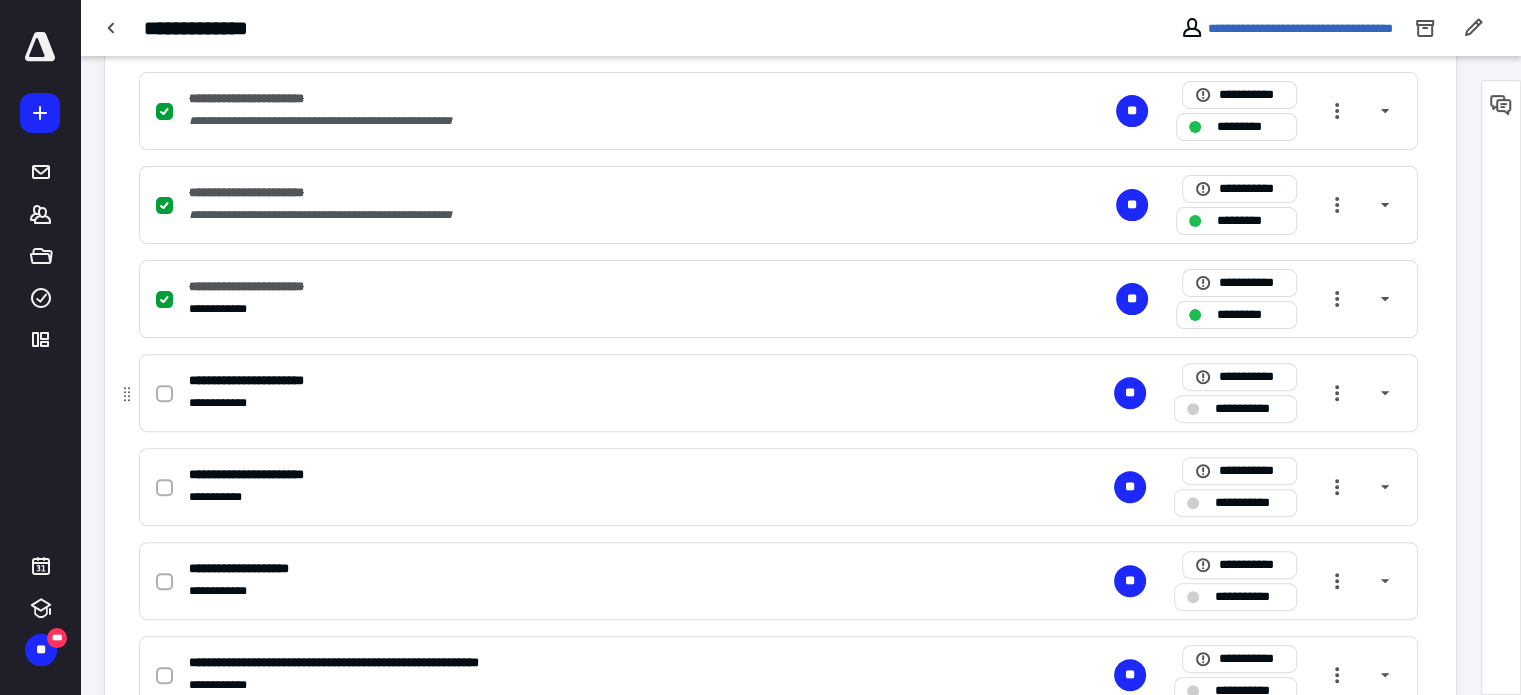 click at bounding box center [164, 394] 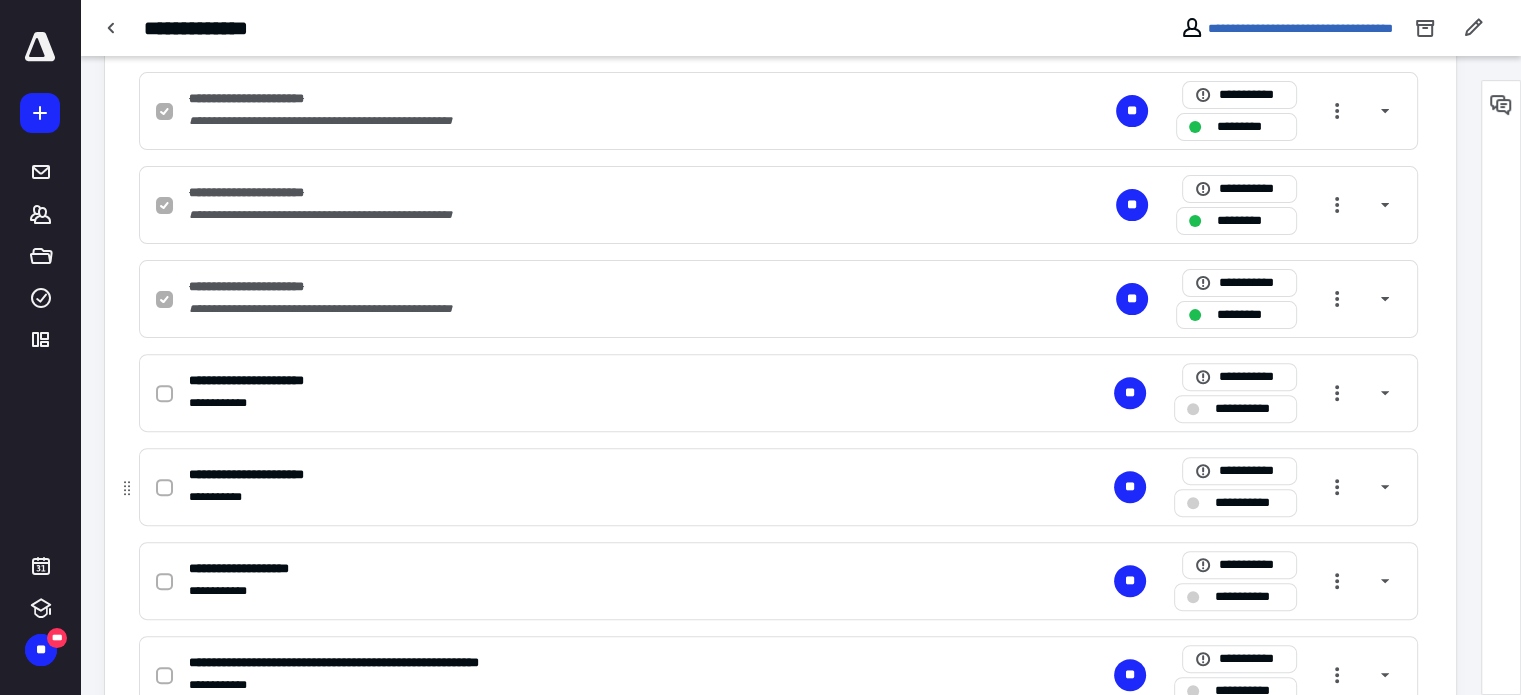 checkbox on "true" 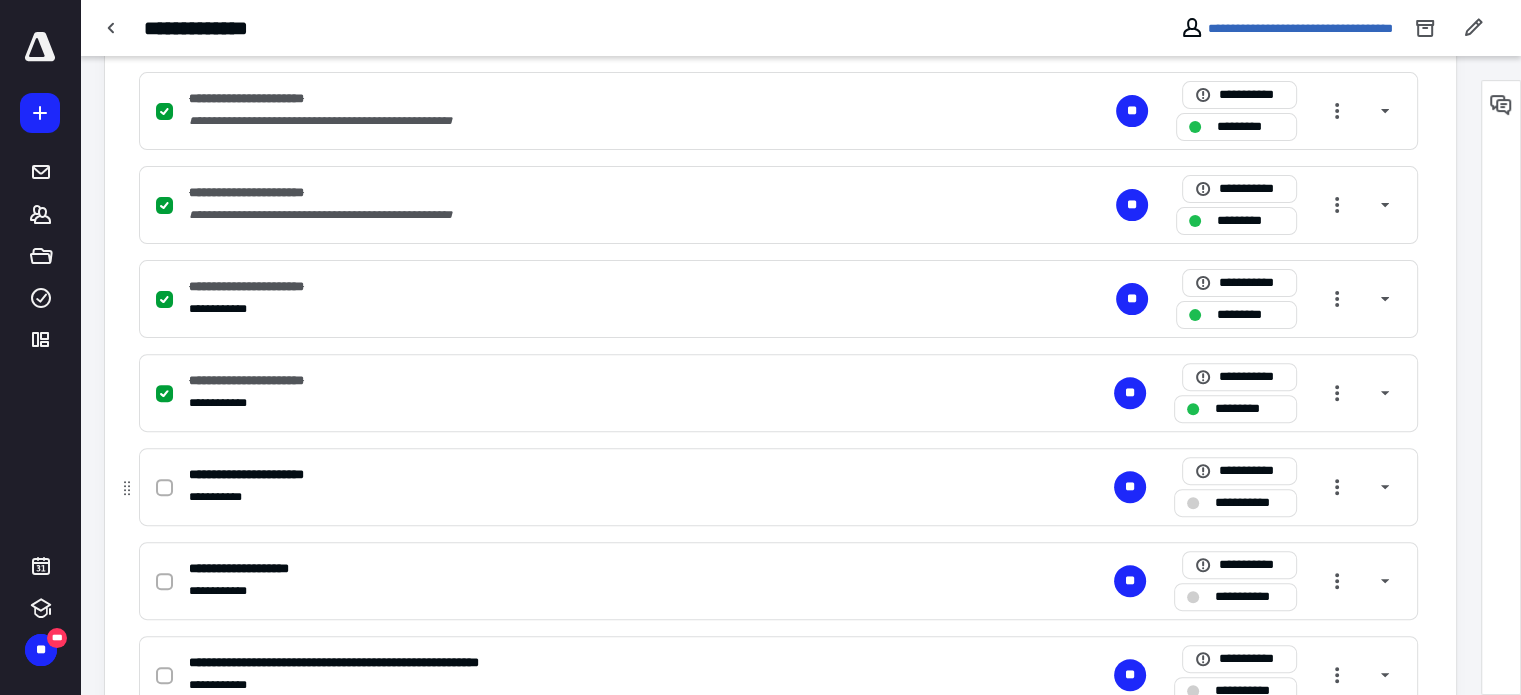 click at bounding box center [164, 488] 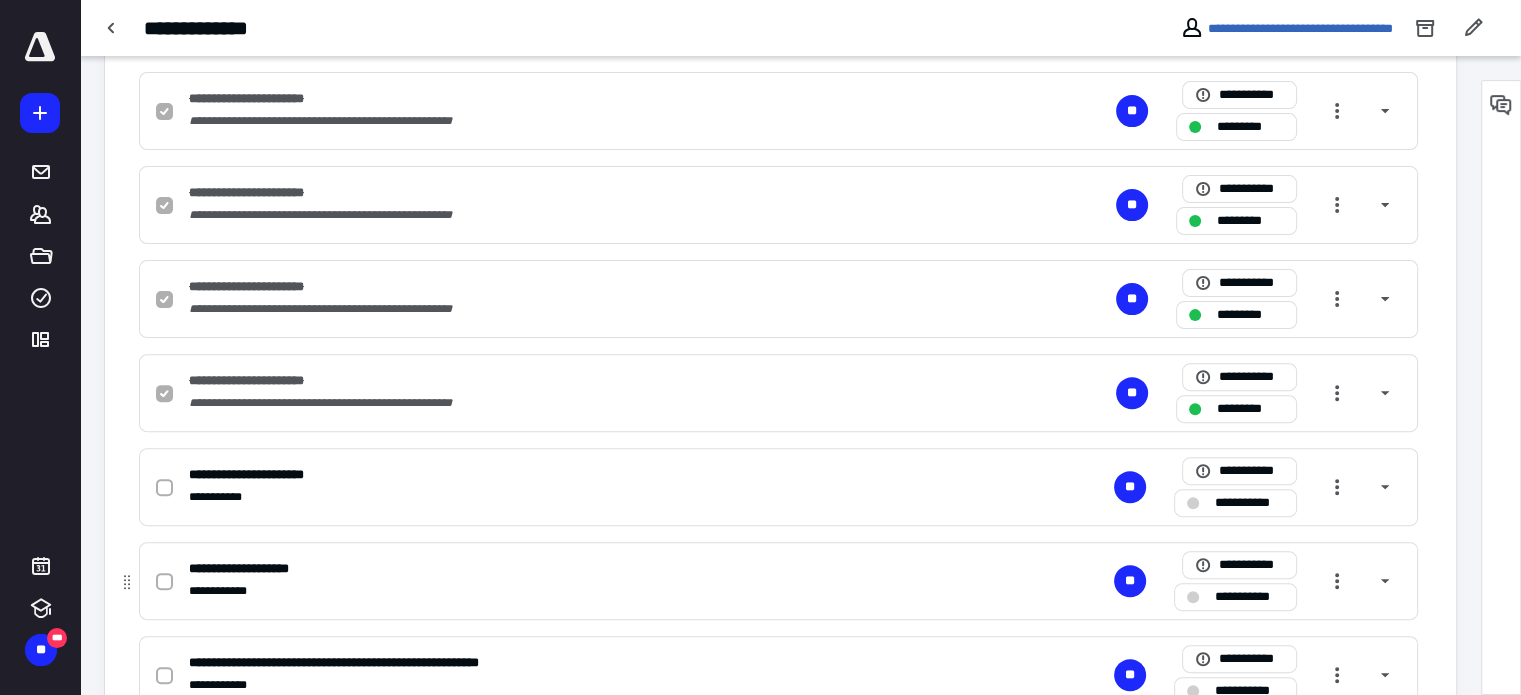 checkbox on "true" 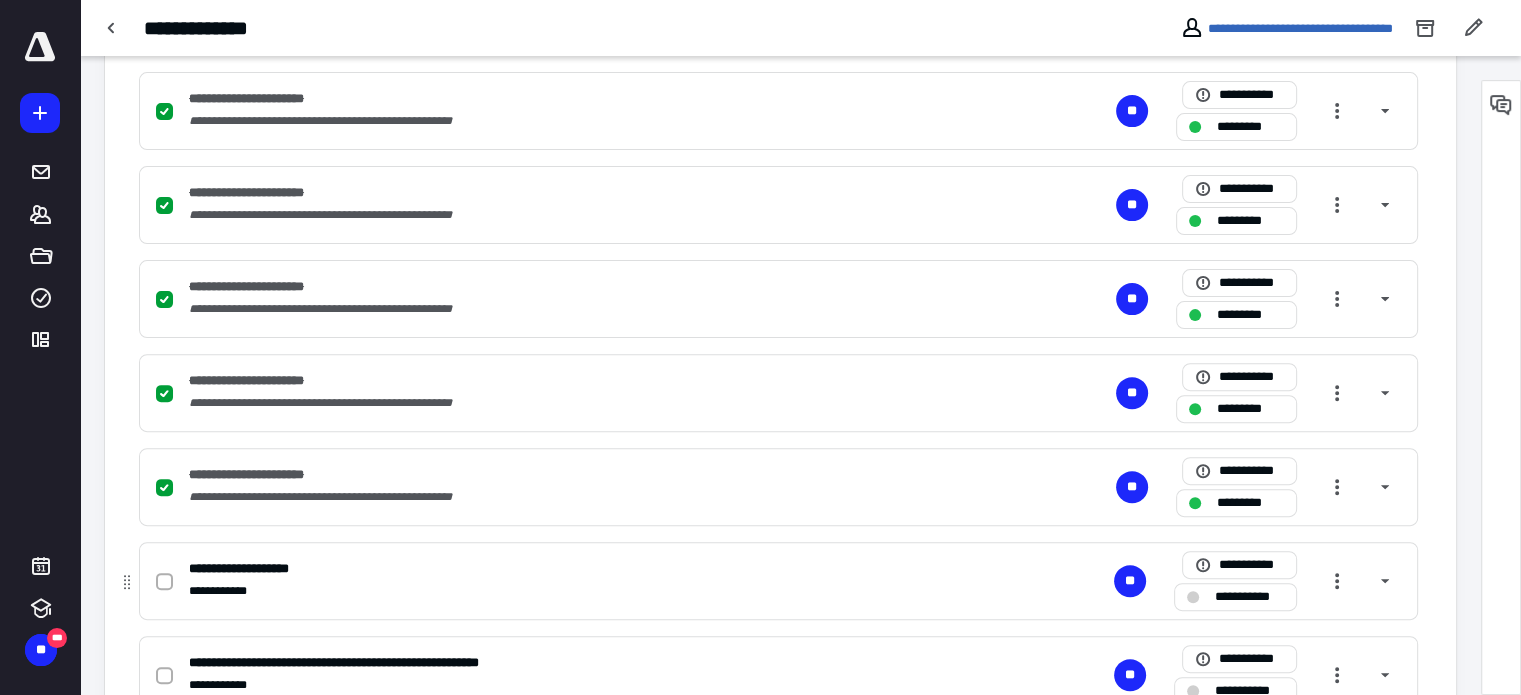 click 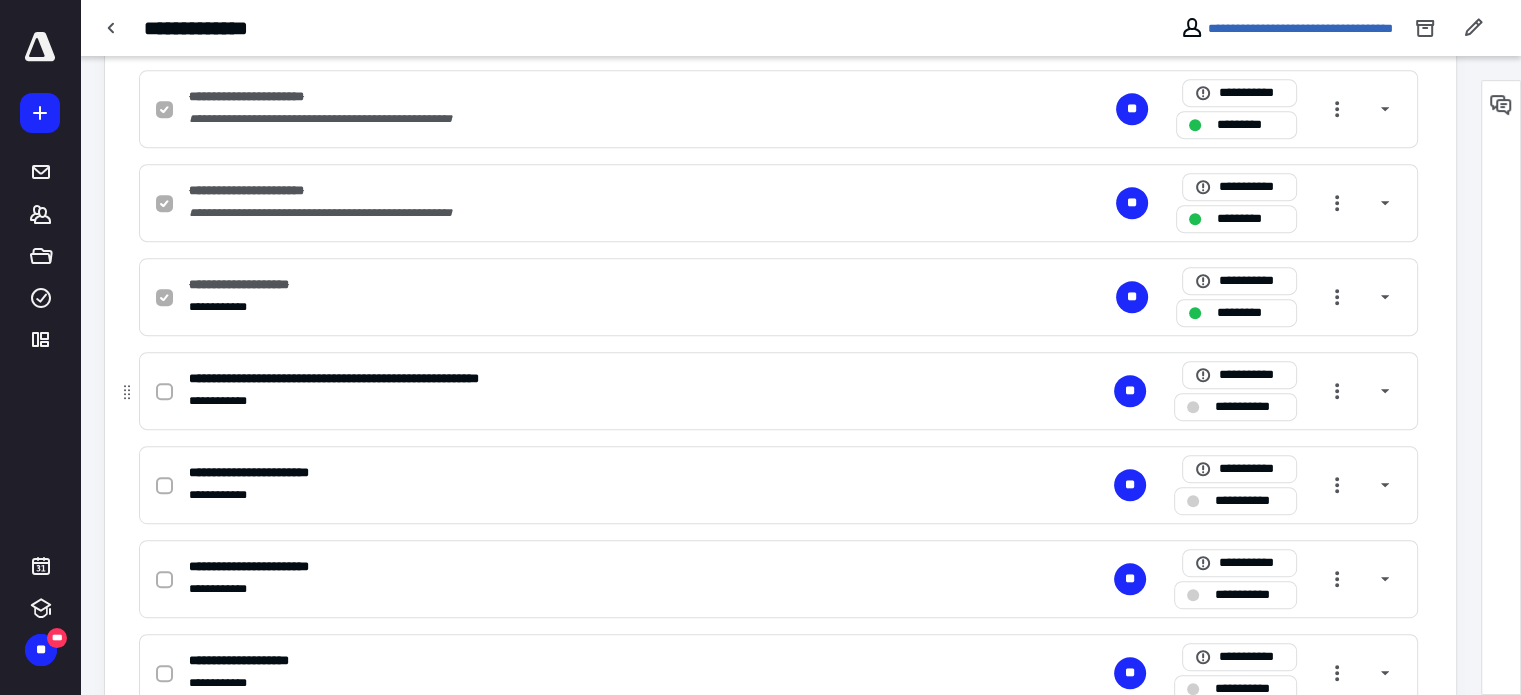scroll, scrollTop: 900, scrollLeft: 0, axis: vertical 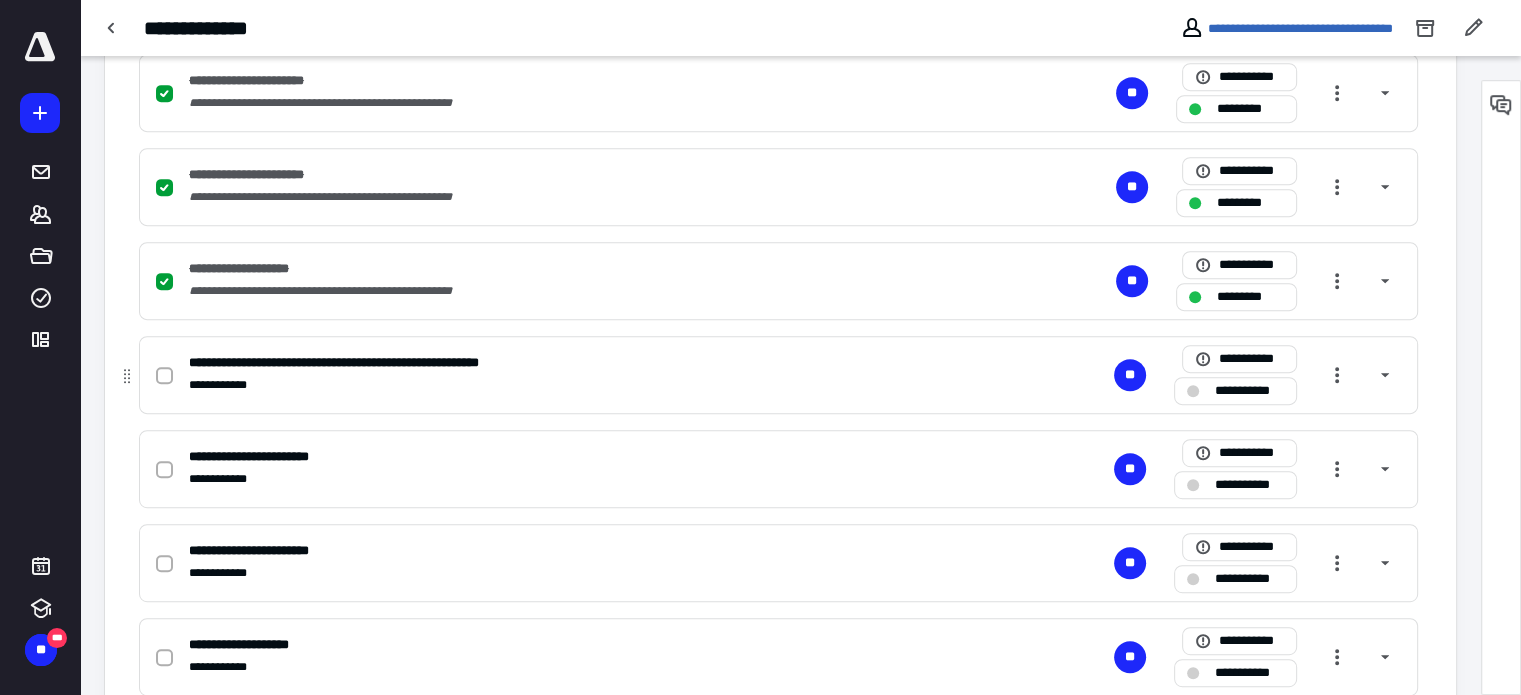 click 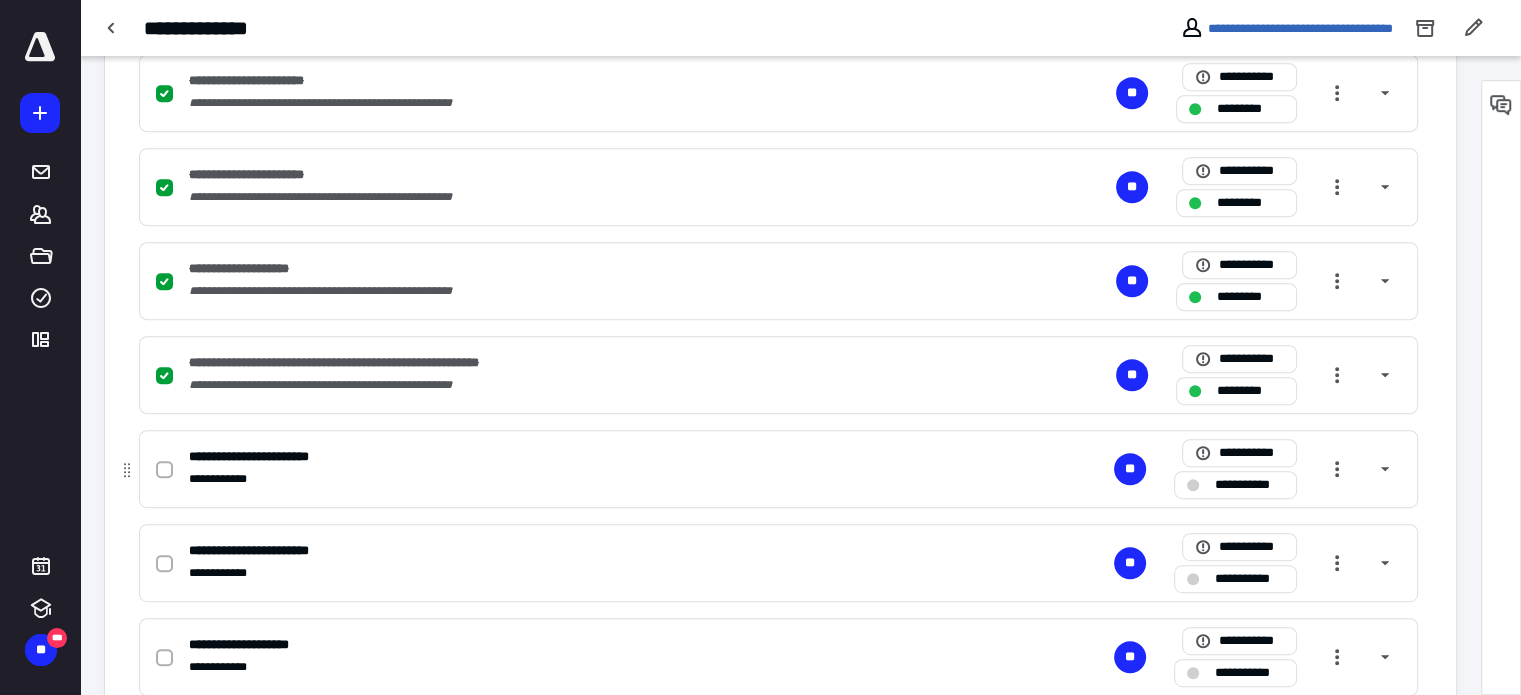 click at bounding box center [164, 470] 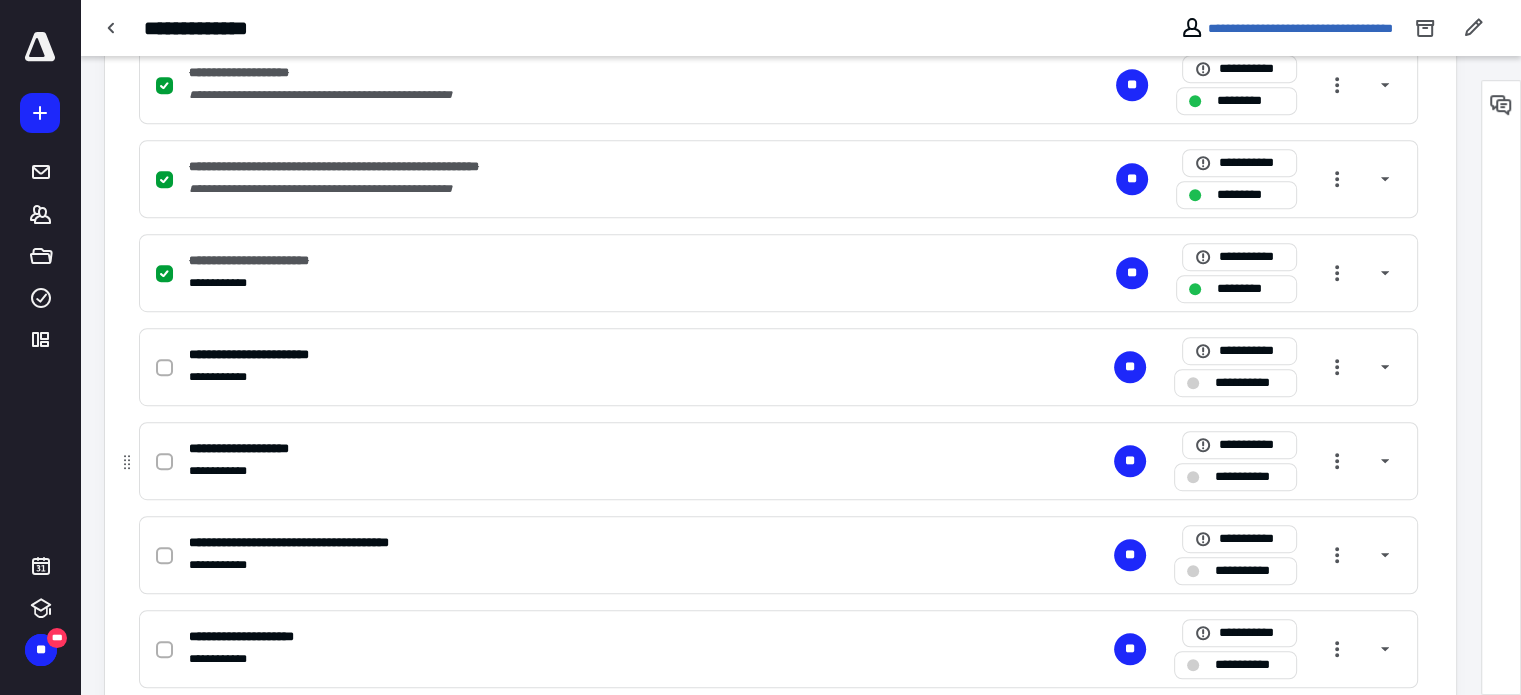 scroll, scrollTop: 1100, scrollLeft: 0, axis: vertical 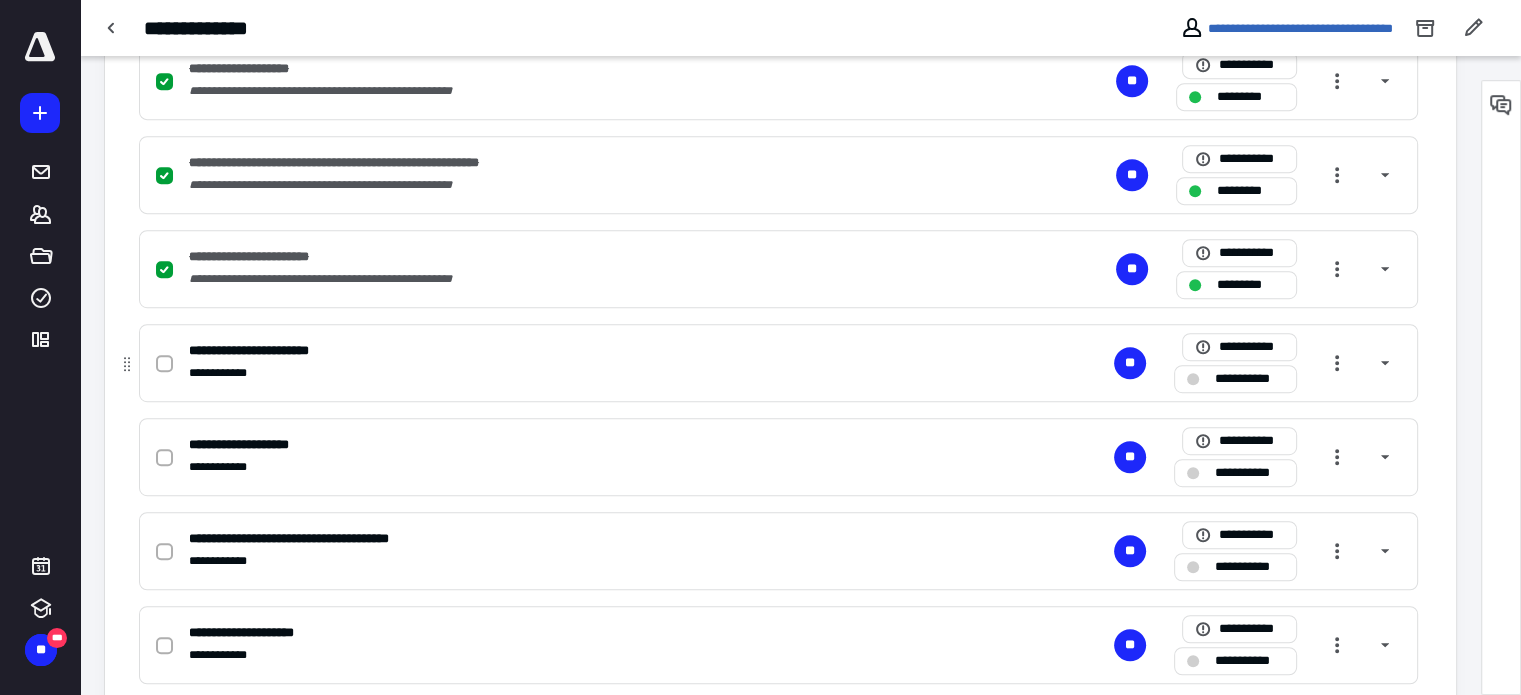 click 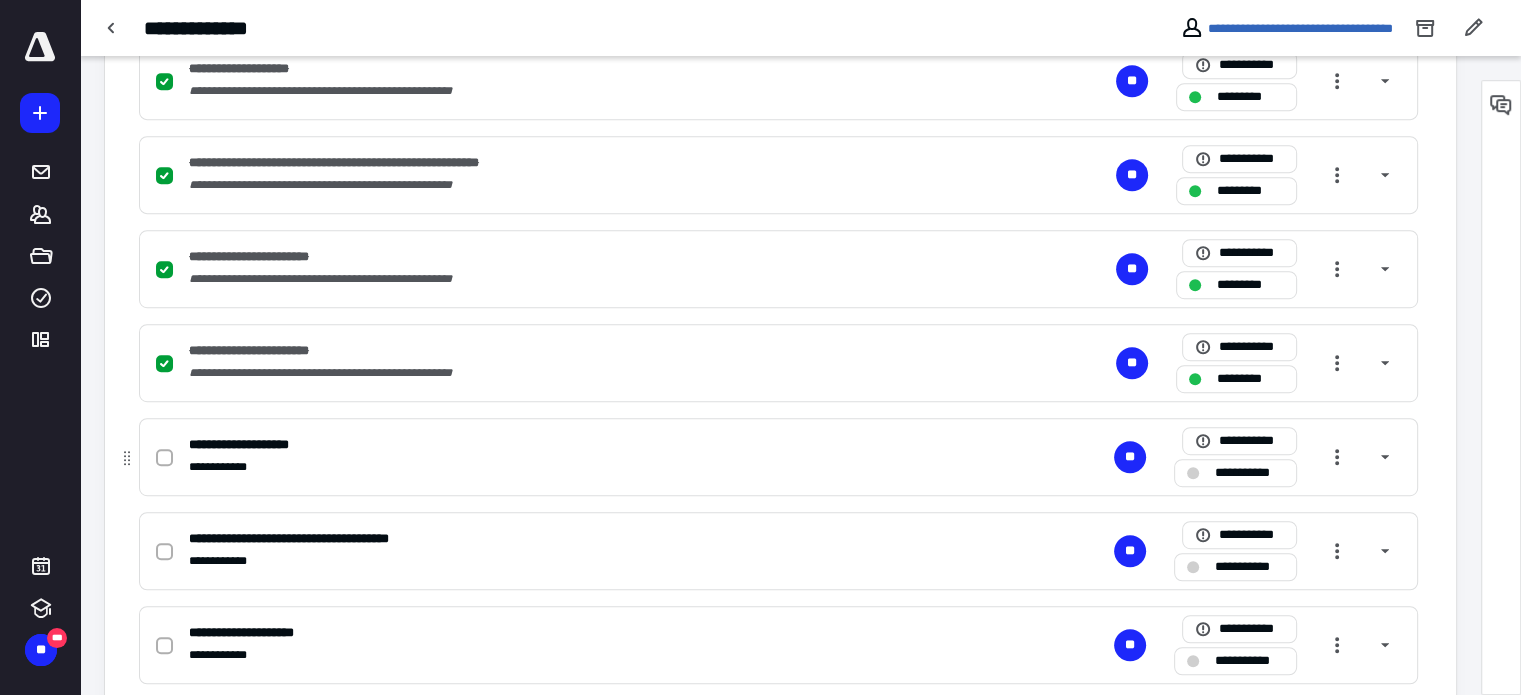 click 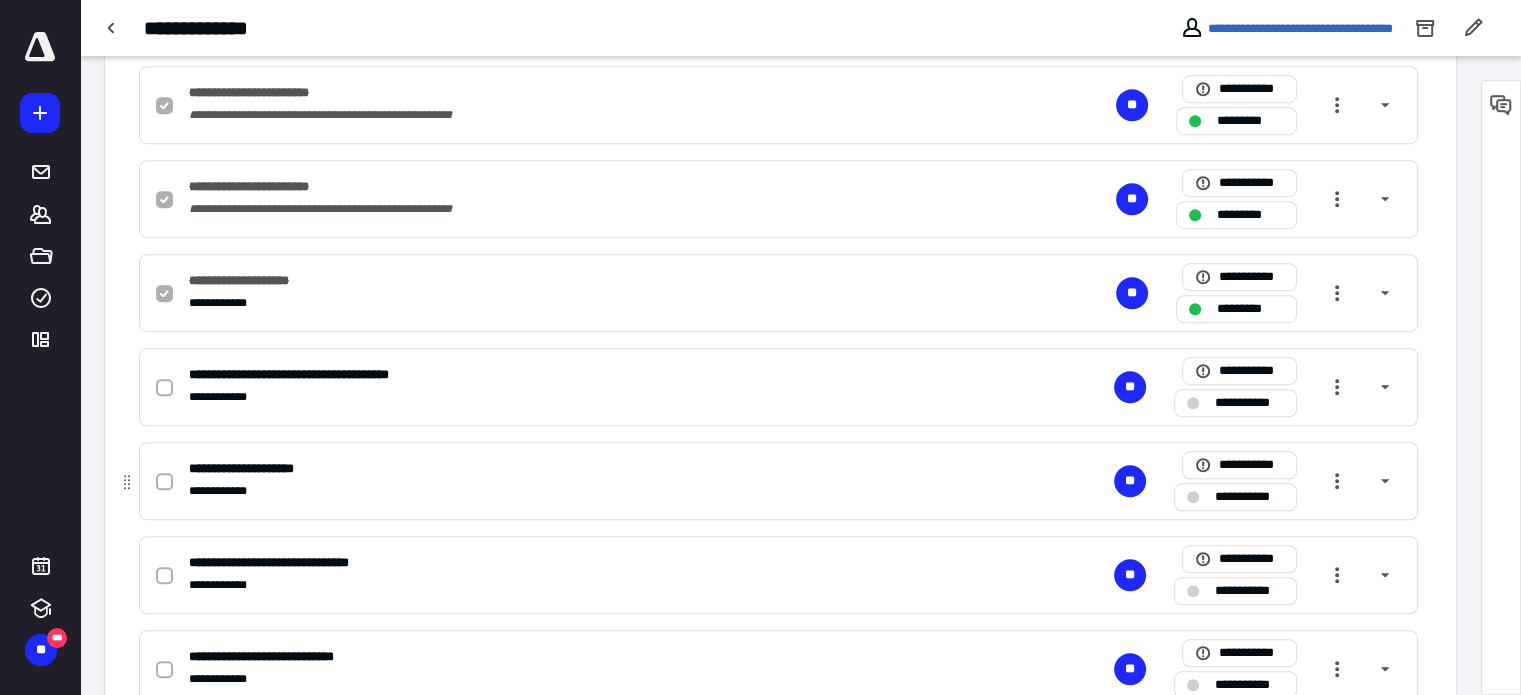 scroll, scrollTop: 1300, scrollLeft: 0, axis: vertical 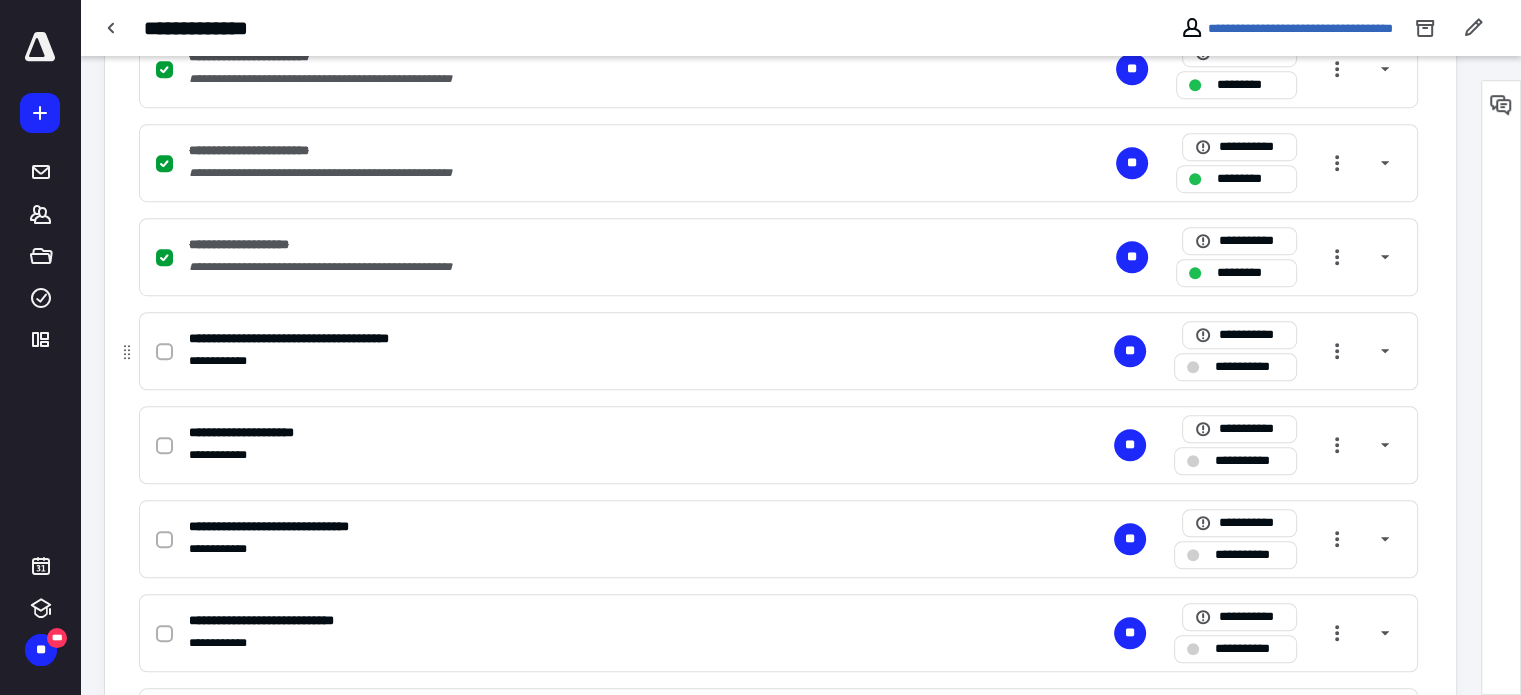 click at bounding box center (164, 352) 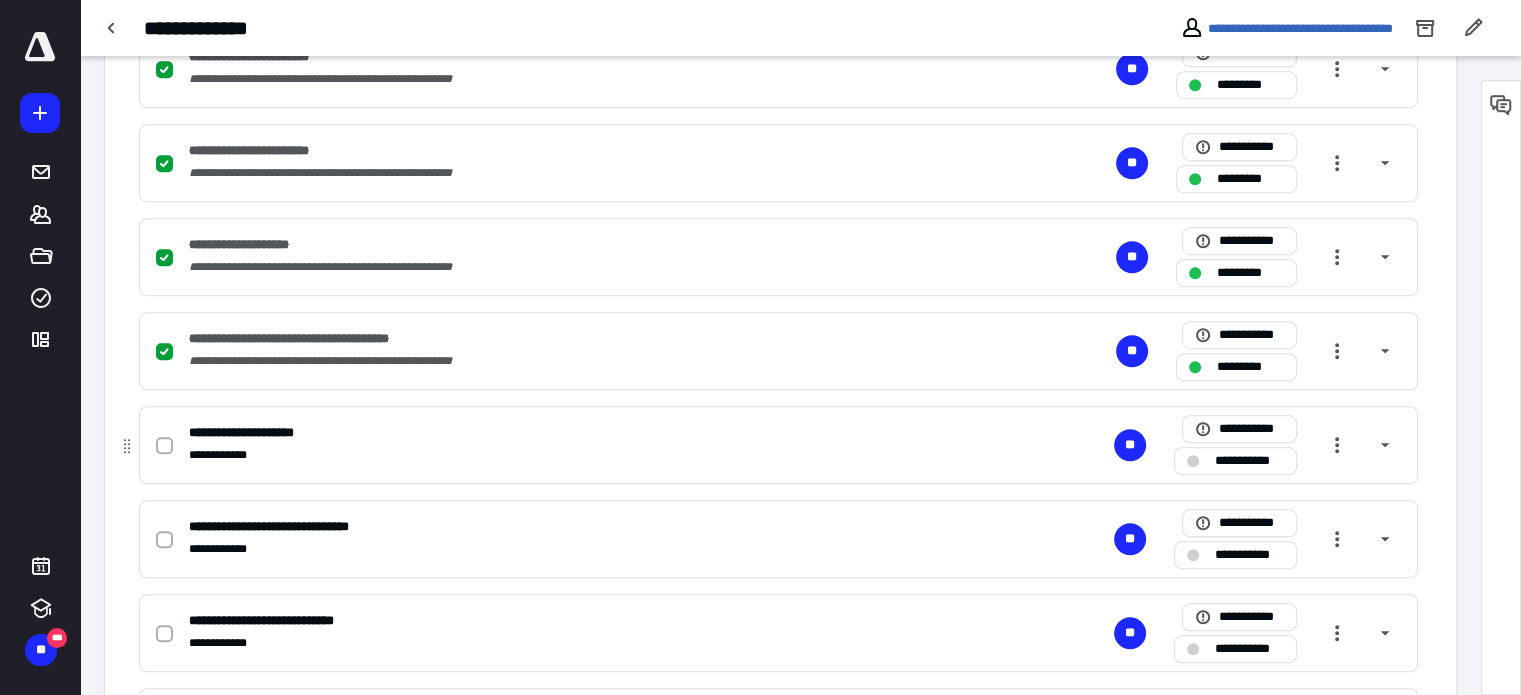 click at bounding box center [168, 445] 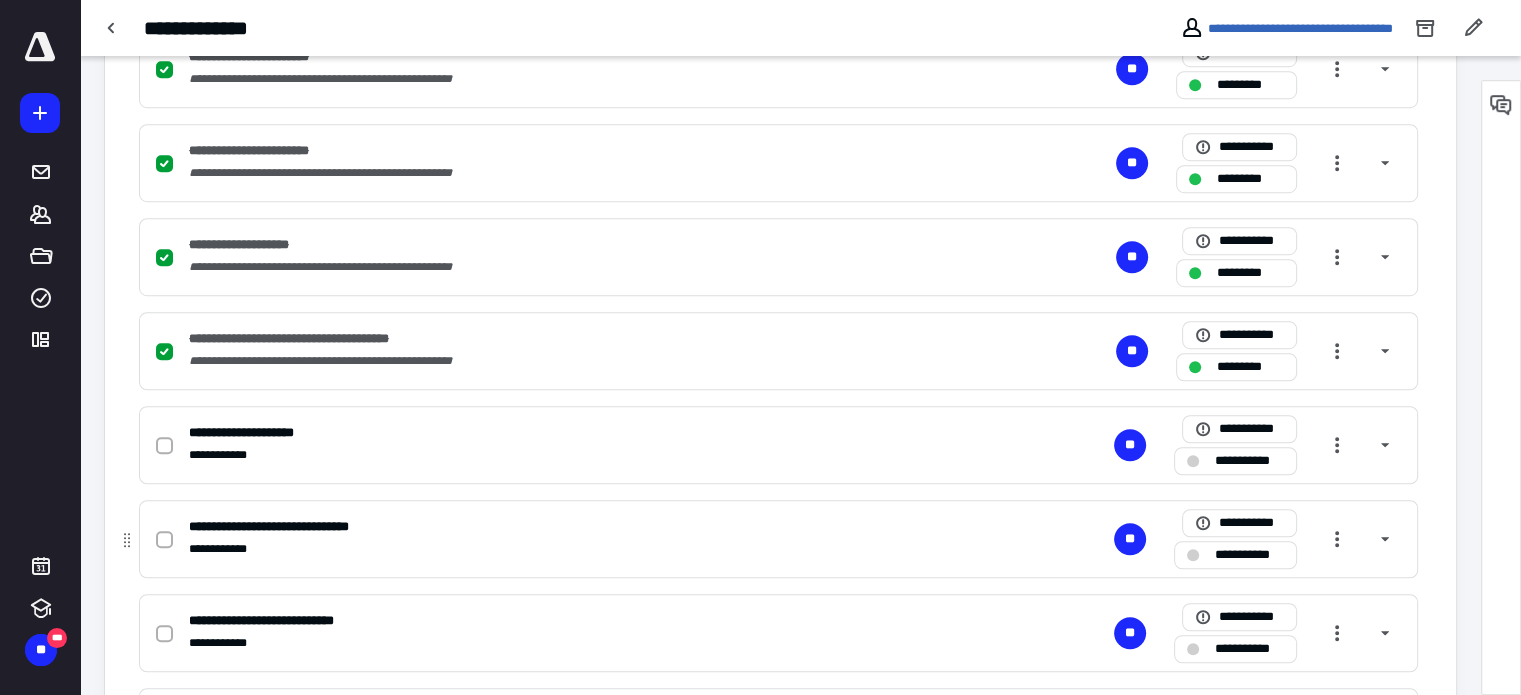 click at bounding box center [168, 539] 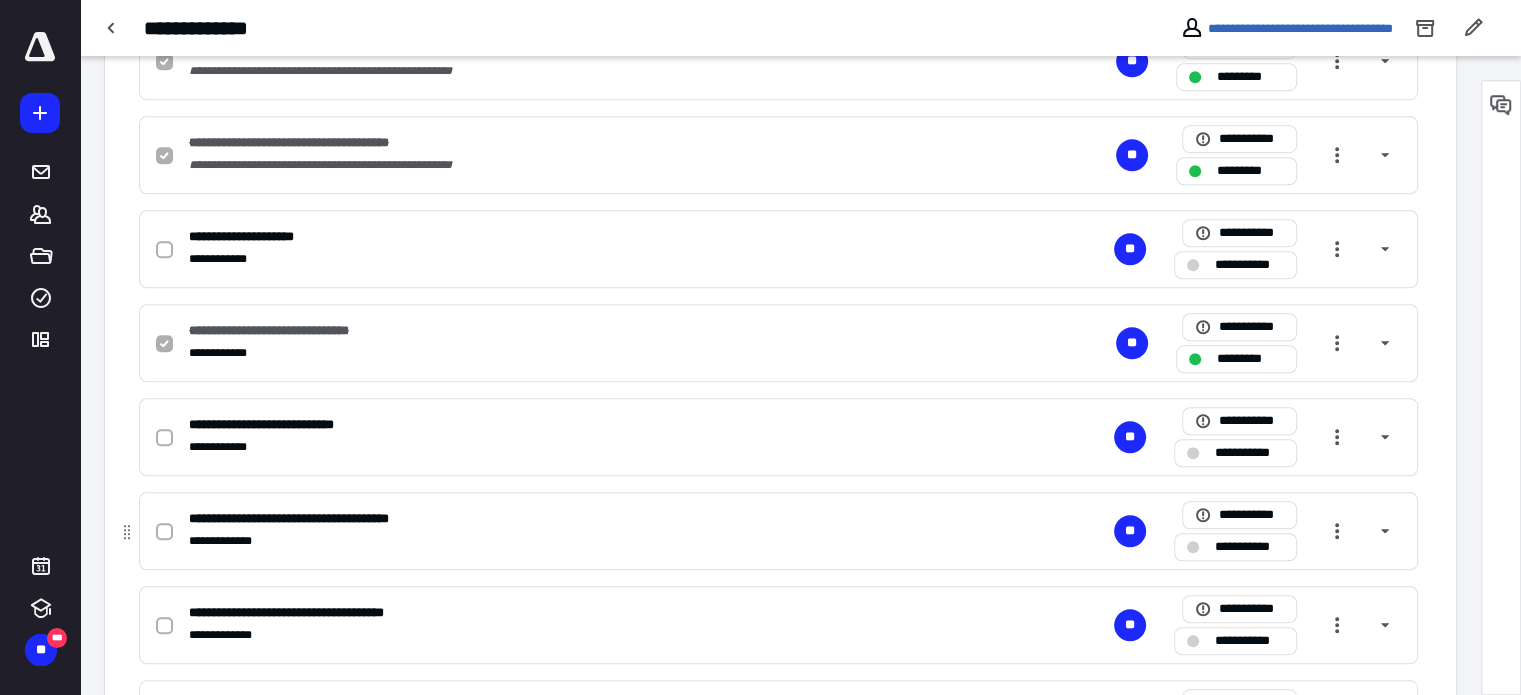 scroll, scrollTop: 1500, scrollLeft: 0, axis: vertical 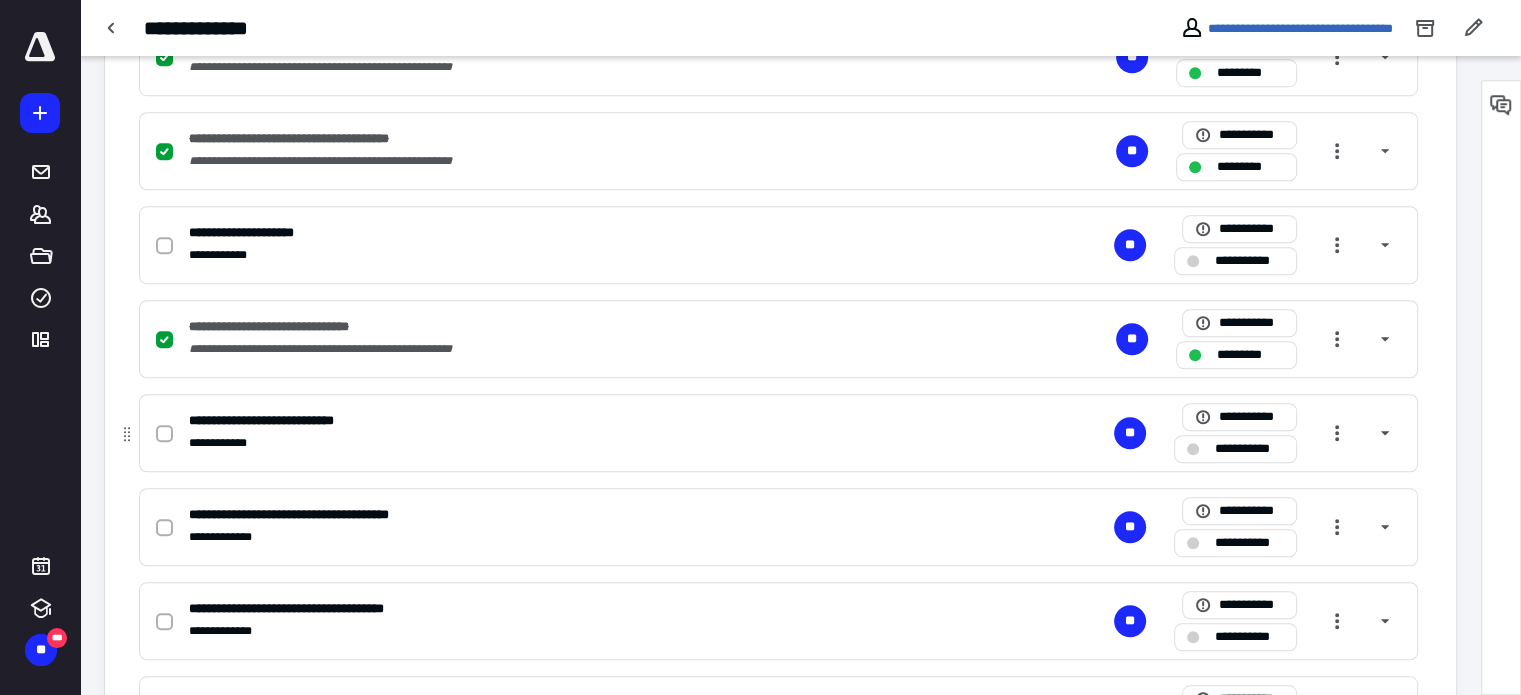 click at bounding box center [164, 434] 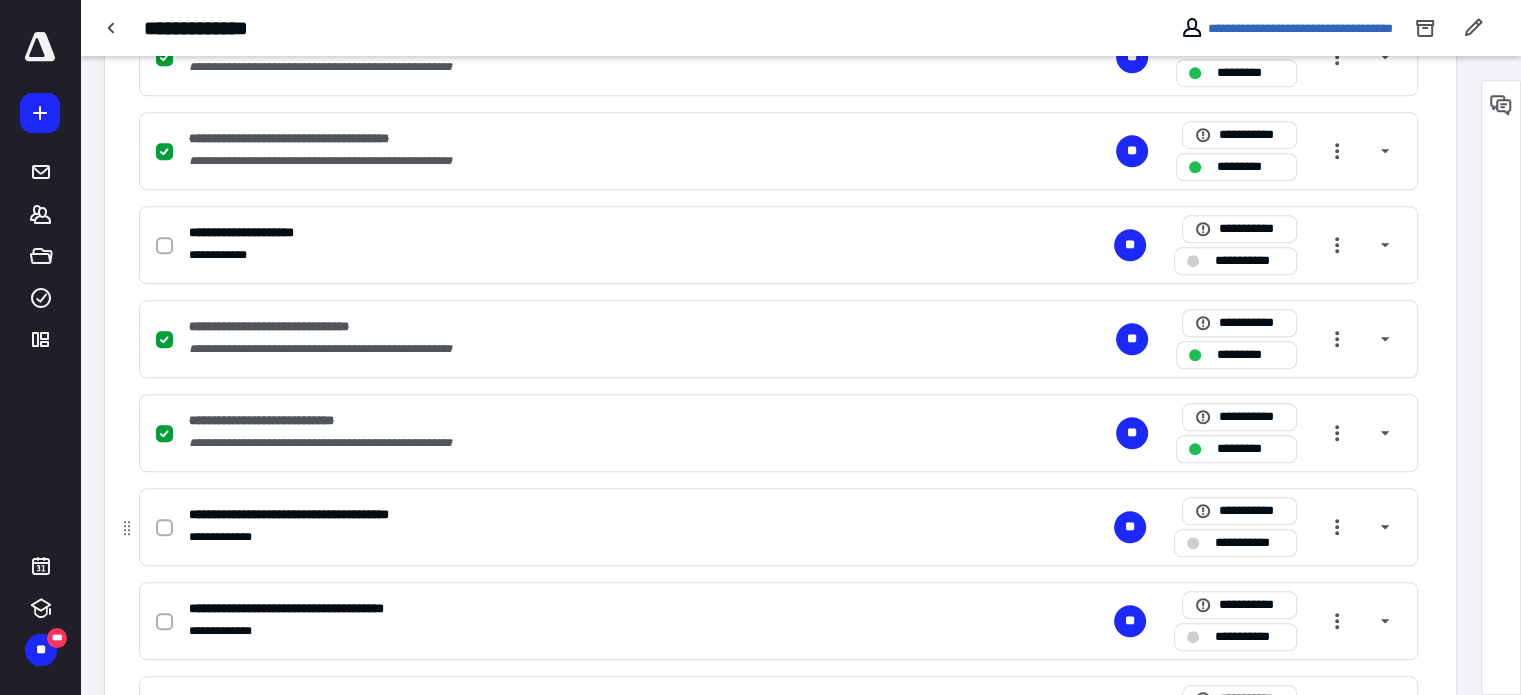 click 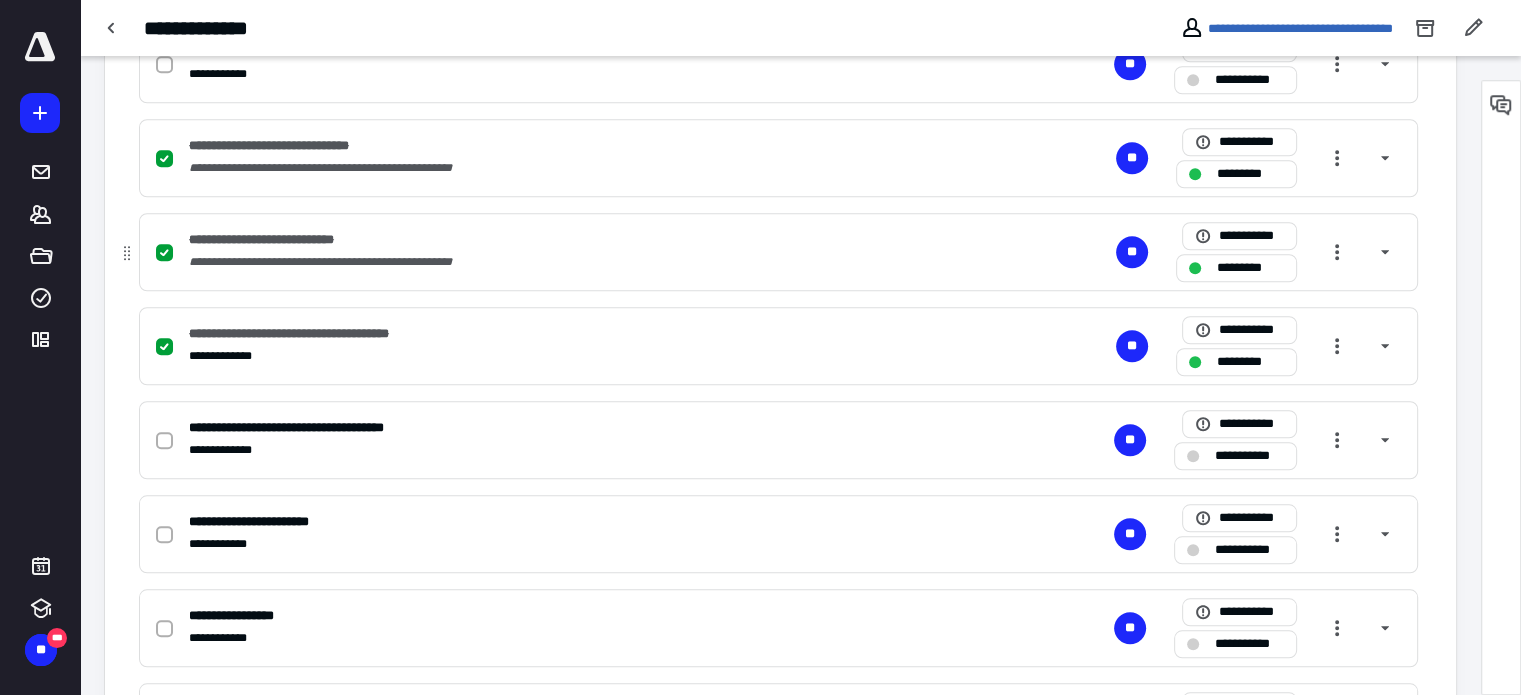 scroll, scrollTop: 1700, scrollLeft: 0, axis: vertical 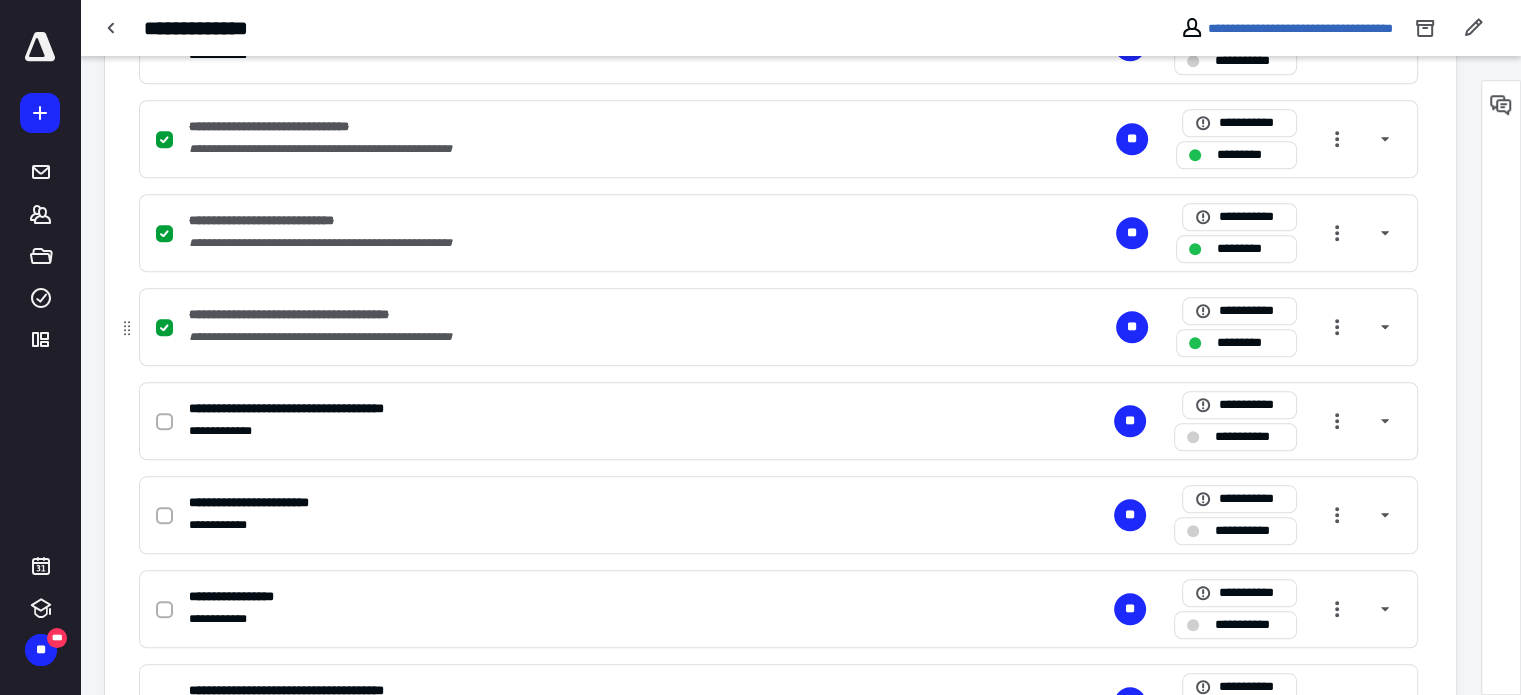 click 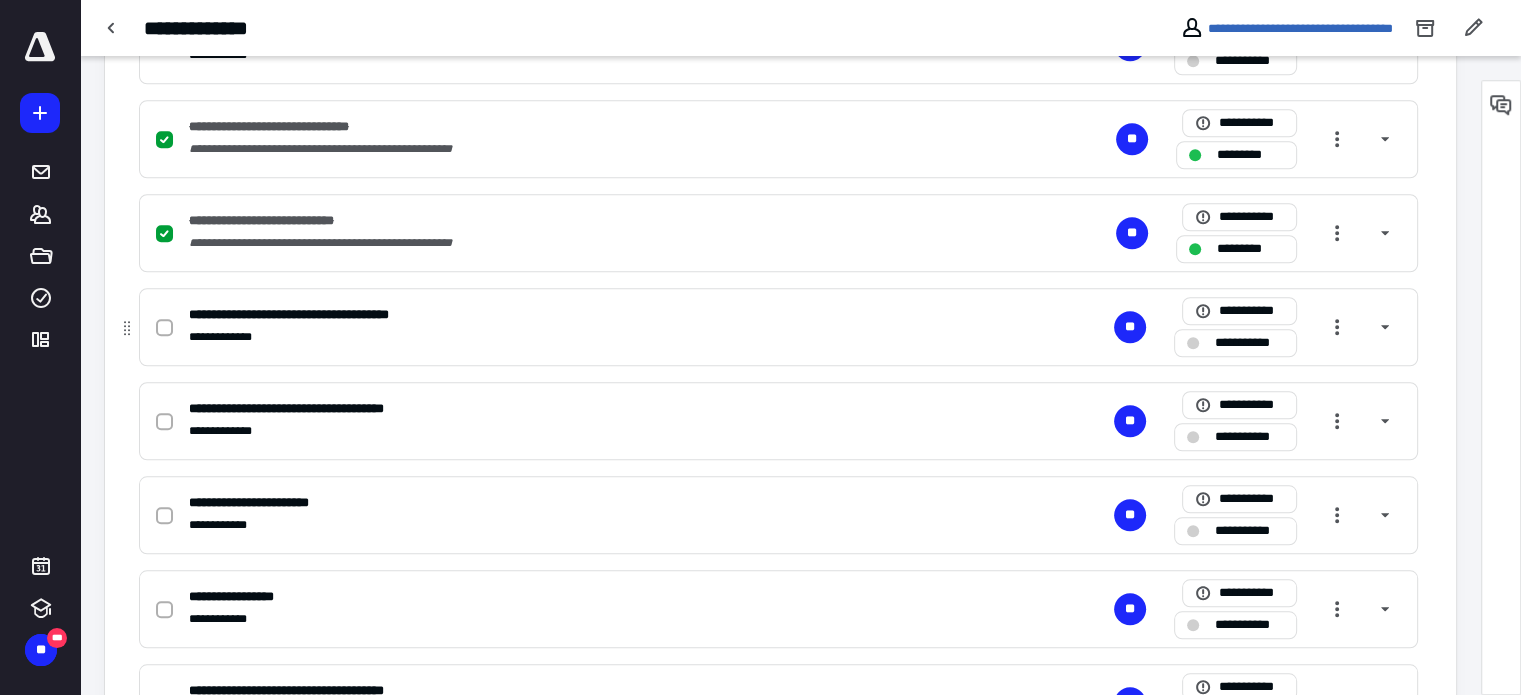 click at bounding box center (164, 328) 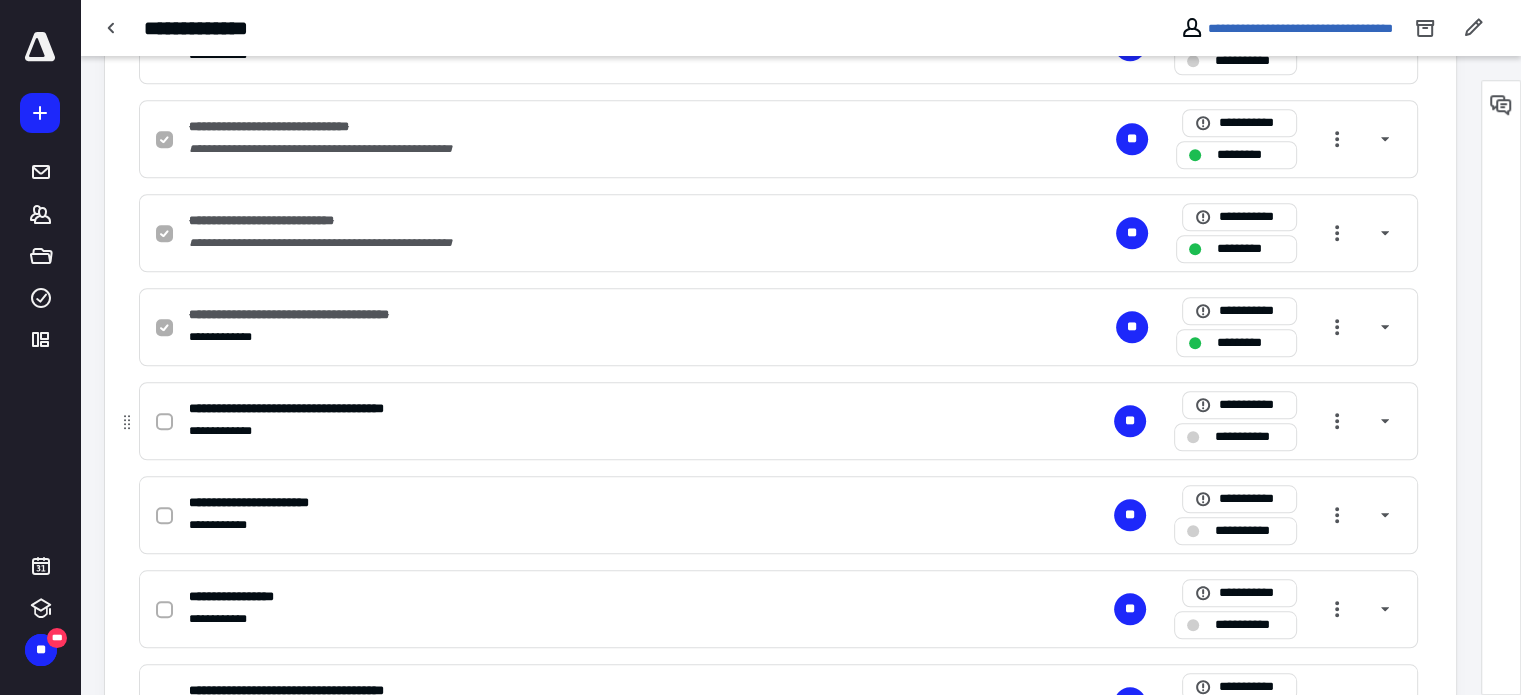 click 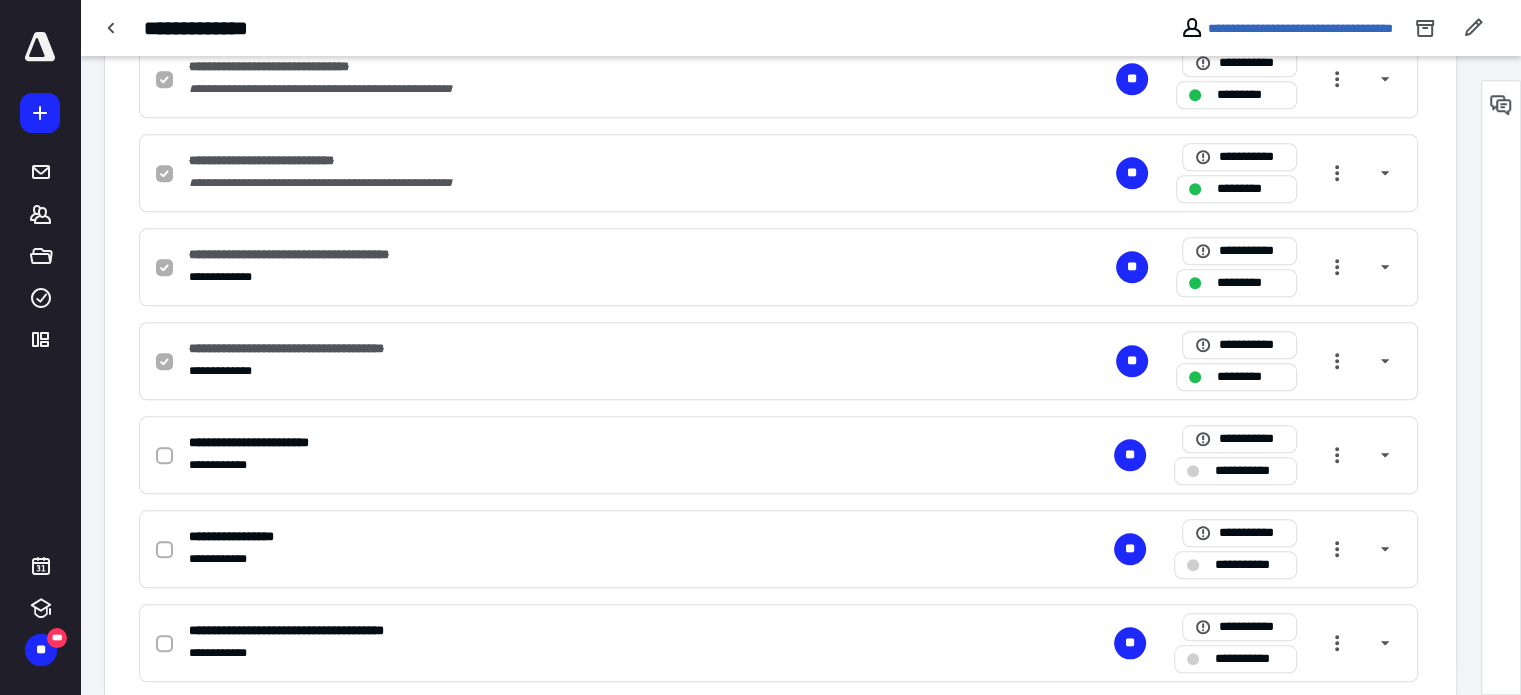 scroll, scrollTop: 1795, scrollLeft: 0, axis: vertical 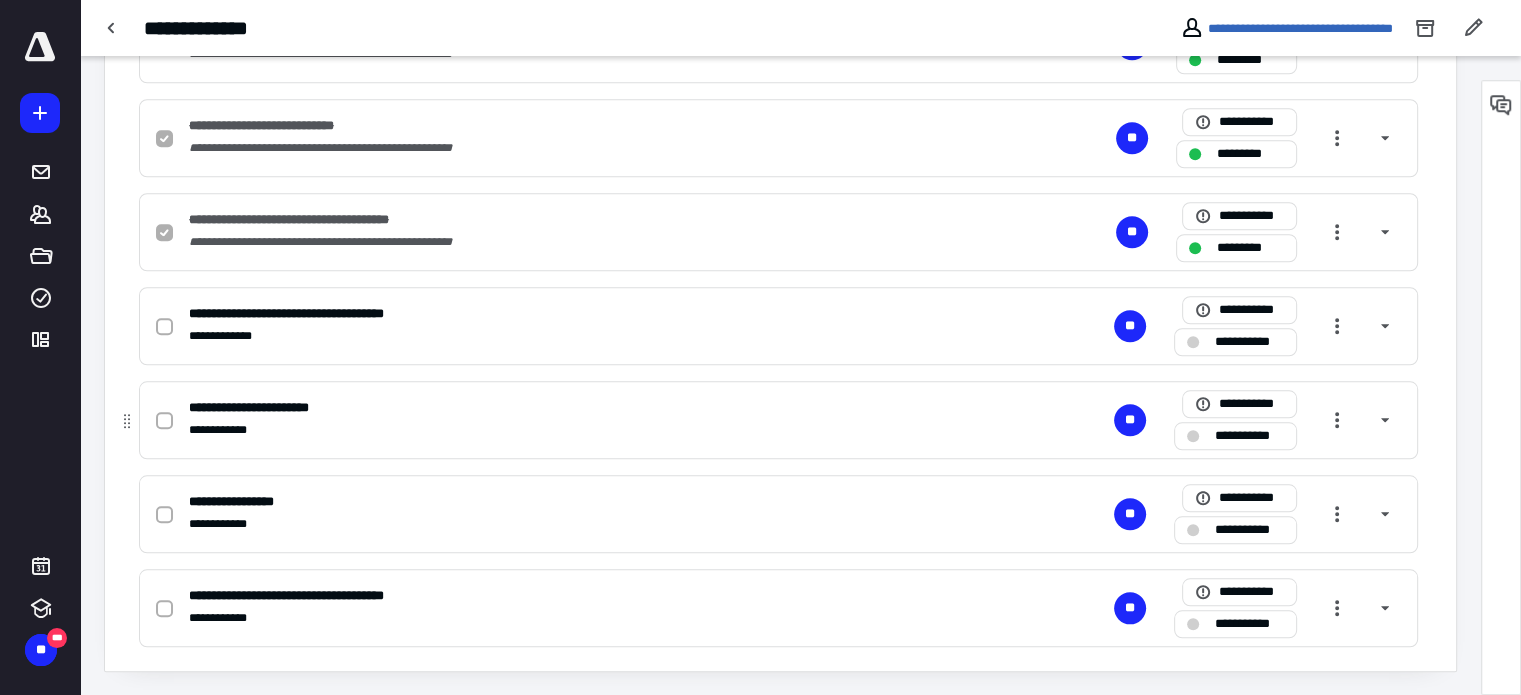 checkbox on "true" 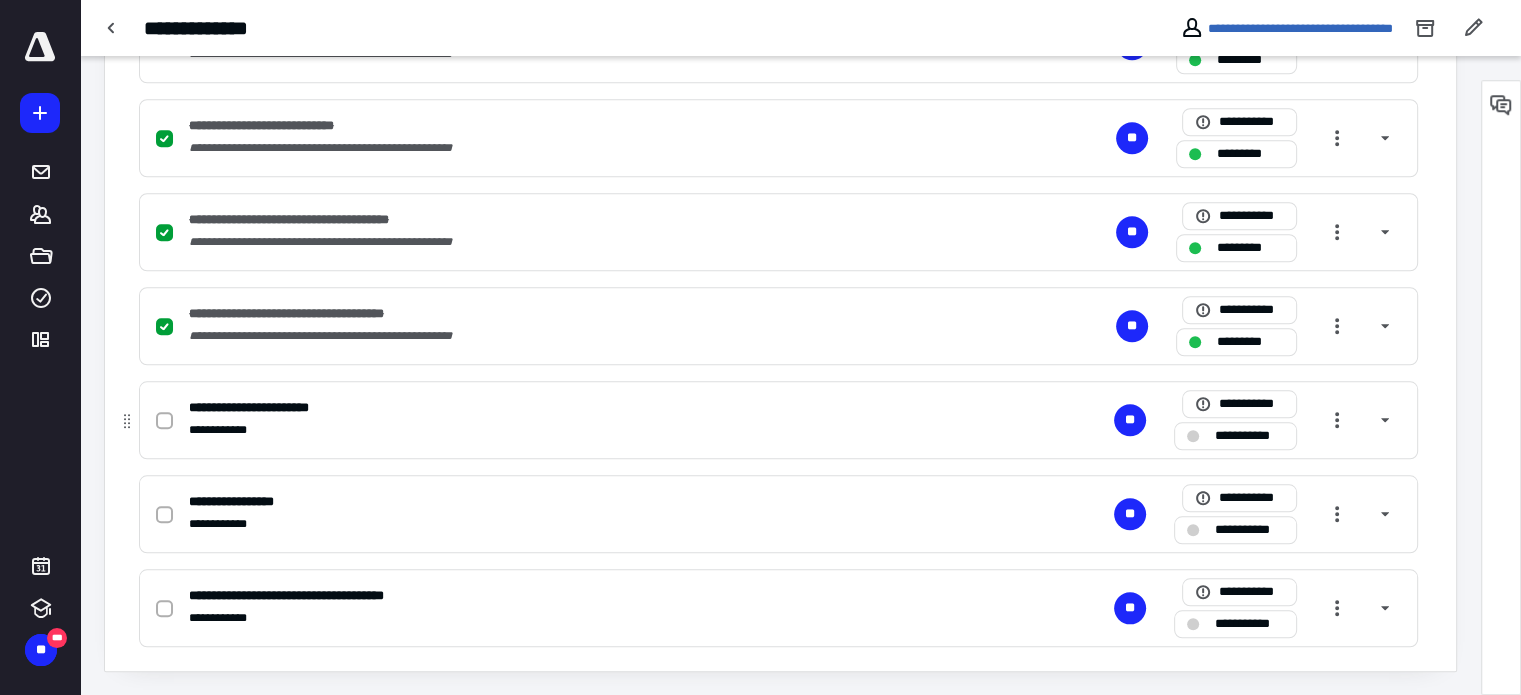 click 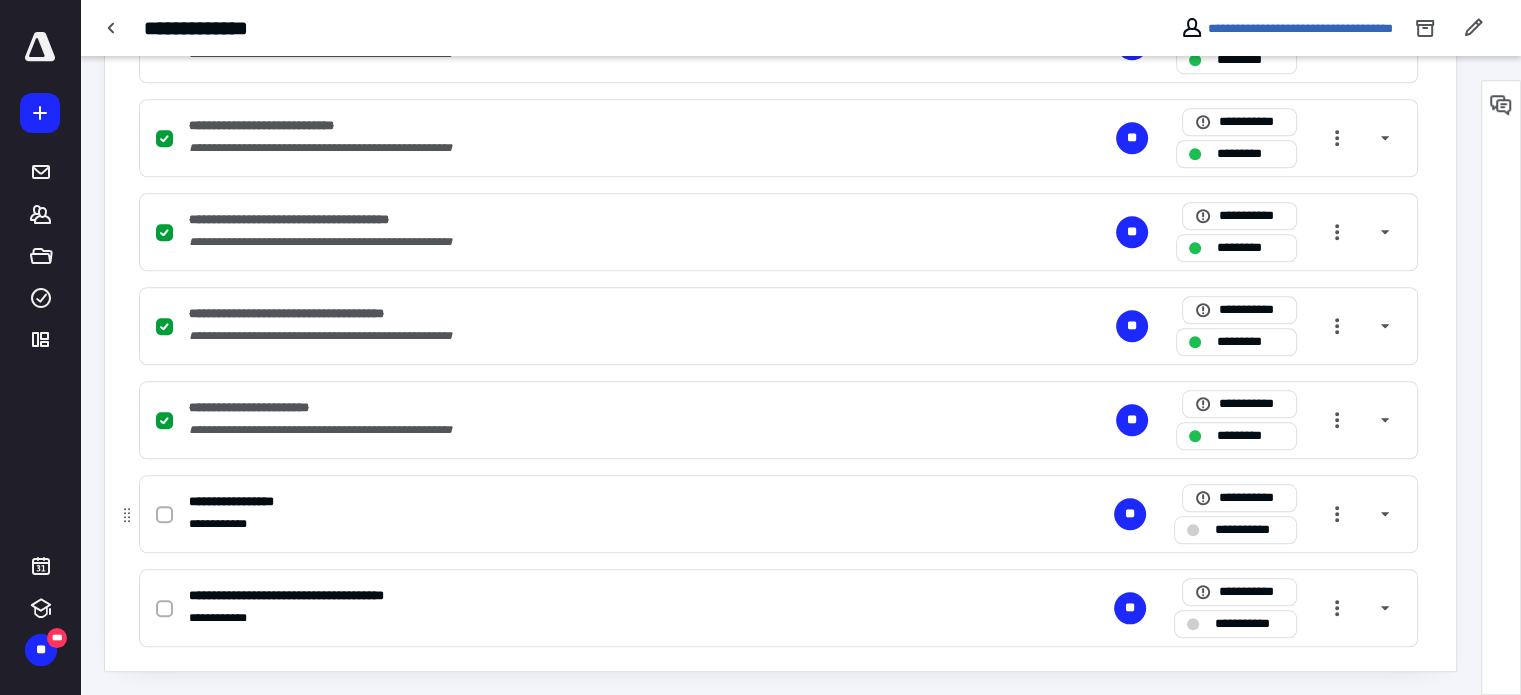click 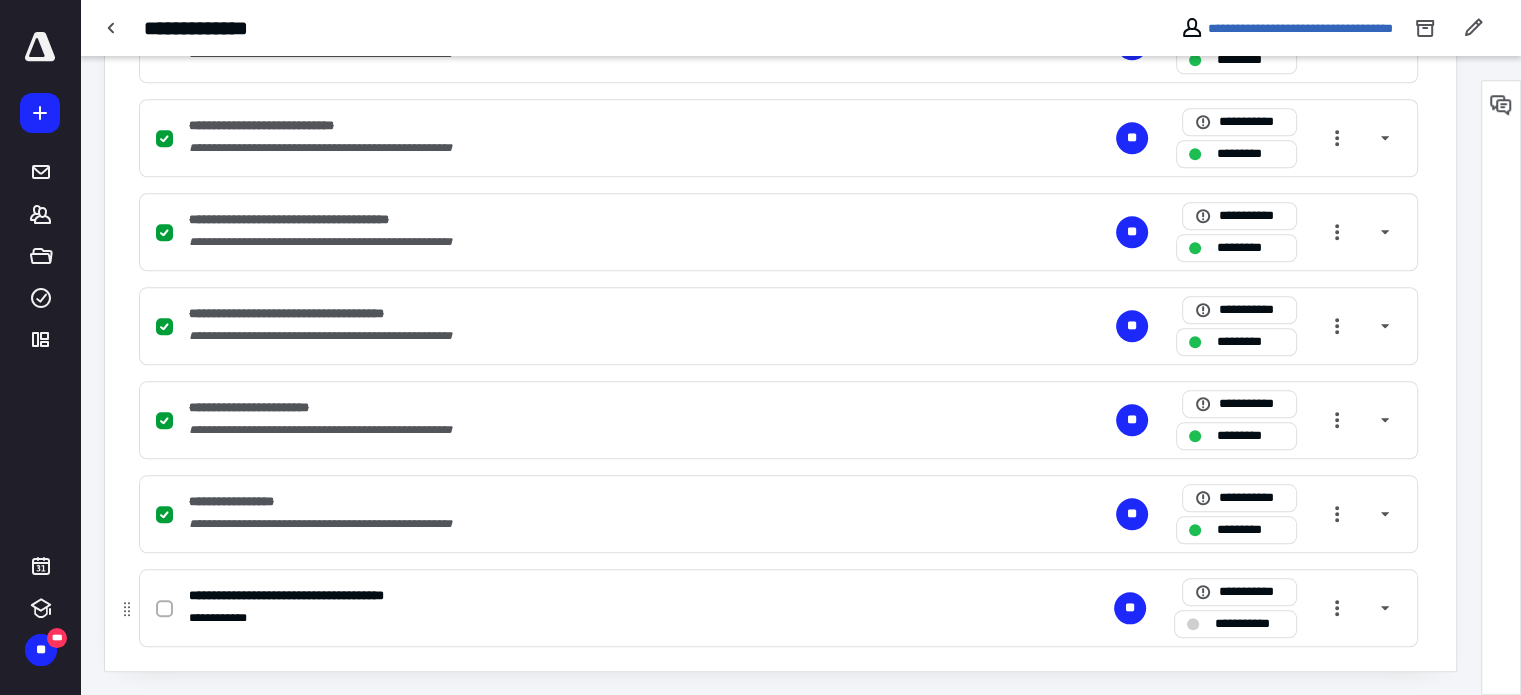 click at bounding box center (164, 609) 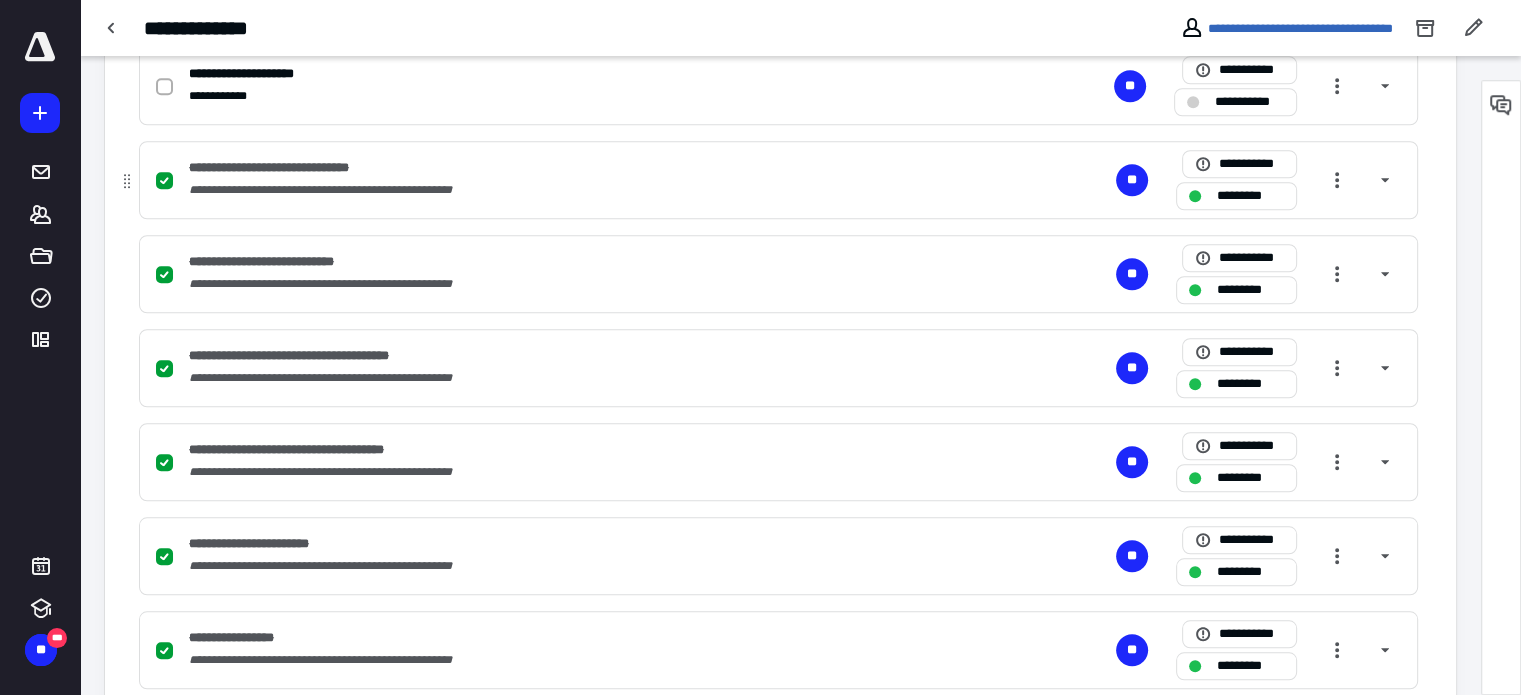 scroll, scrollTop: 1495, scrollLeft: 0, axis: vertical 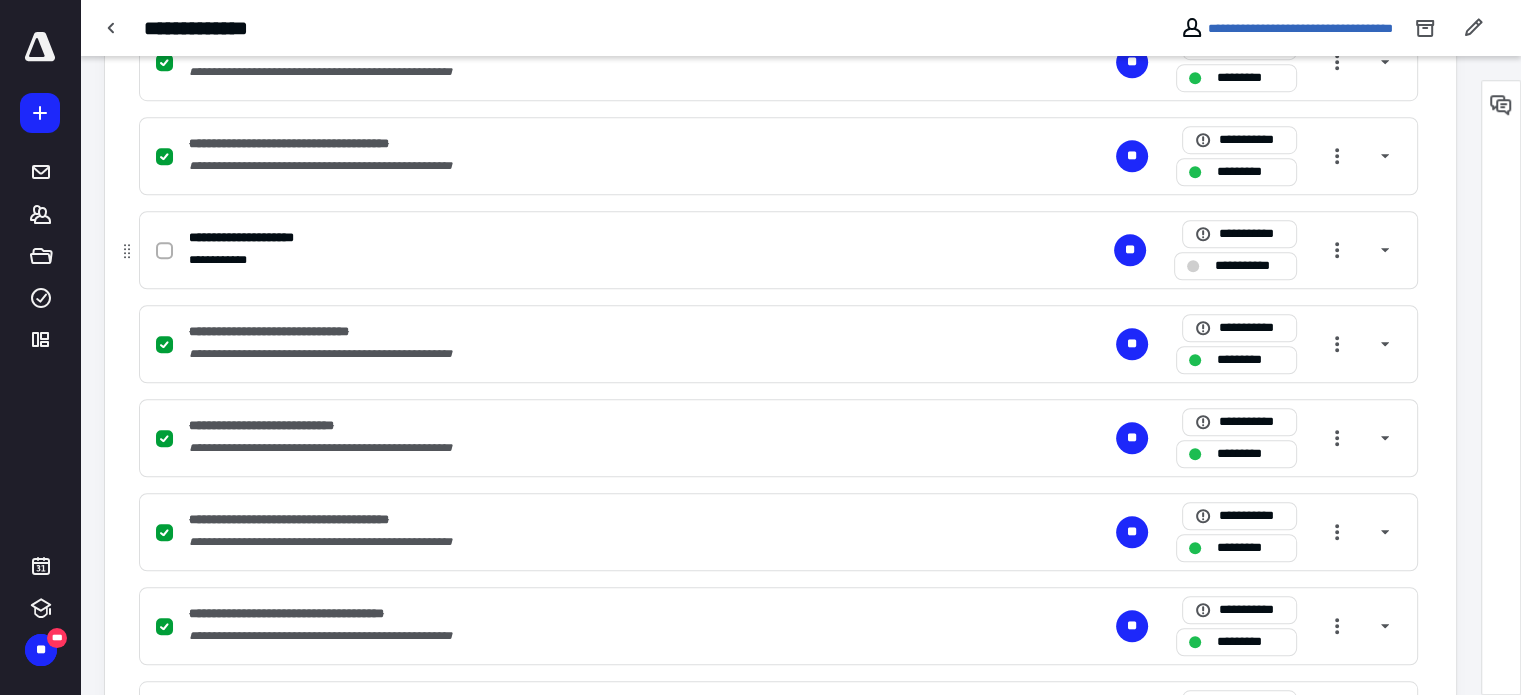 click 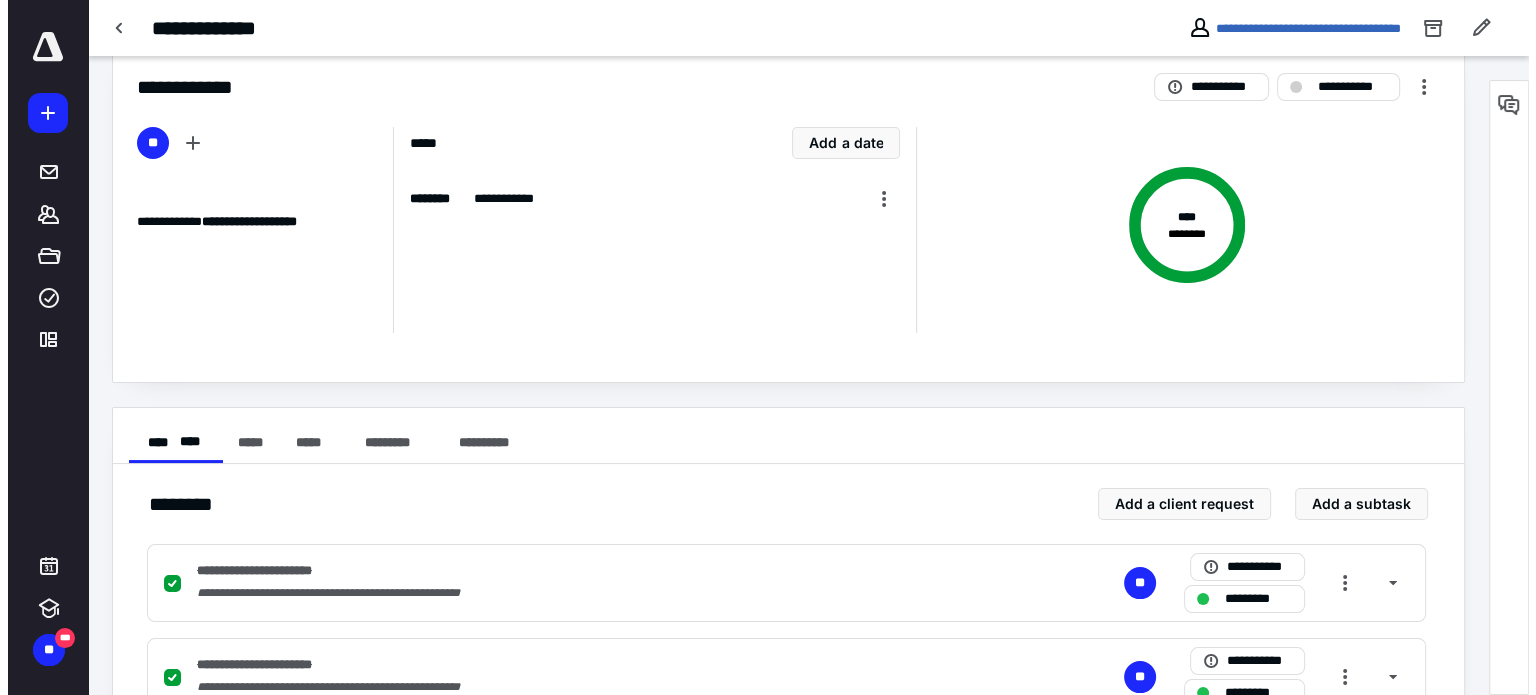 scroll, scrollTop: 0, scrollLeft: 0, axis: both 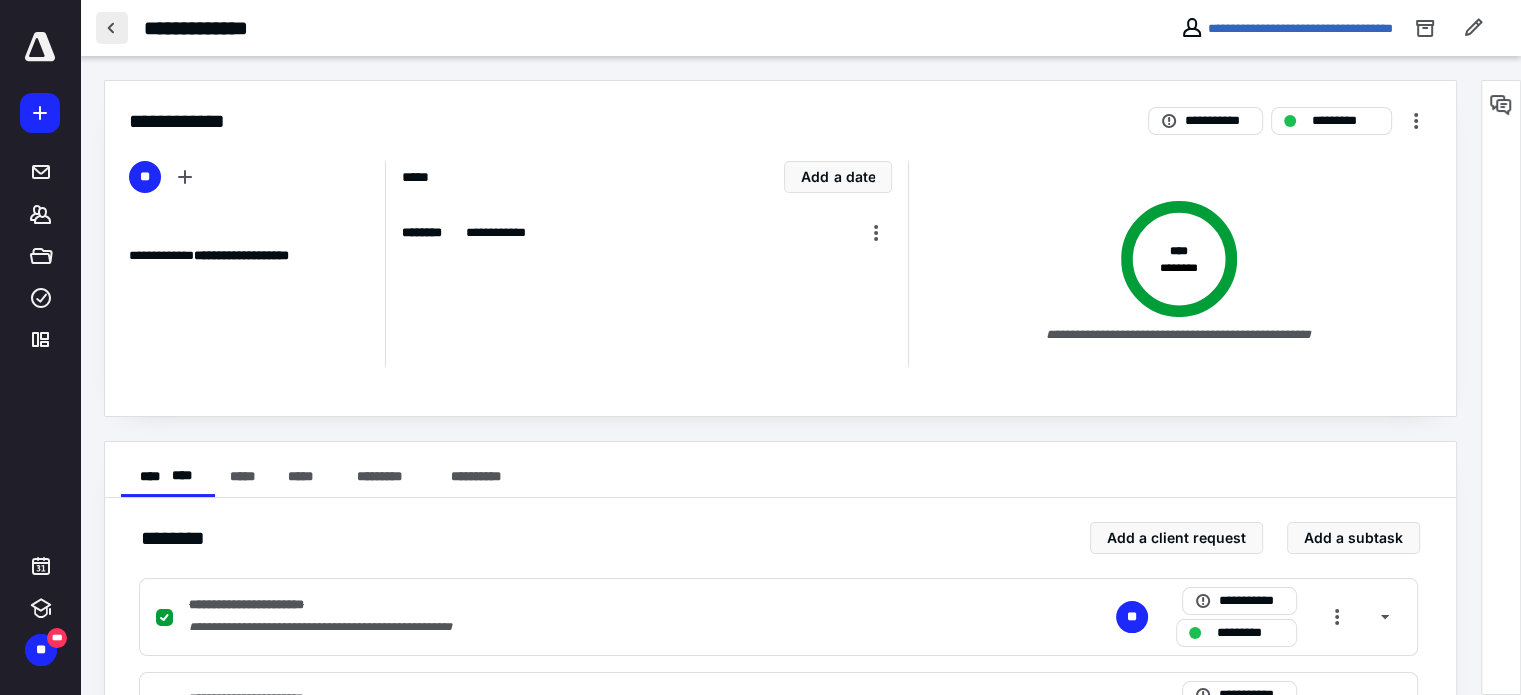 click at bounding box center (112, 28) 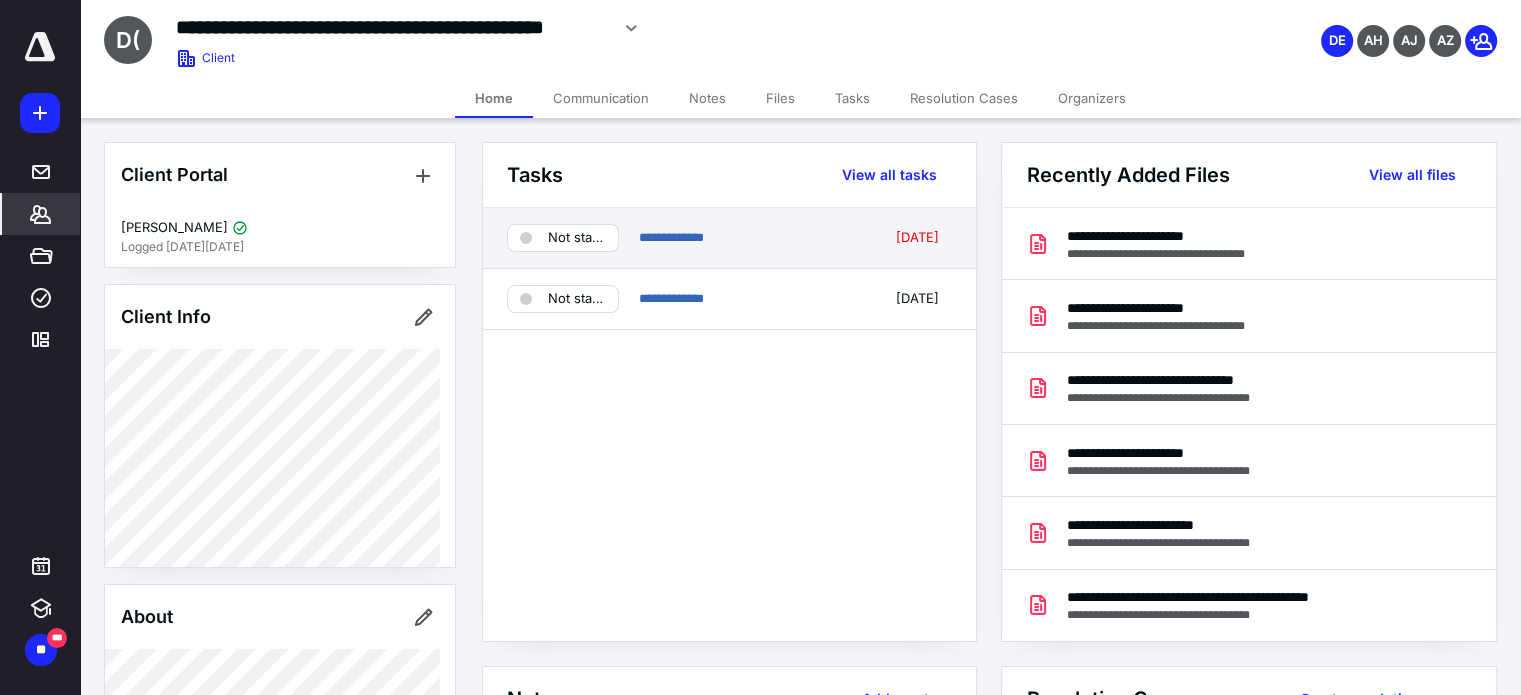 click on "**********" at bounding box center [729, 238] 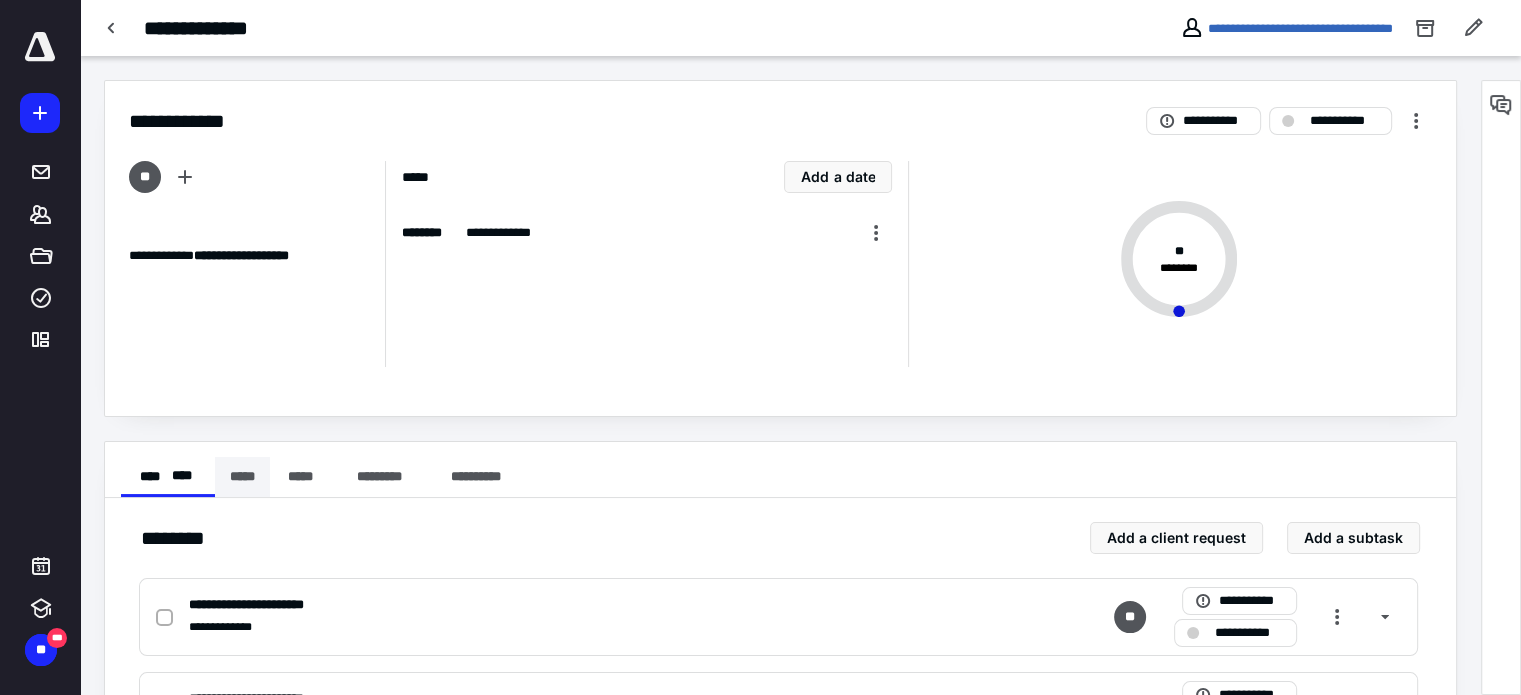 click on "*****" at bounding box center (242, 477) 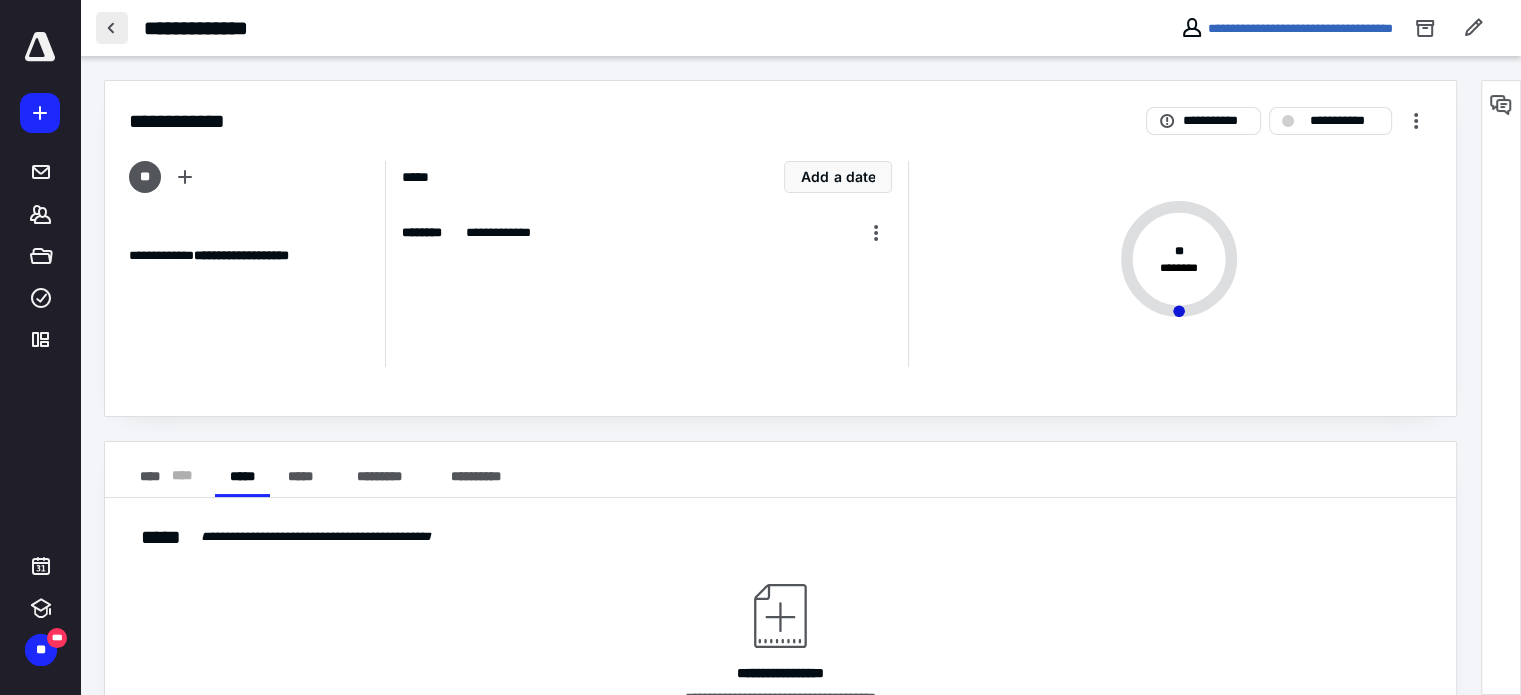 click at bounding box center (112, 28) 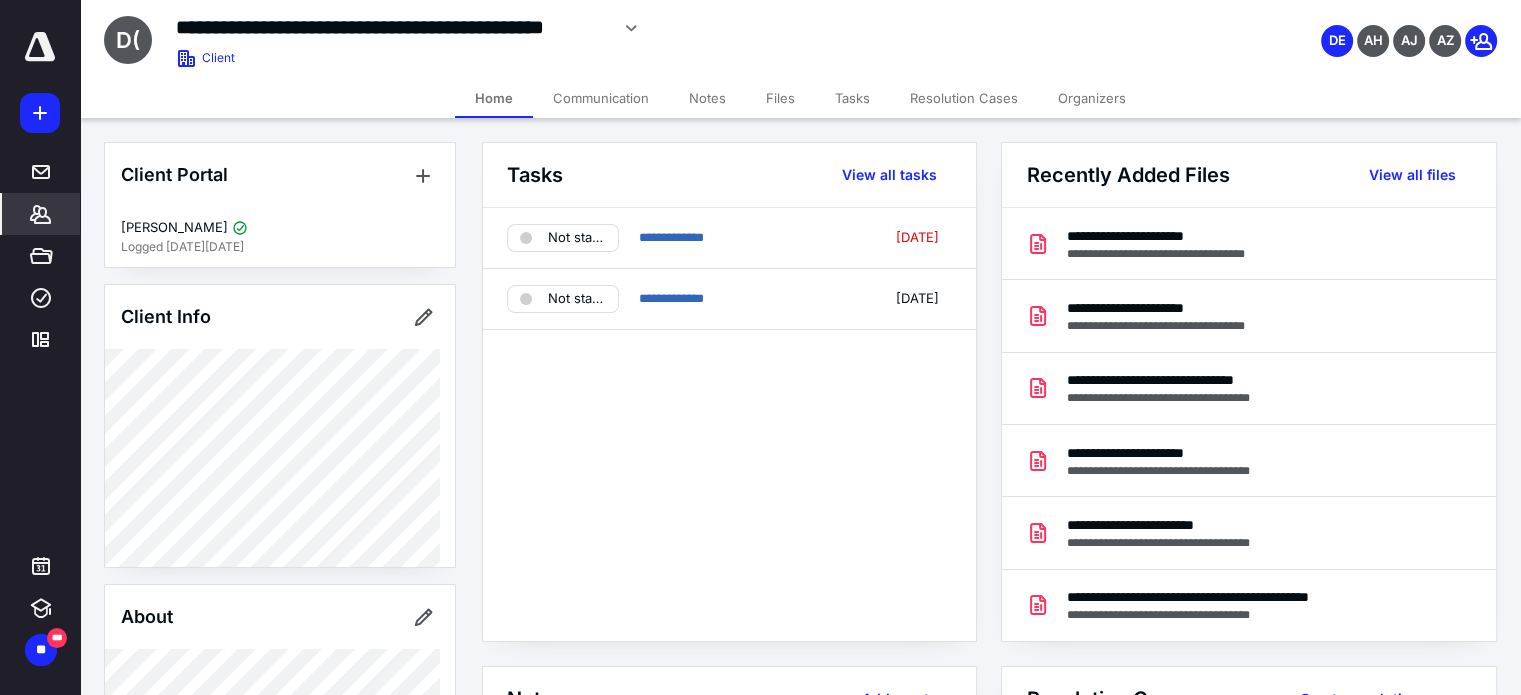 click on "Files" at bounding box center (780, 98) 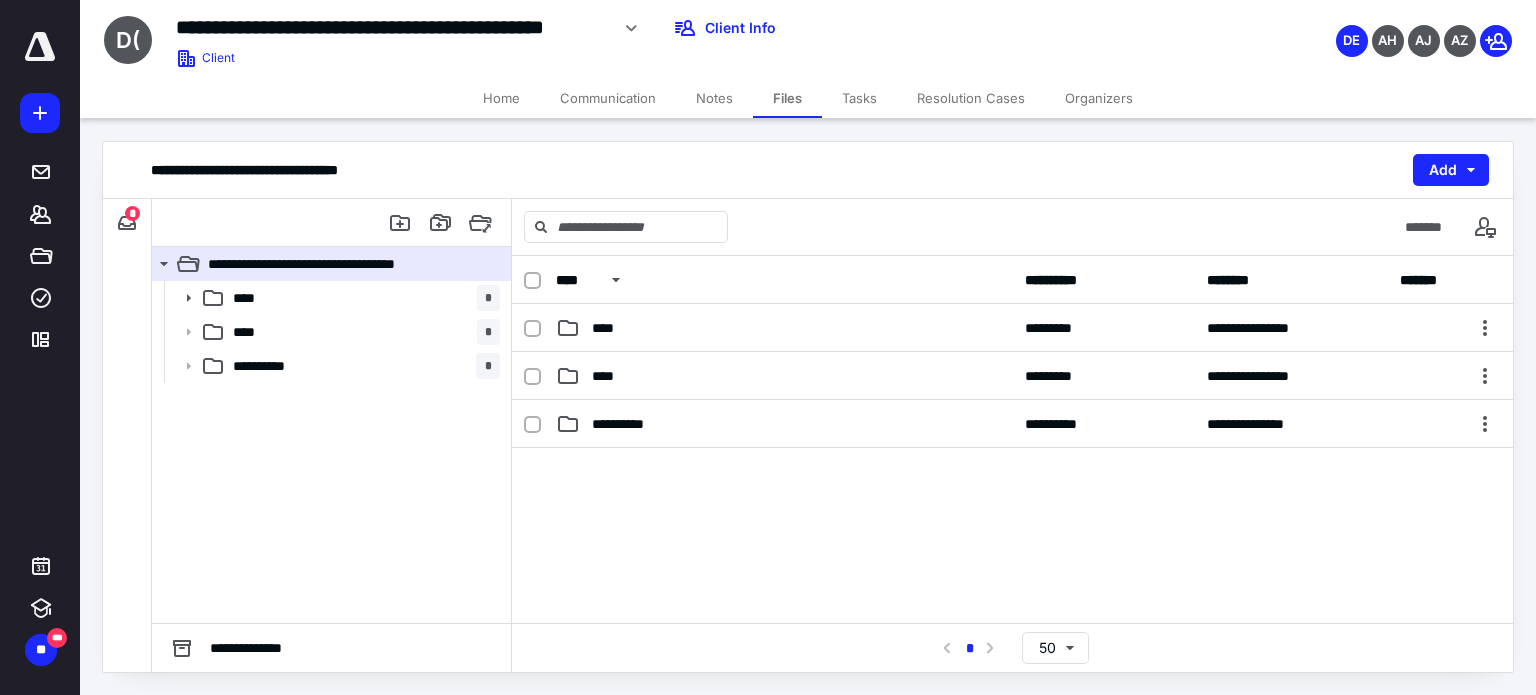 click on "Home" at bounding box center [501, 98] 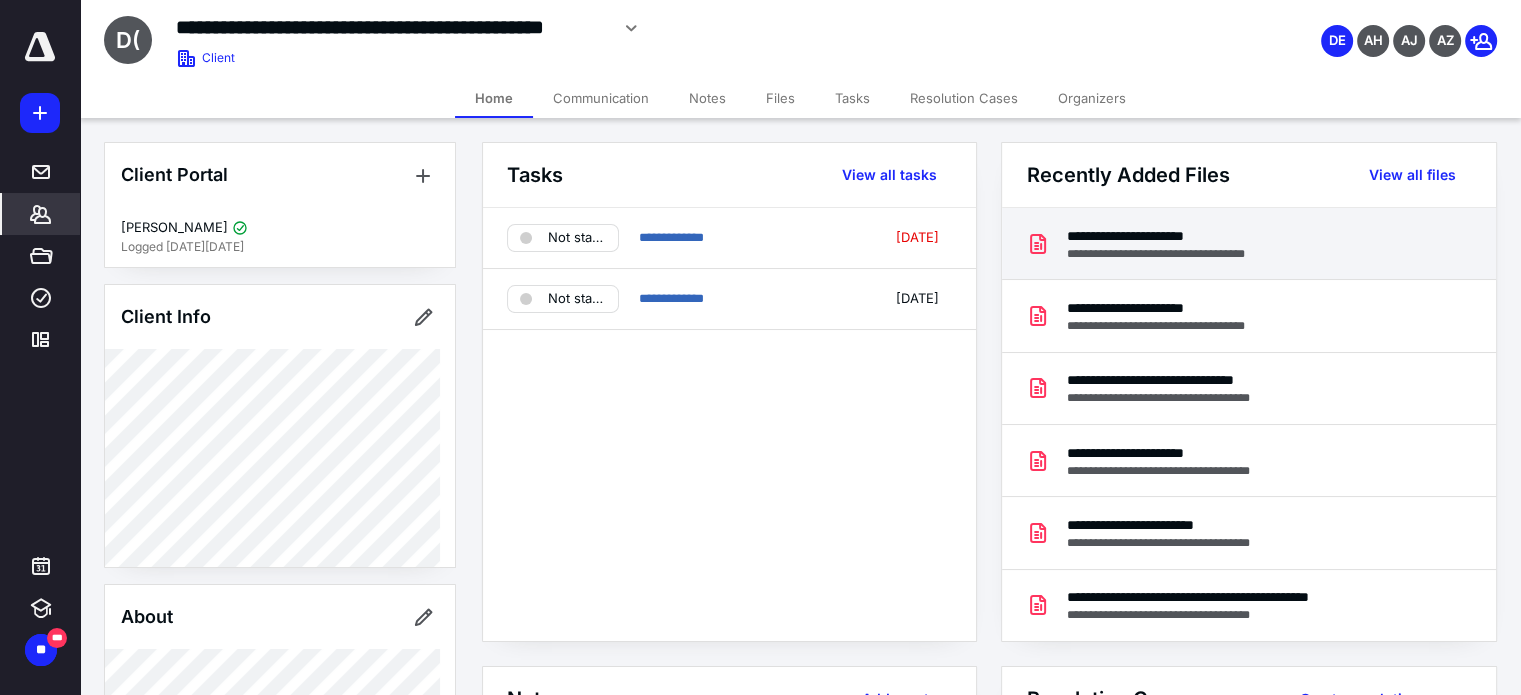 click on "**********" at bounding box center (1169, 236) 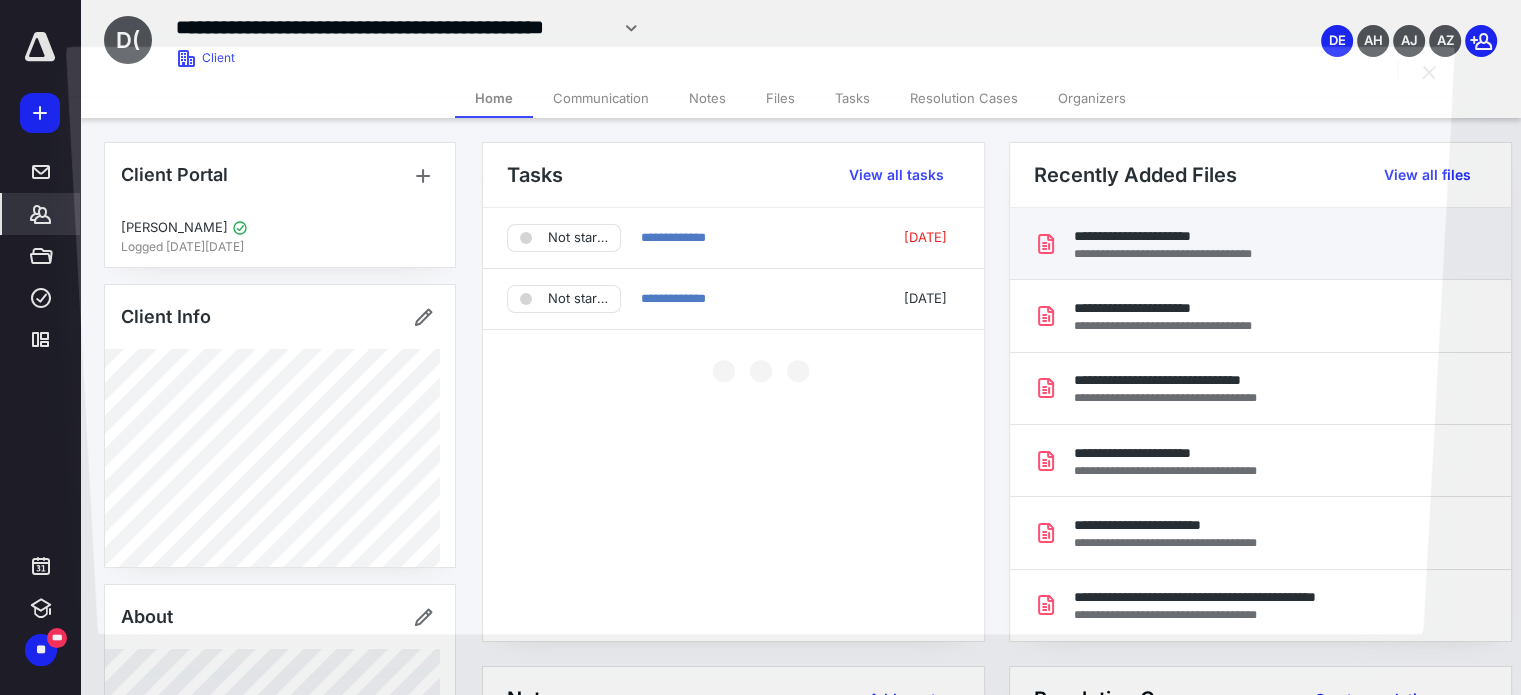 click at bounding box center (760, 364) 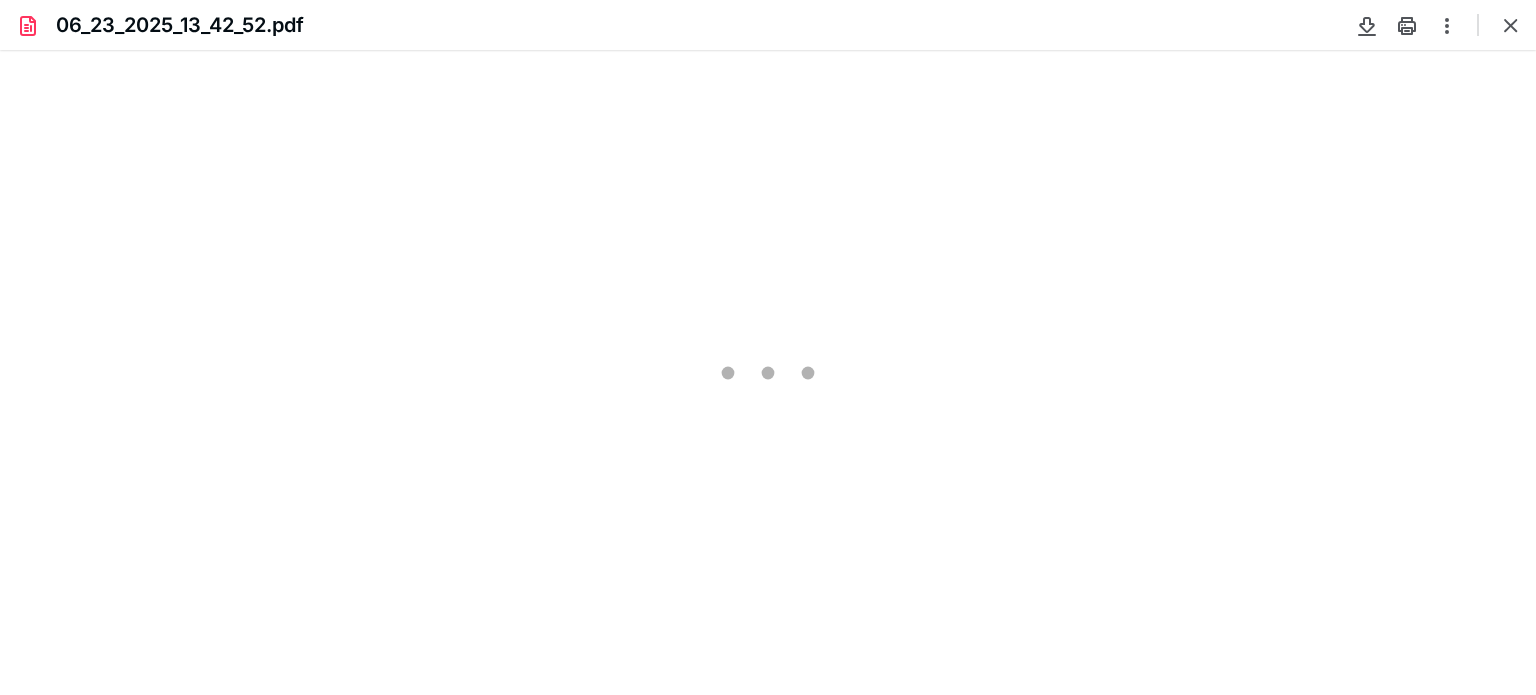 scroll, scrollTop: 0, scrollLeft: 0, axis: both 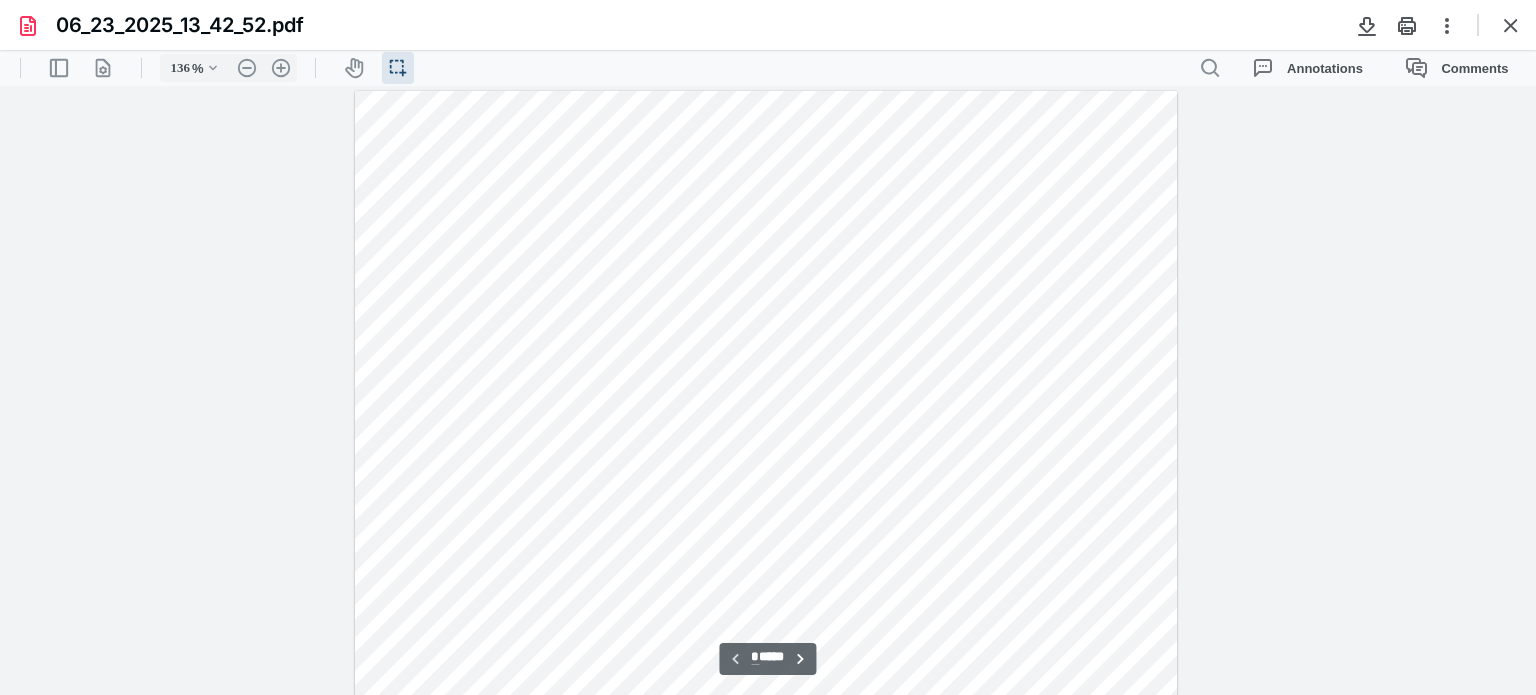 type on "161" 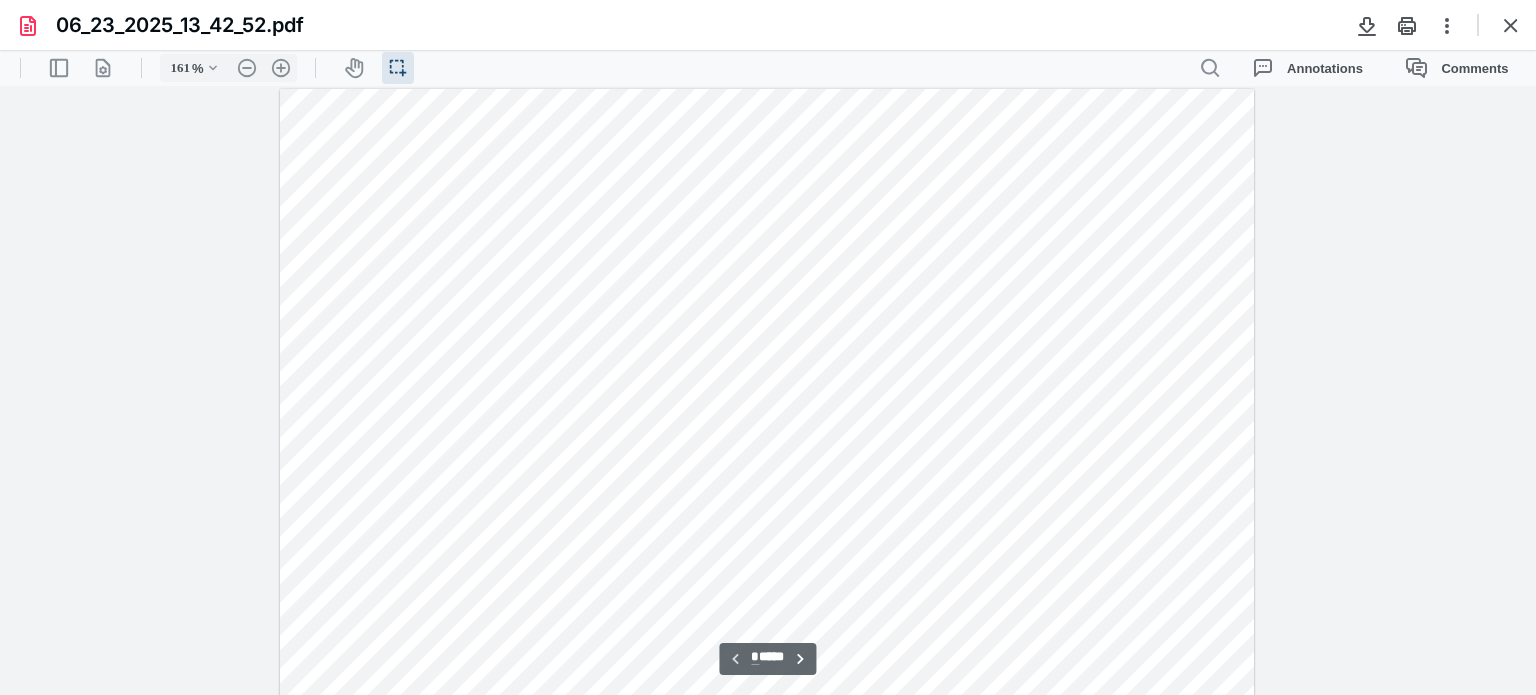 scroll, scrollTop: 0, scrollLeft: 0, axis: both 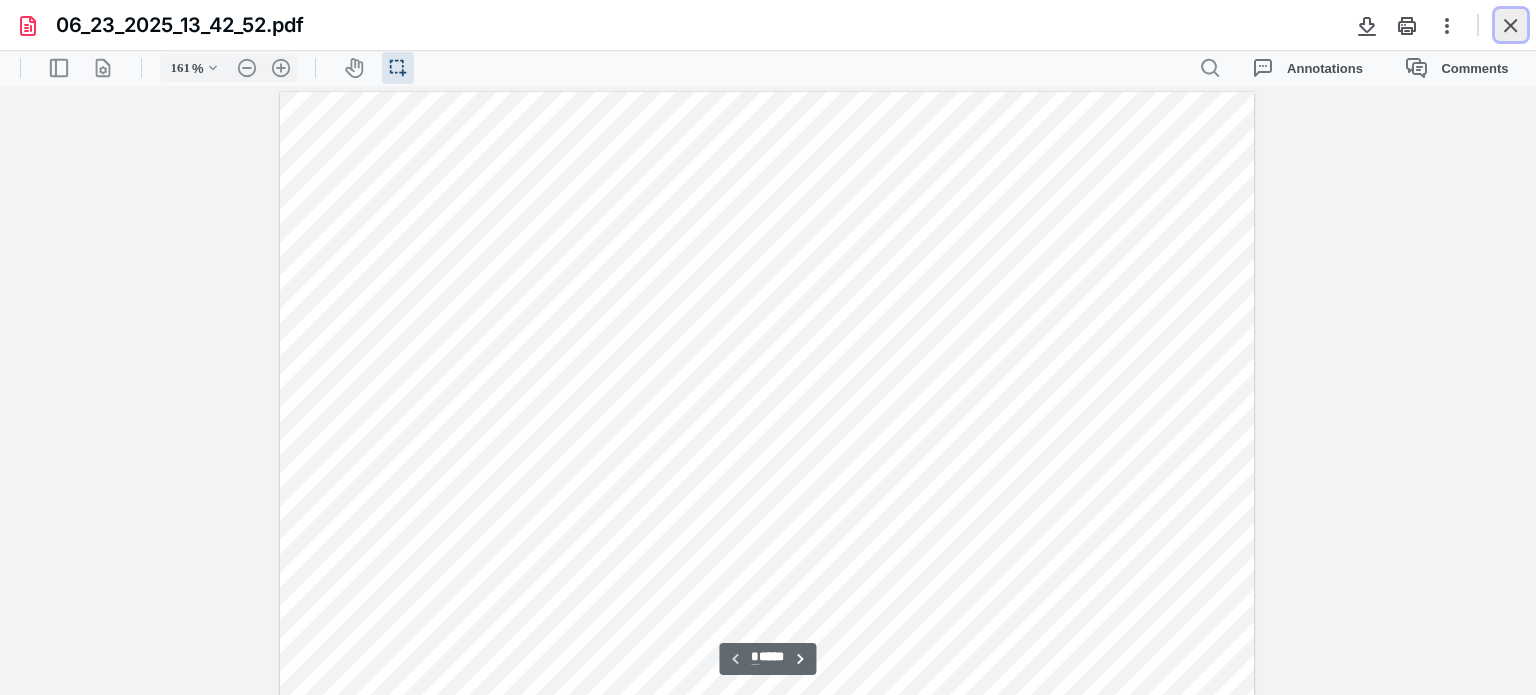 click at bounding box center [1511, 25] 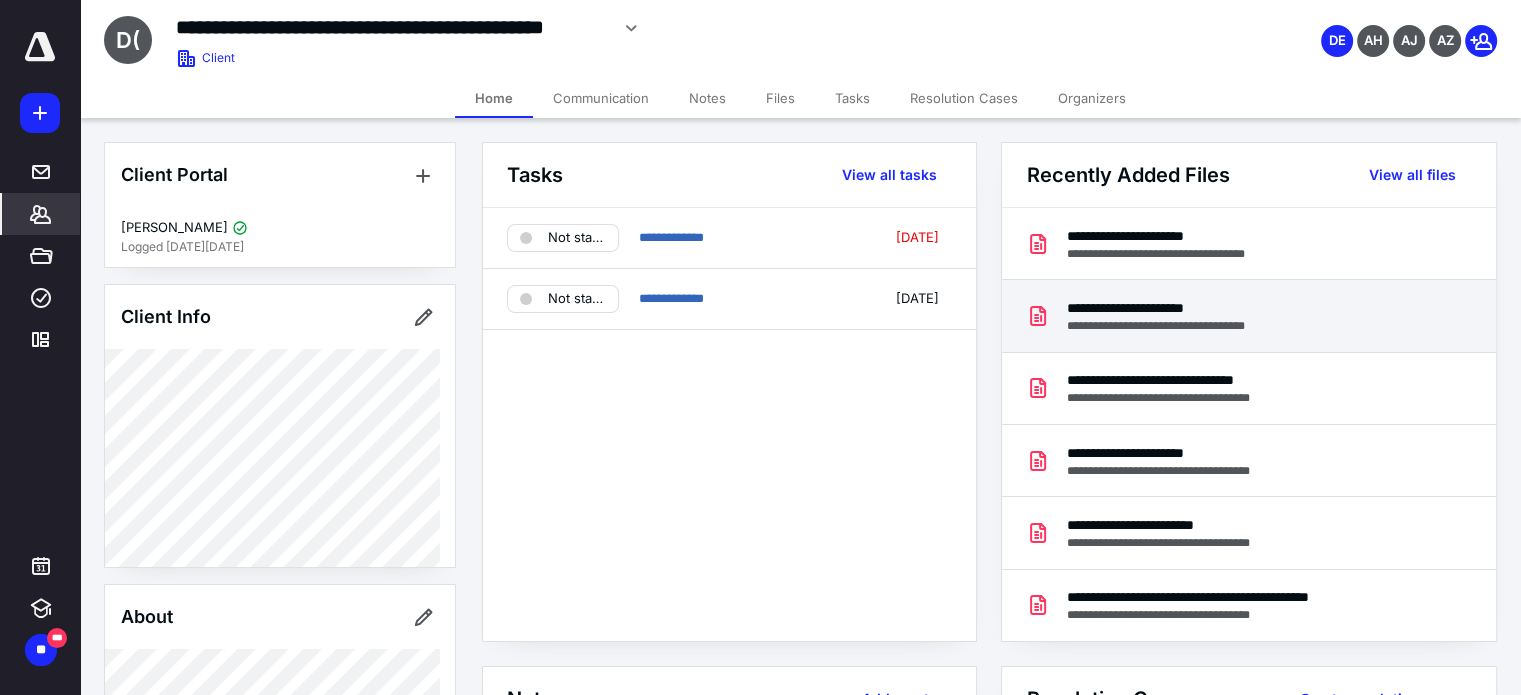 click on "**********" at bounding box center (1169, 308) 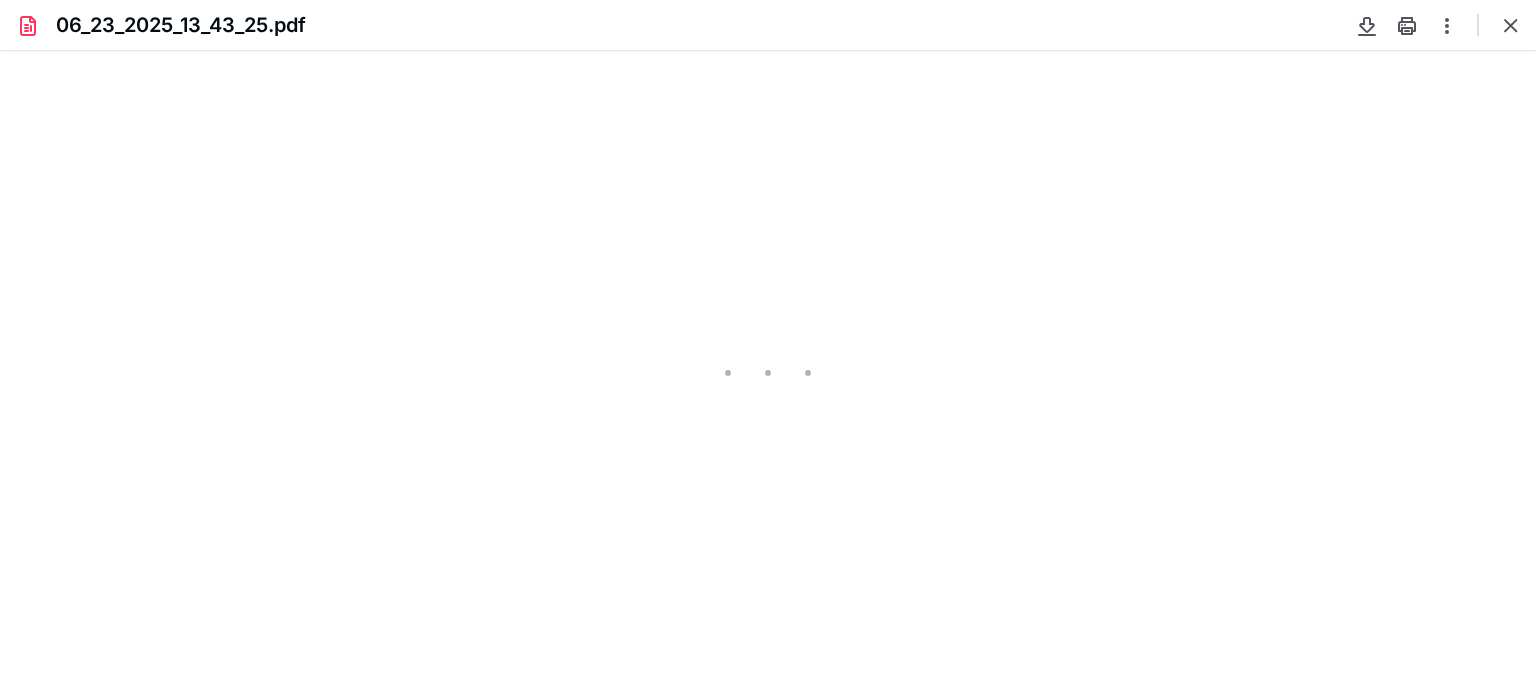 scroll, scrollTop: 0, scrollLeft: 0, axis: both 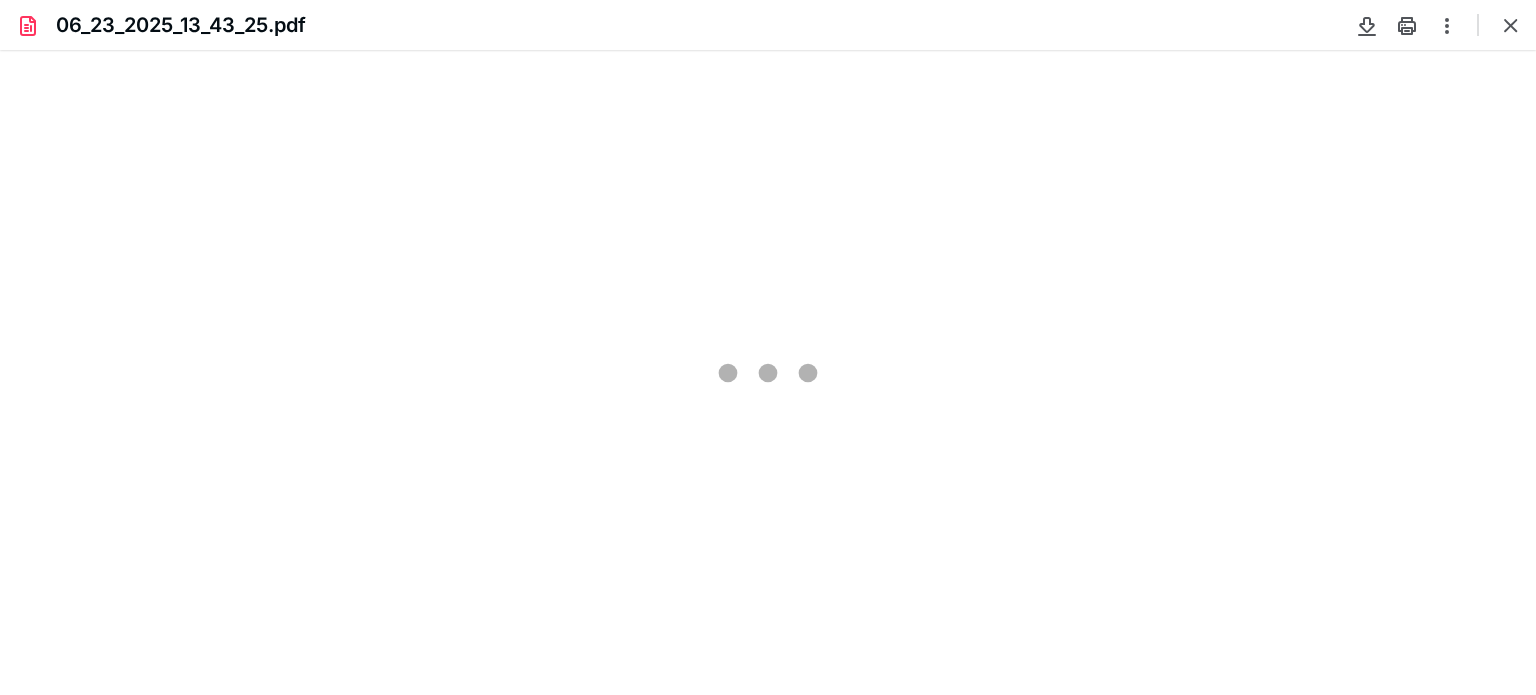 type on "77" 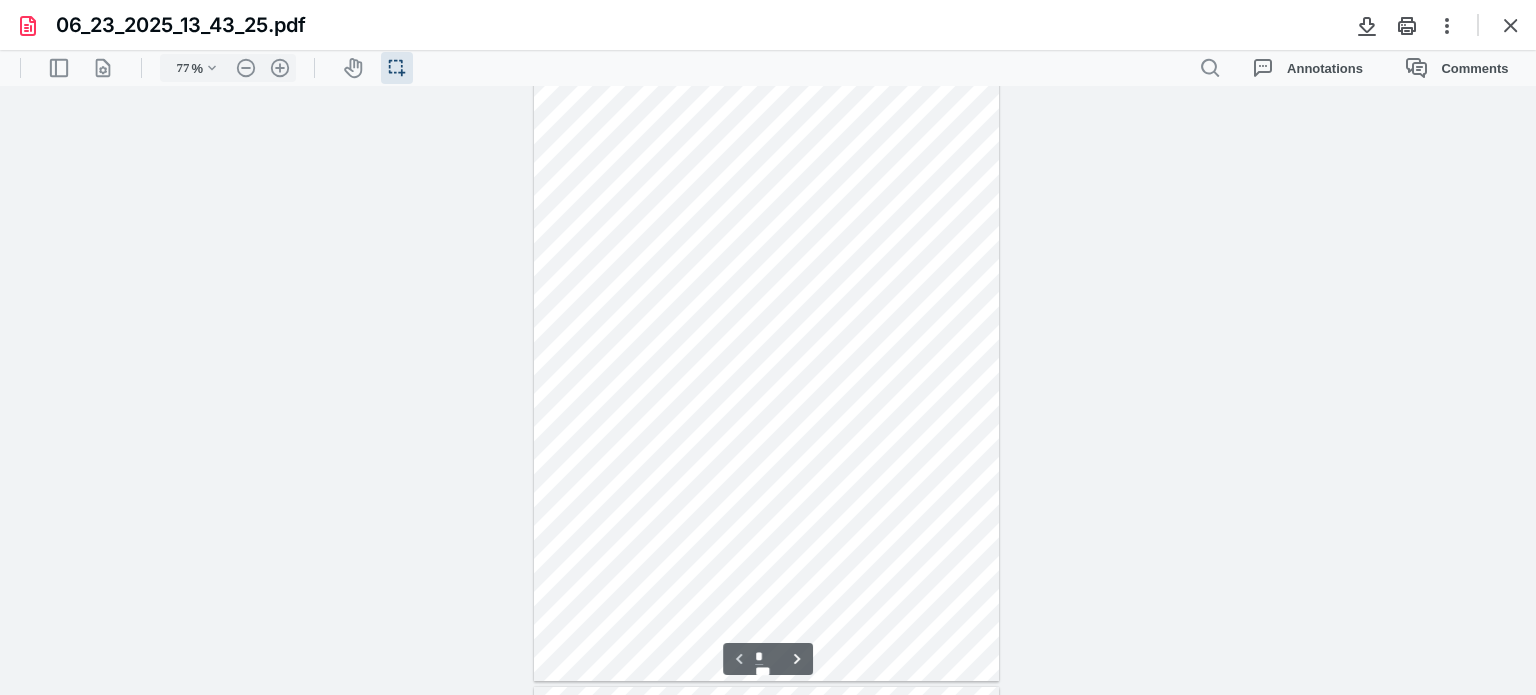 scroll, scrollTop: 0, scrollLeft: 0, axis: both 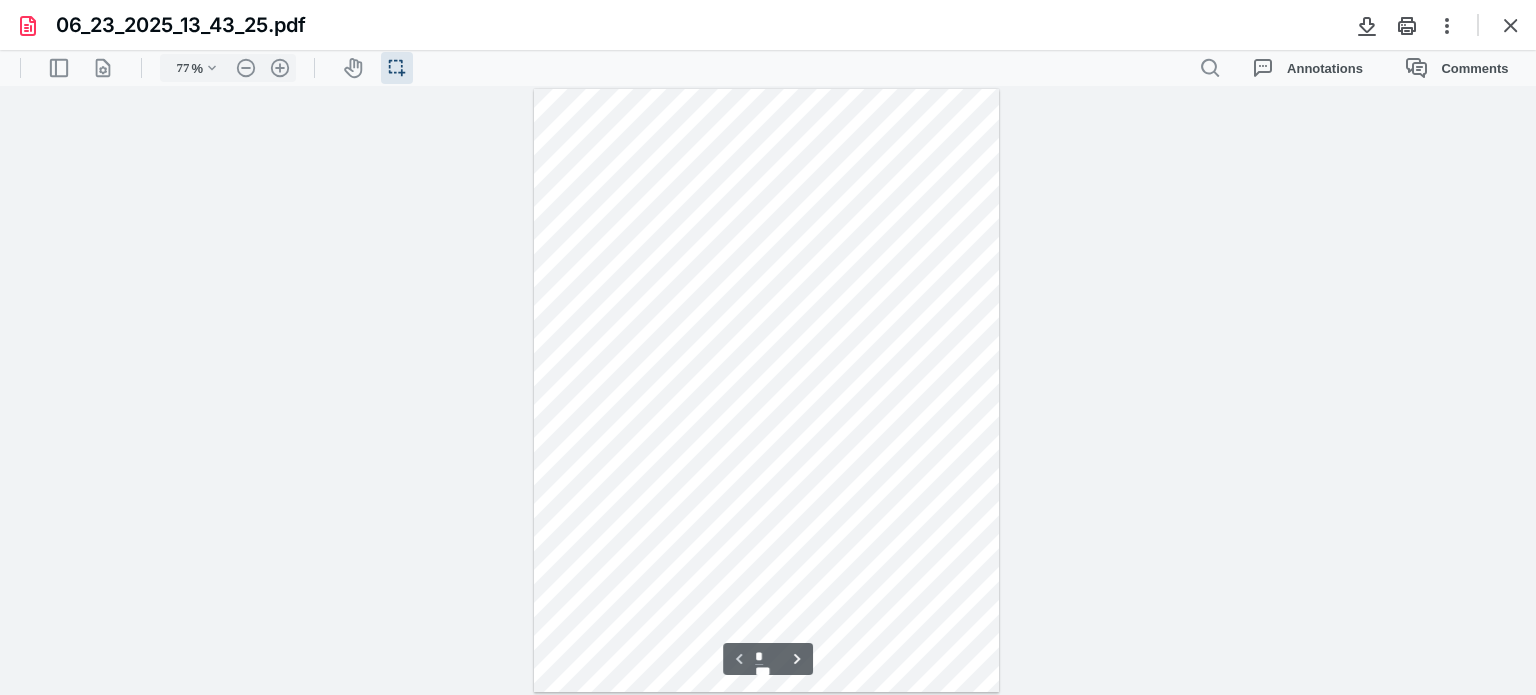 type on "*" 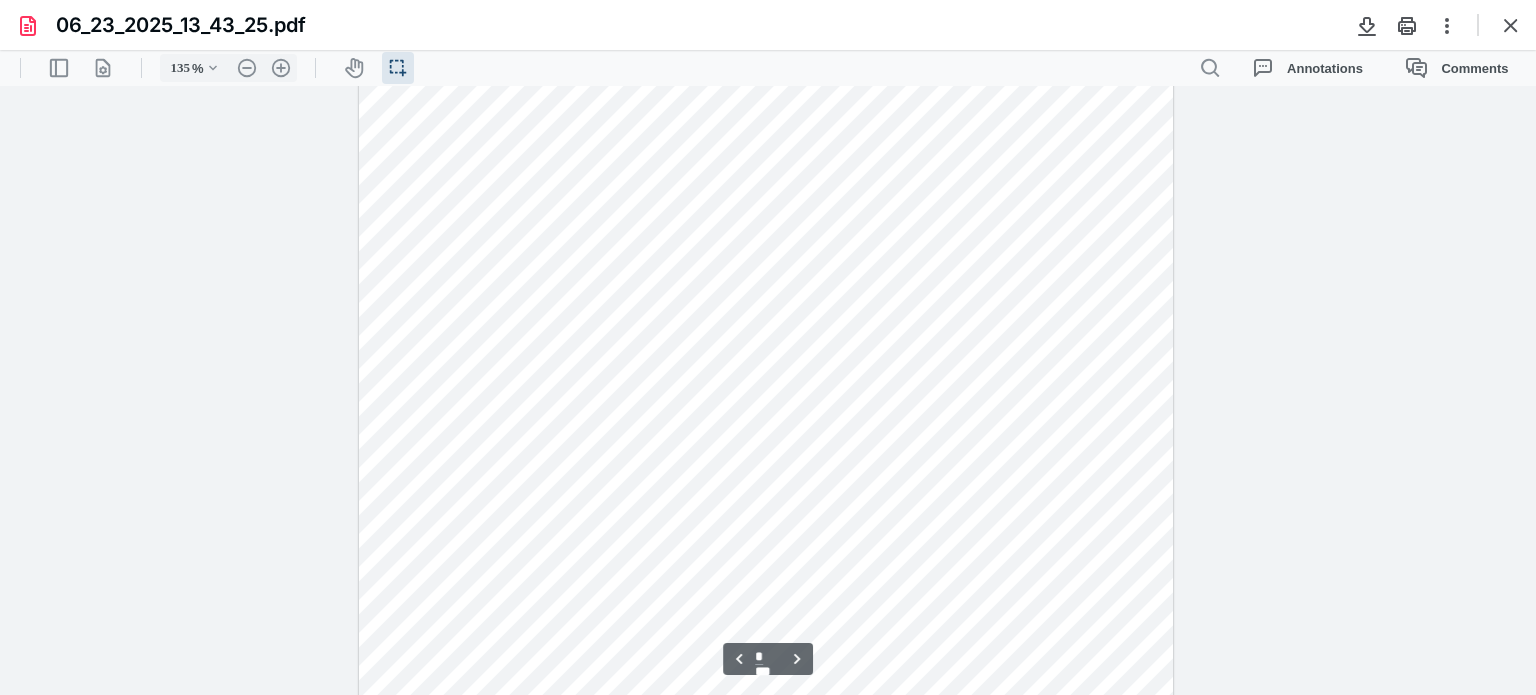 scroll, scrollTop: 1319, scrollLeft: 0, axis: vertical 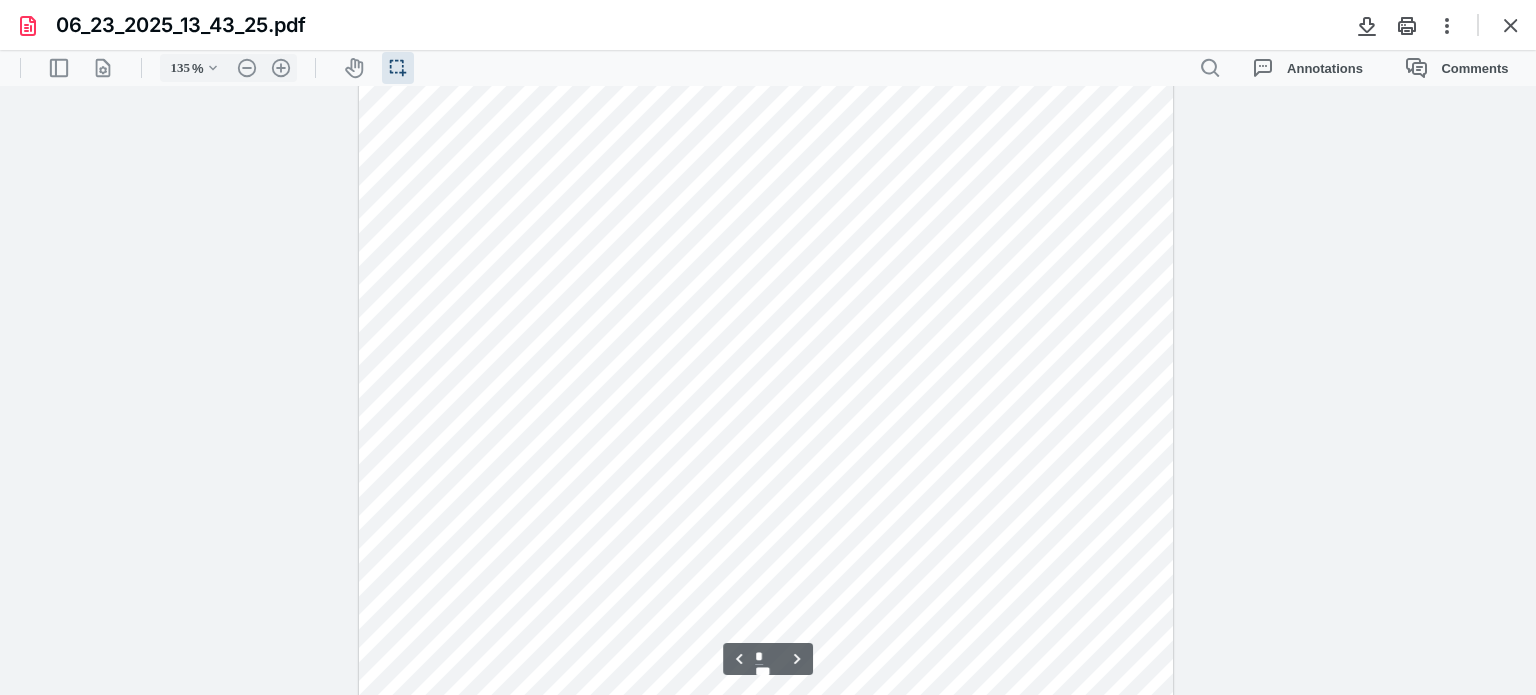type on "160" 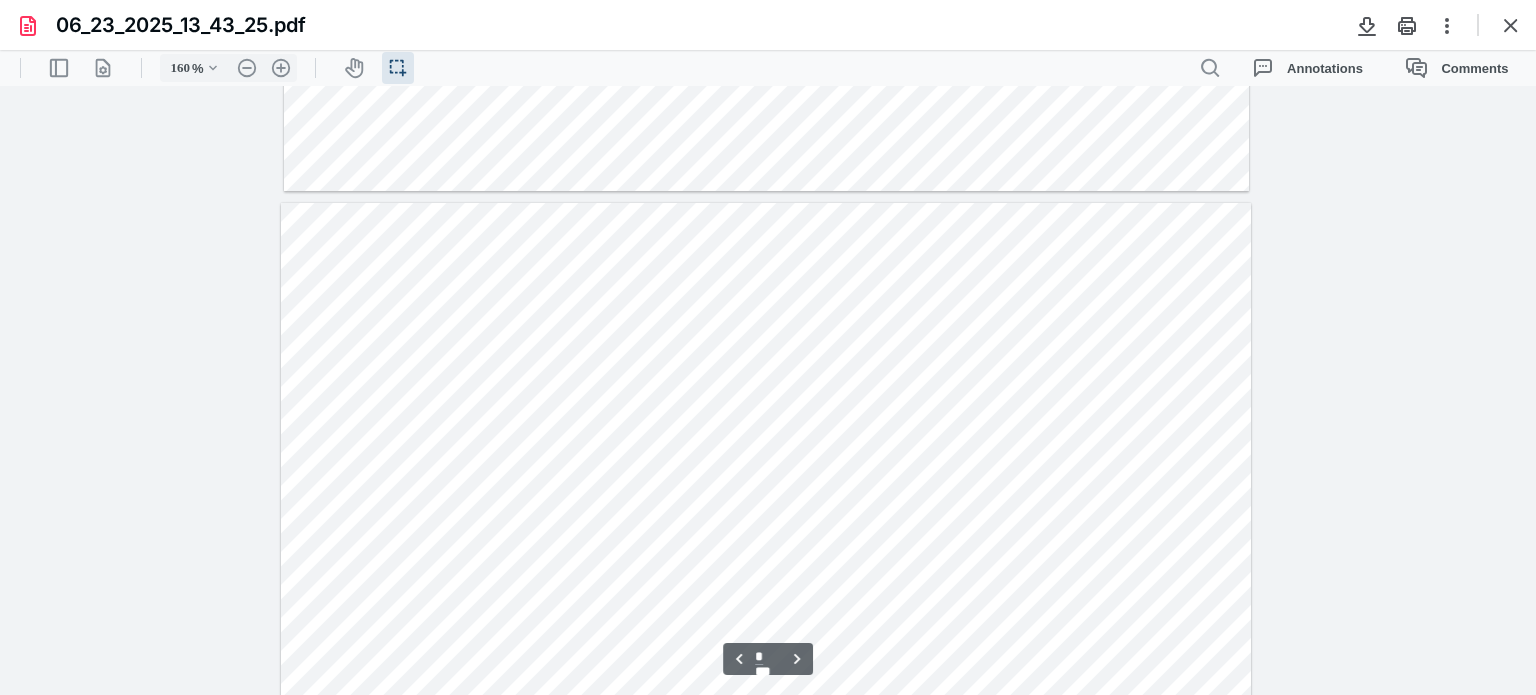 scroll, scrollTop: 2017, scrollLeft: 0, axis: vertical 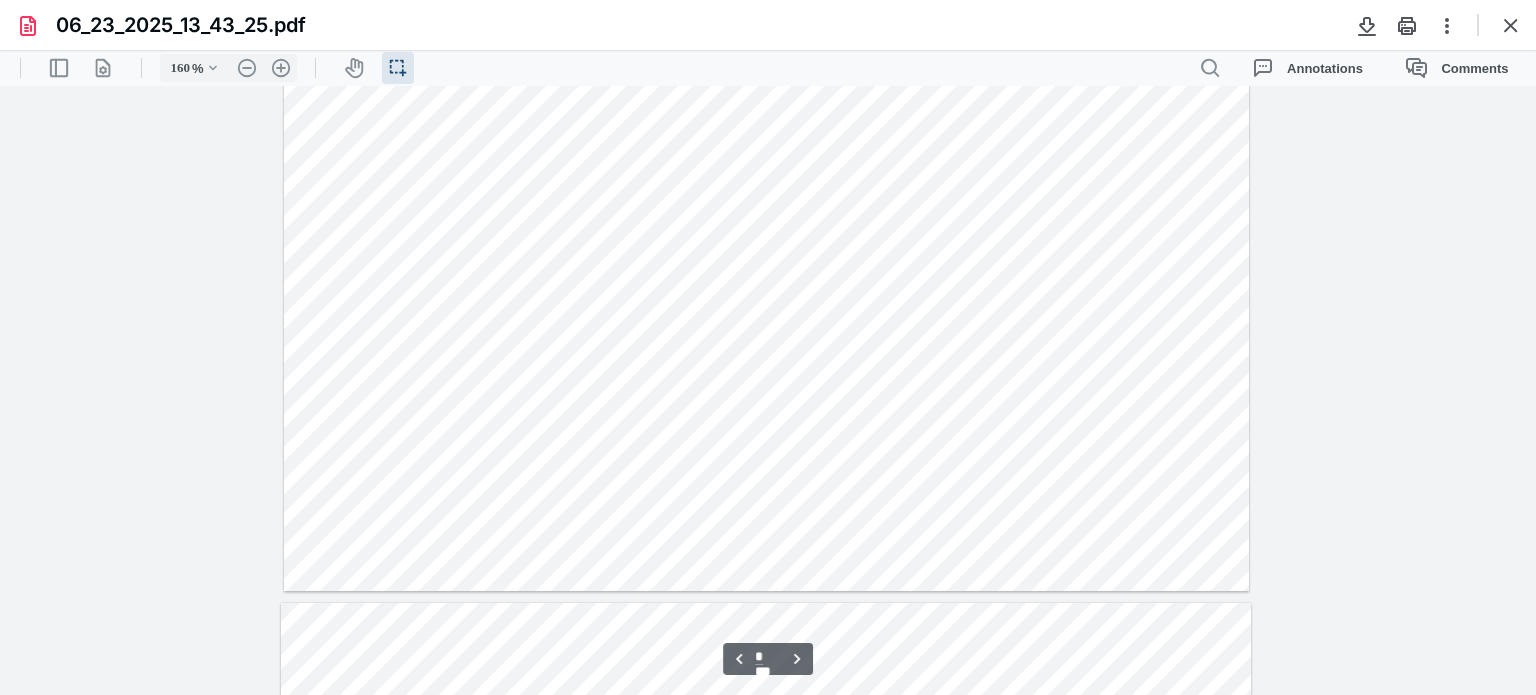 click at bounding box center (767, -35) 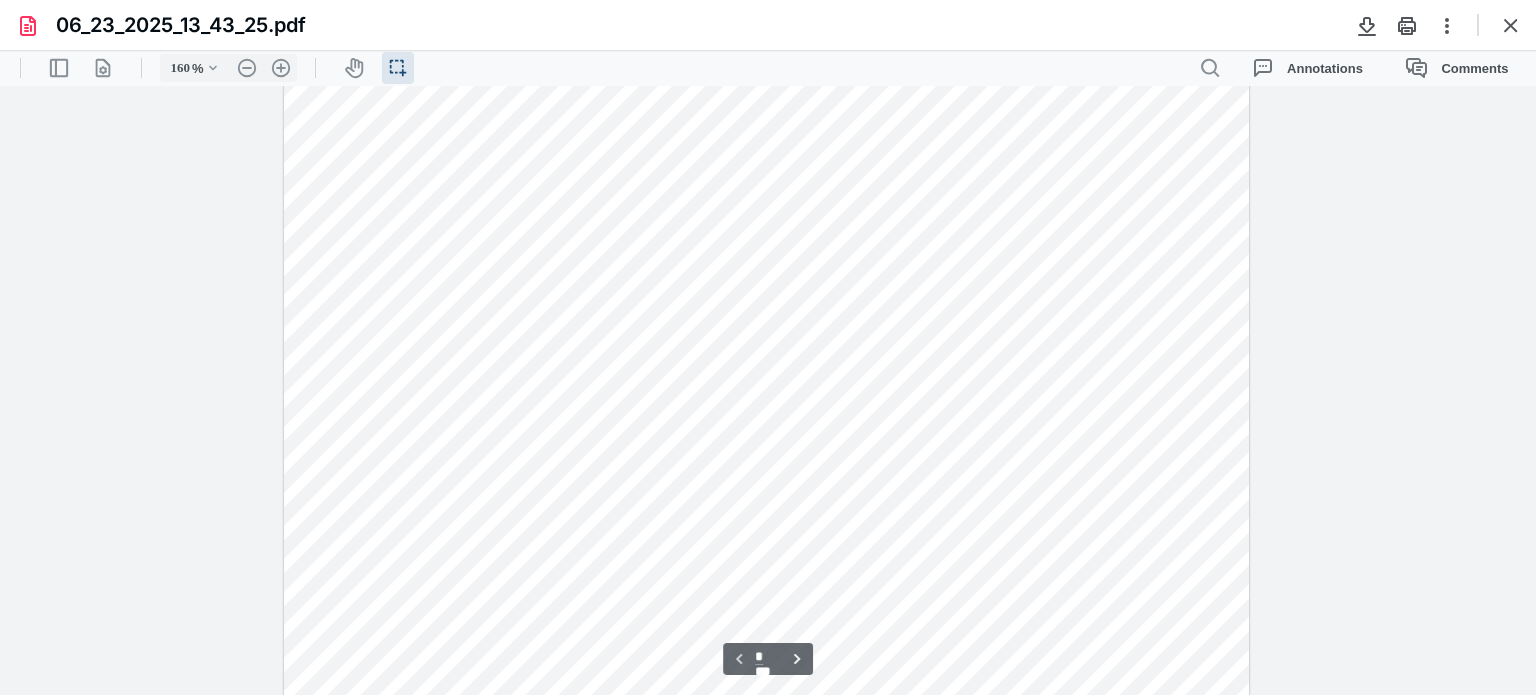 scroll, scrollTop: 0, scrollLeft: 0, axis: both 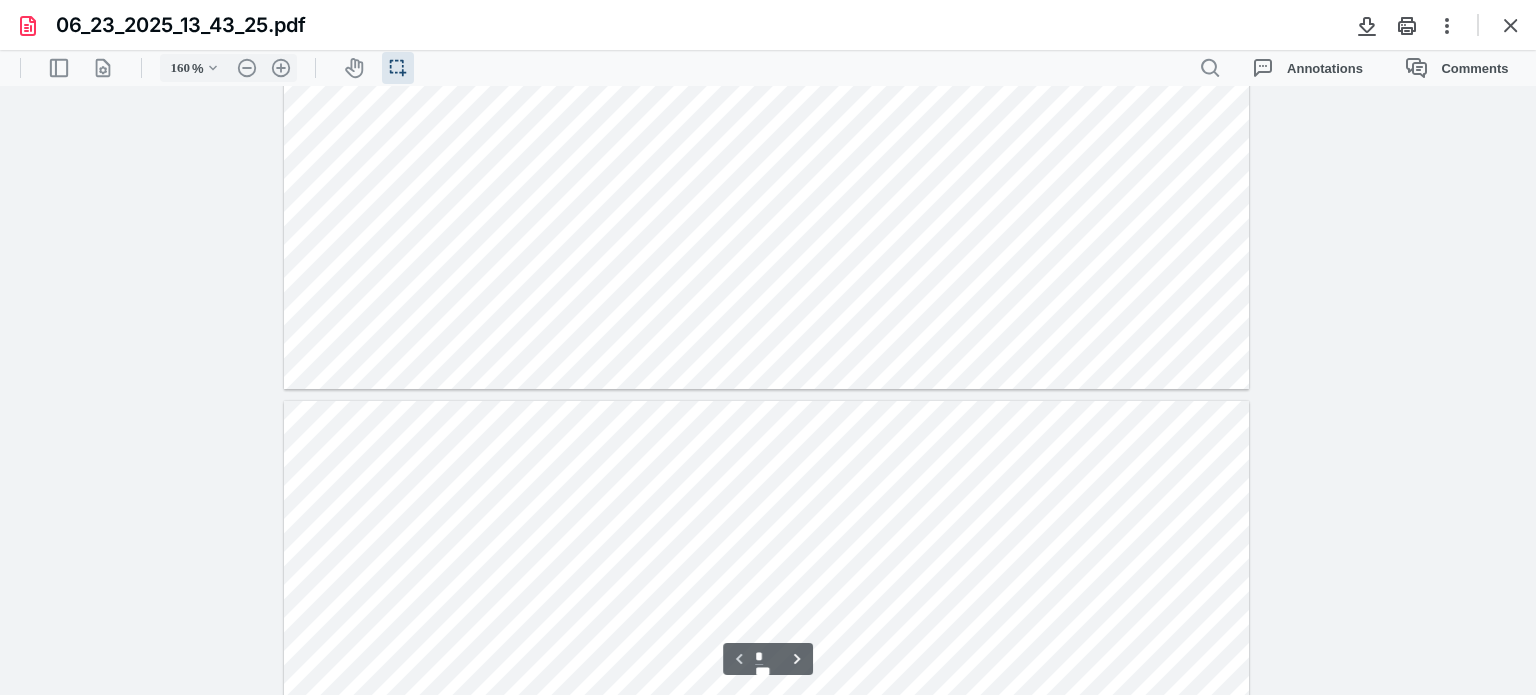 type on "*" 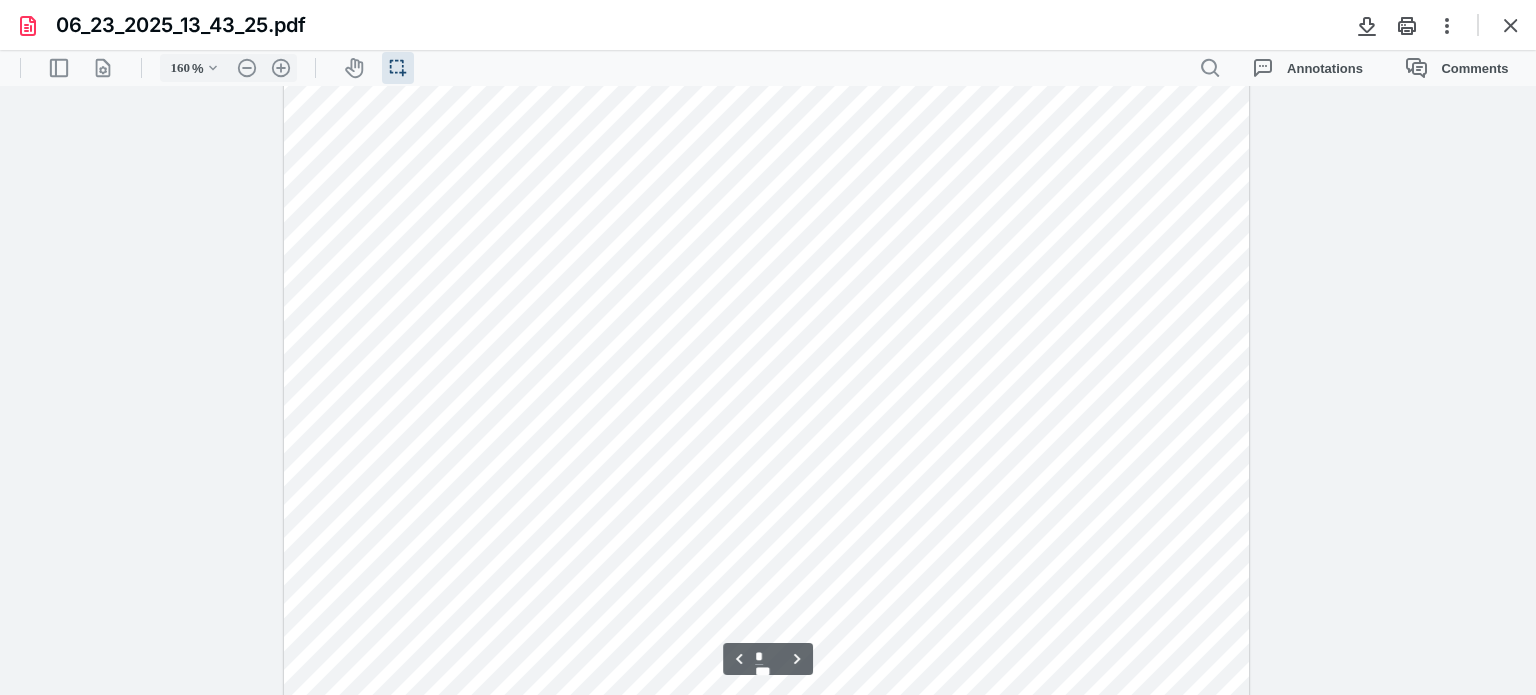 scroll, scrollTop: 1300, scrollLeft: 0, axis: vertical 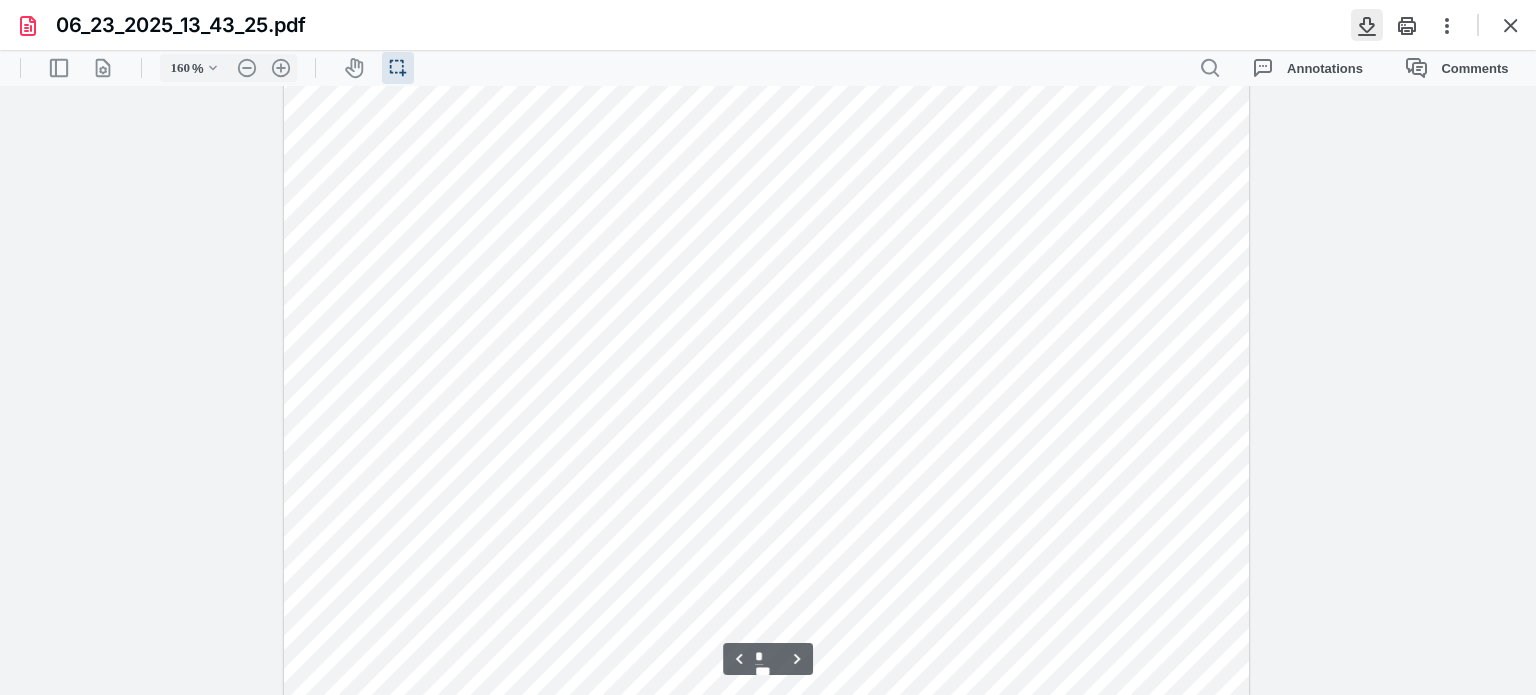 click at bounding box center (1367, 25) 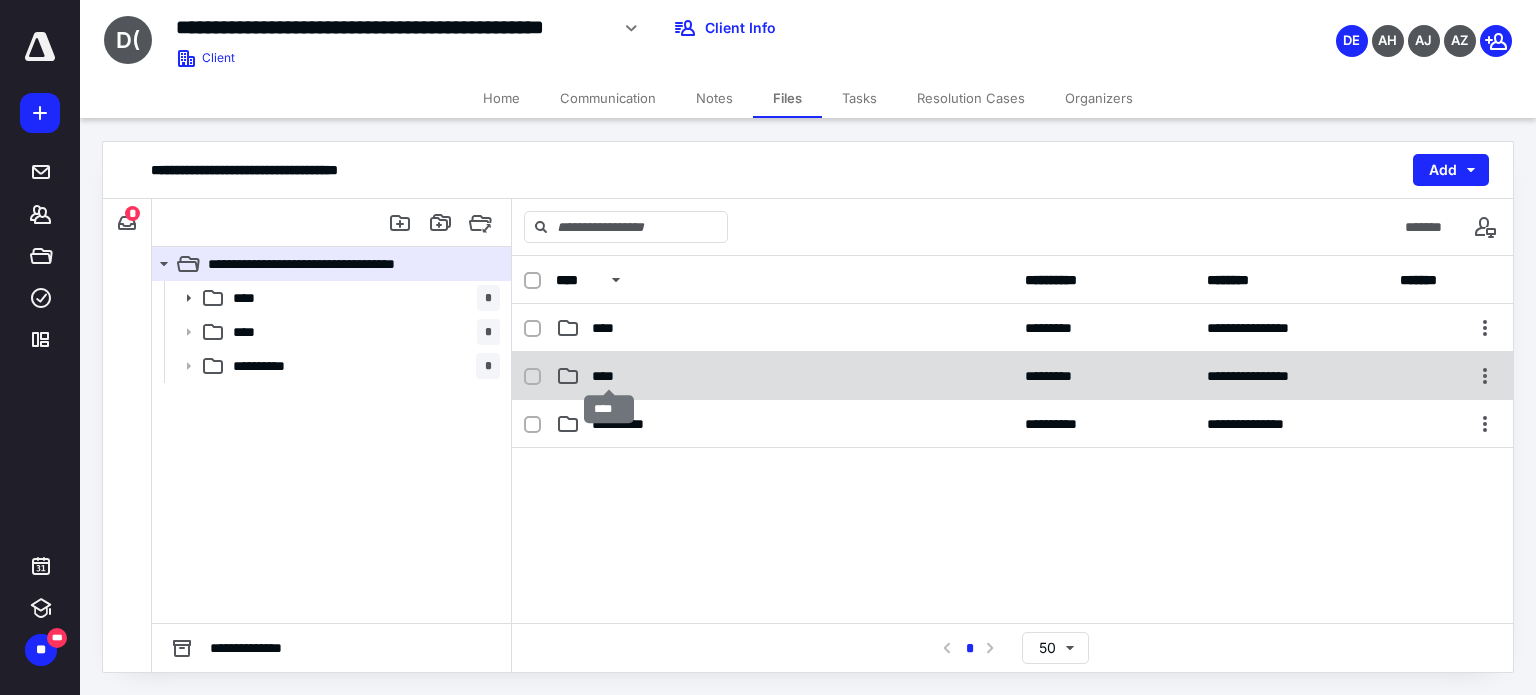 click on "****" at bounding box center (609, 376) 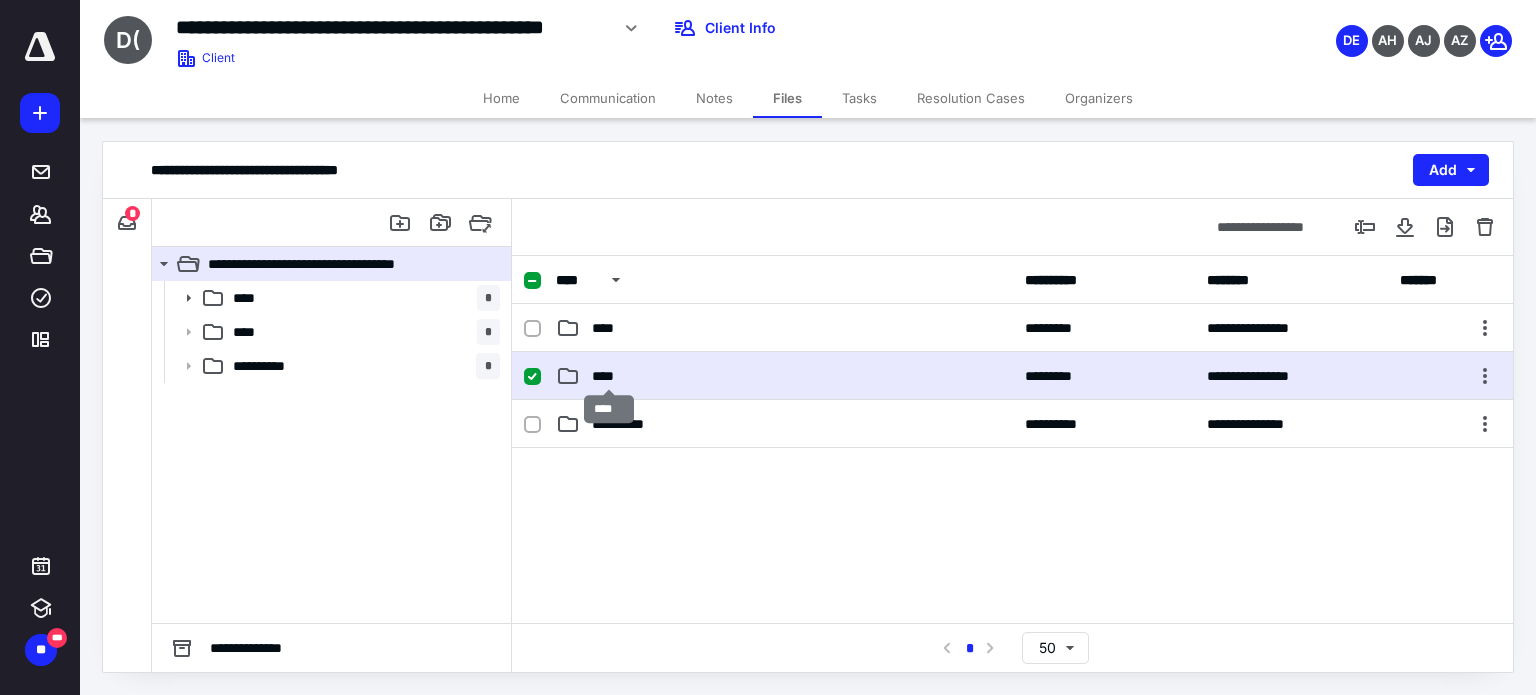 click on "****" at bounding box center [609, 376] 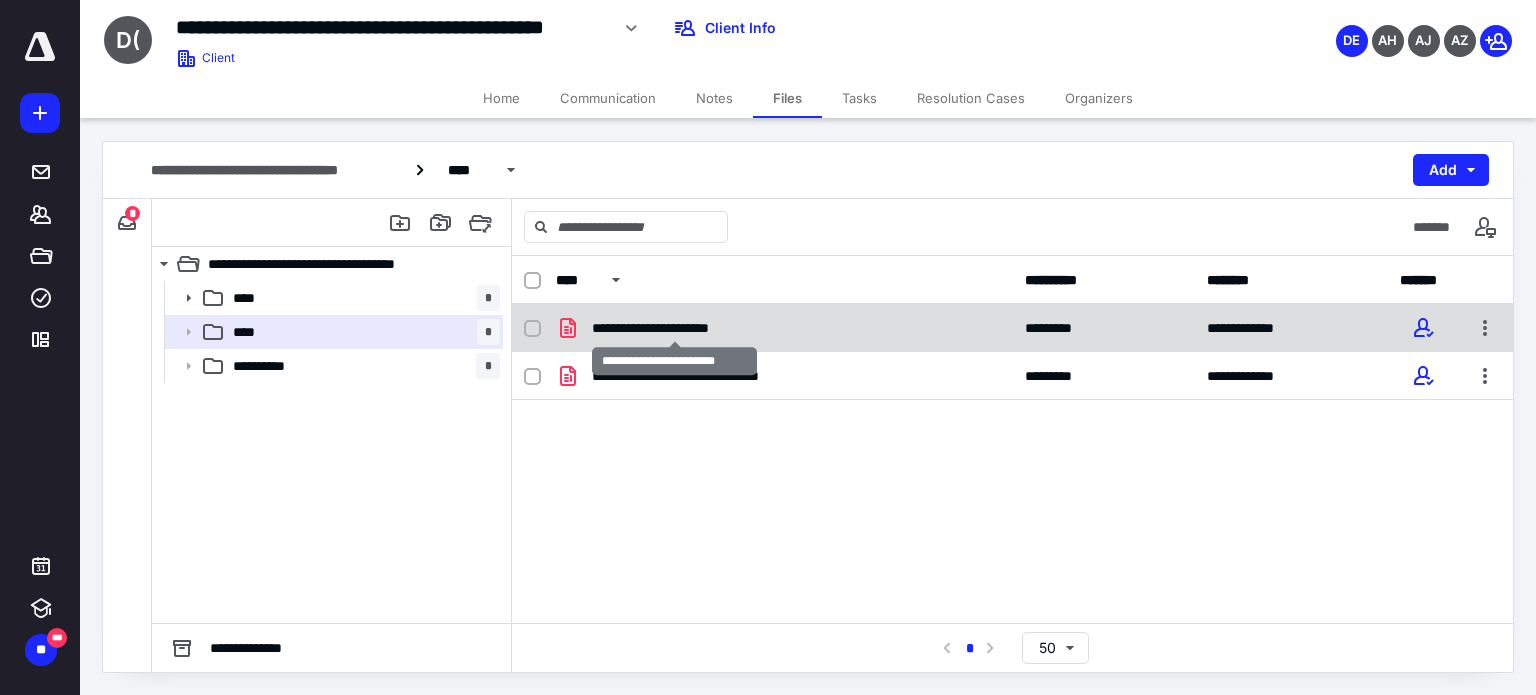 click on "**********" at bounding box center (675, 328) 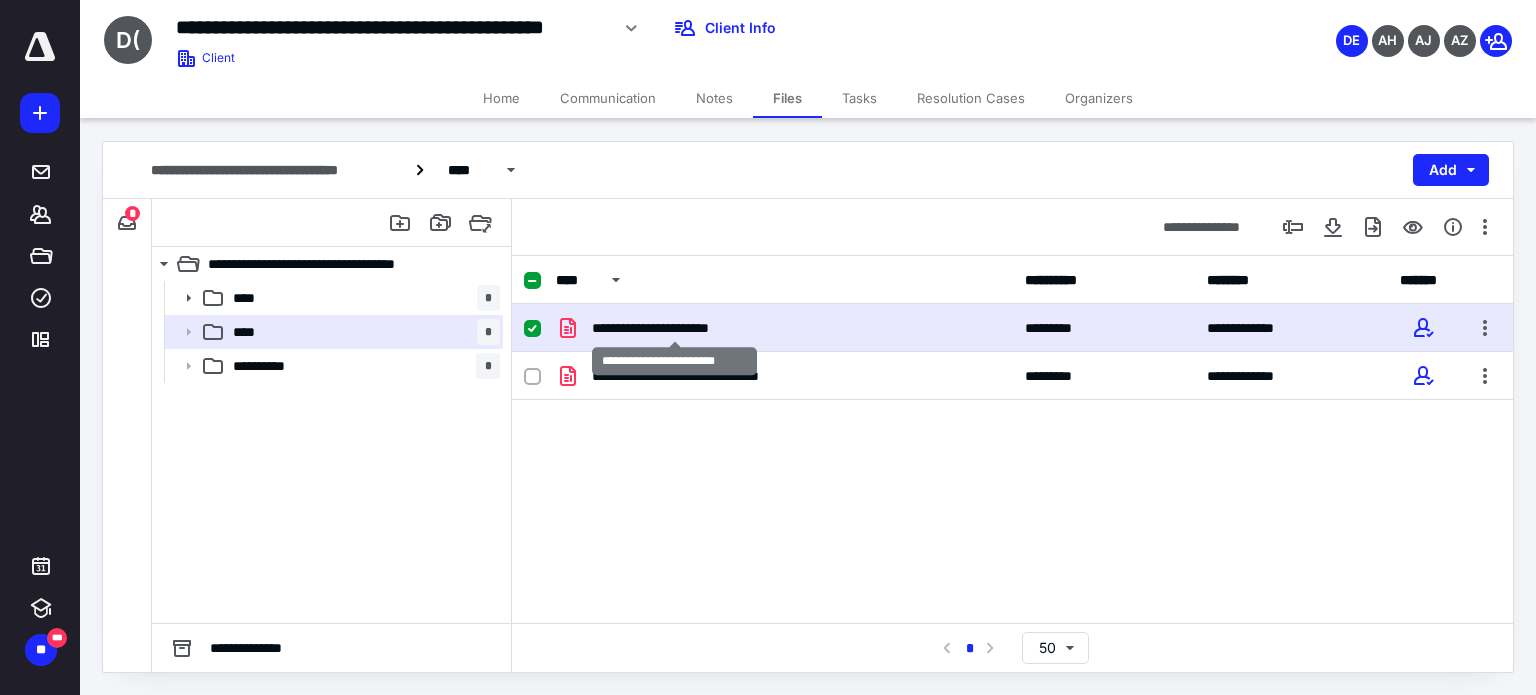click on "**********" at bounding box center [675, 328] 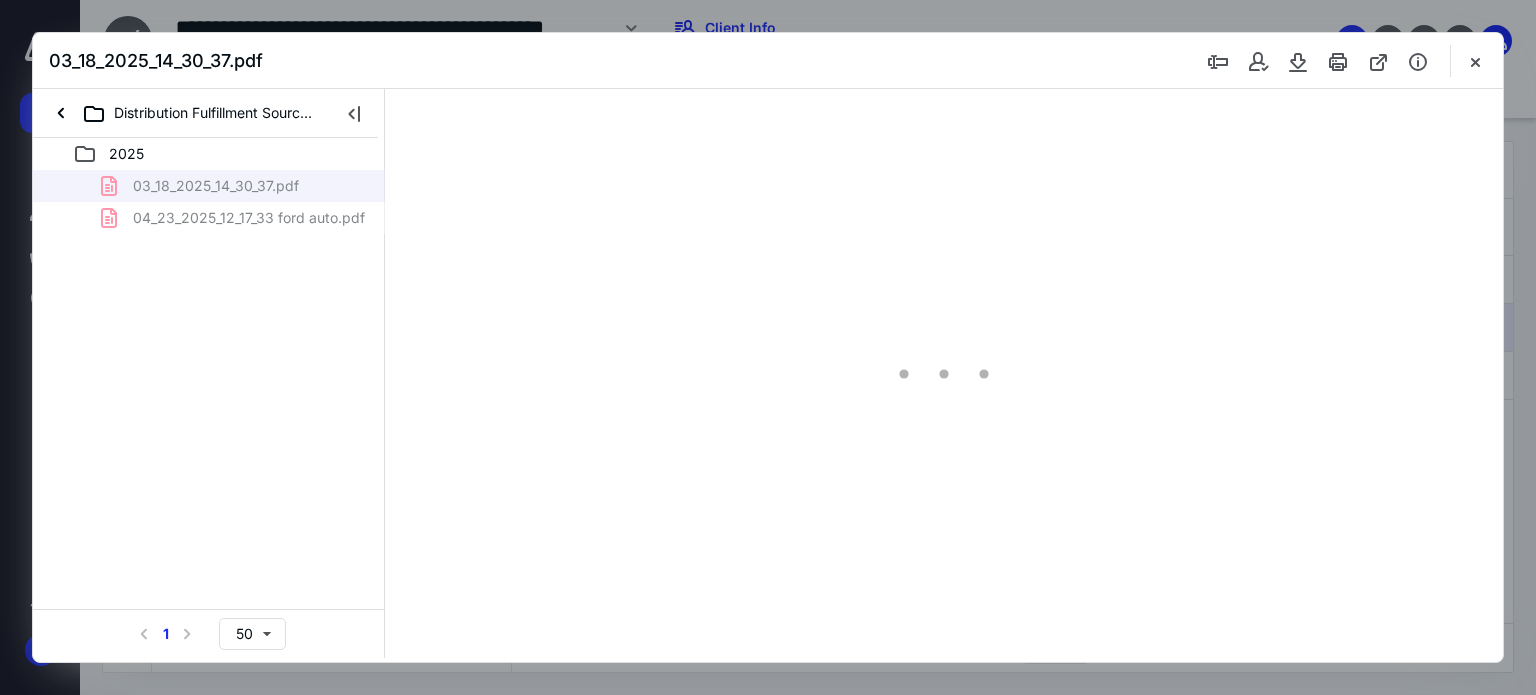 scroll, scrollTop: 0, scrollLeft: 0, axis: both 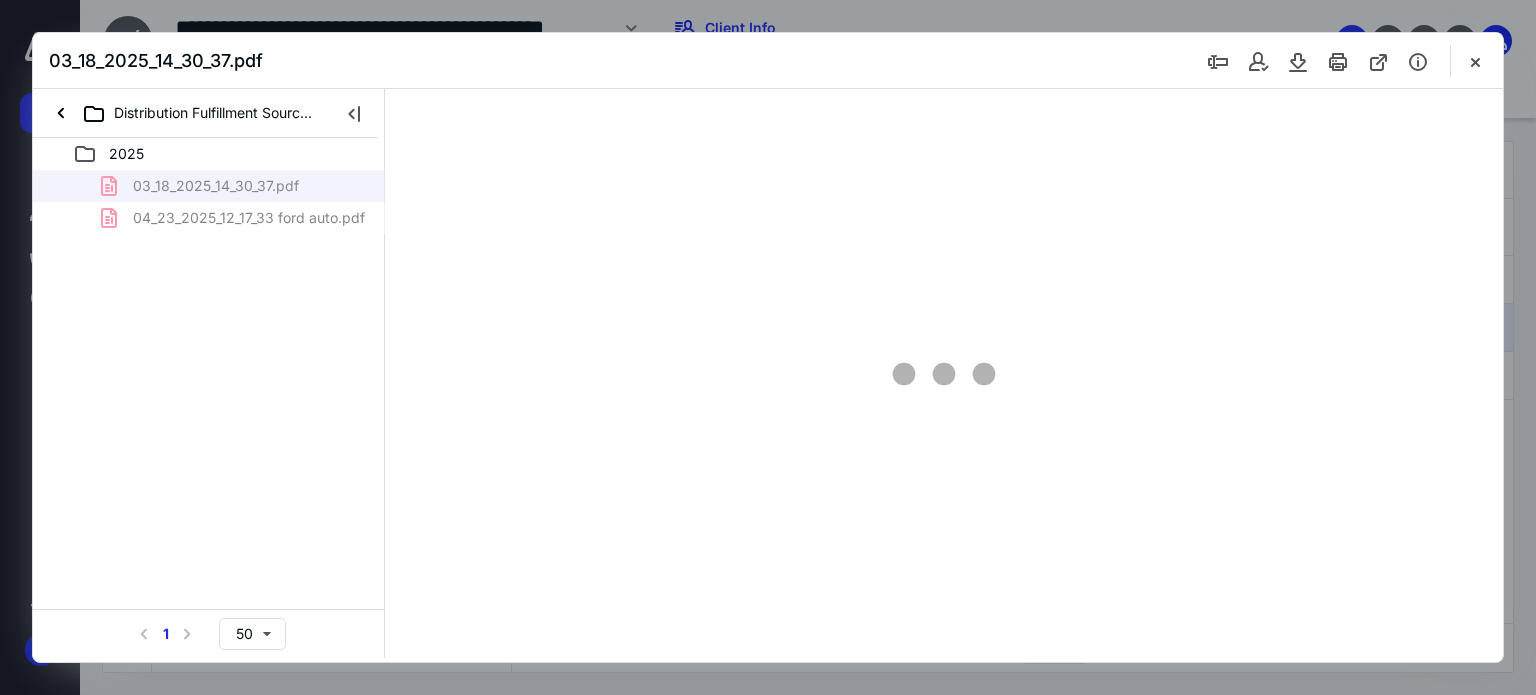 click on "03_18_2025_14_30_37.pdf 04_23_2025_12_17_33 ford auto.pdf" at bounding box center (209, 202) 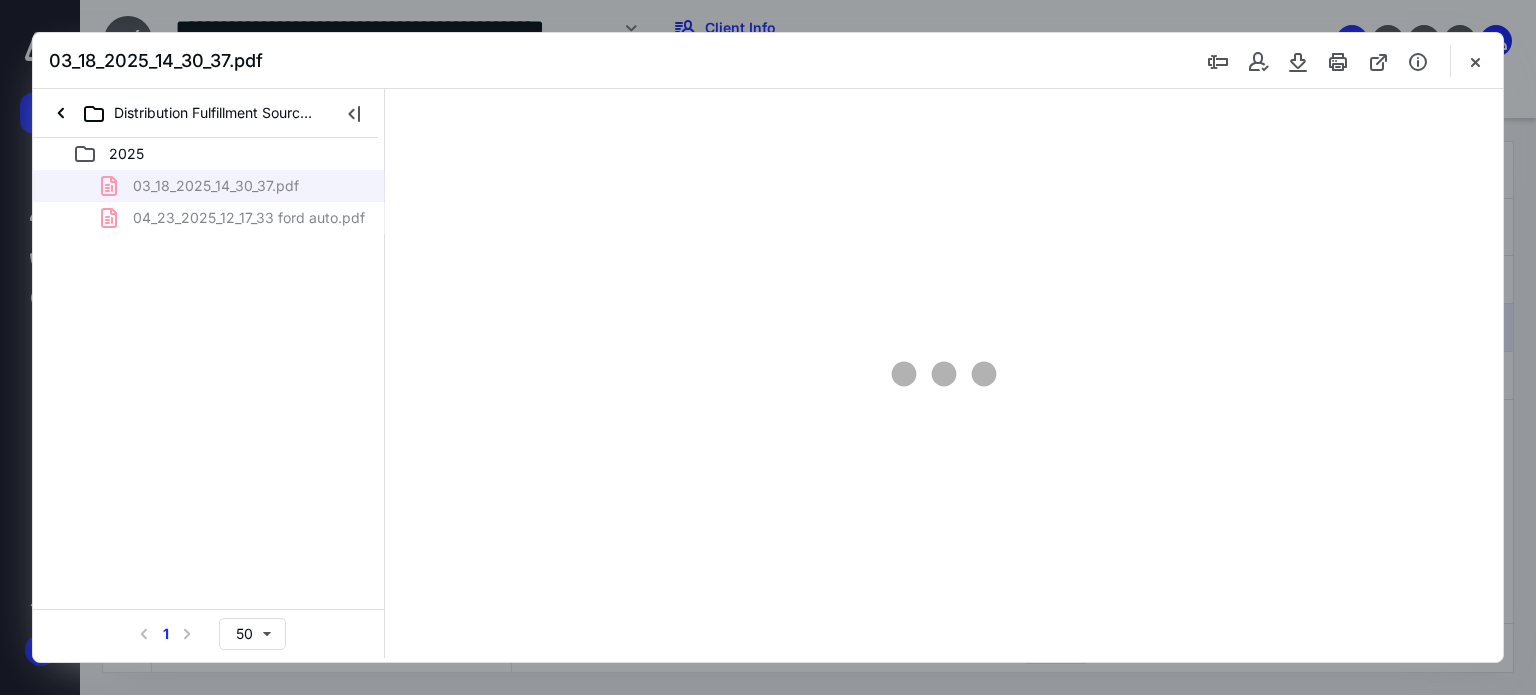 click on "03_18_2025_14_30_37.pdf 04_23_2025_12_17_33 ford auto.pdf" at bounding box center (209, 202) 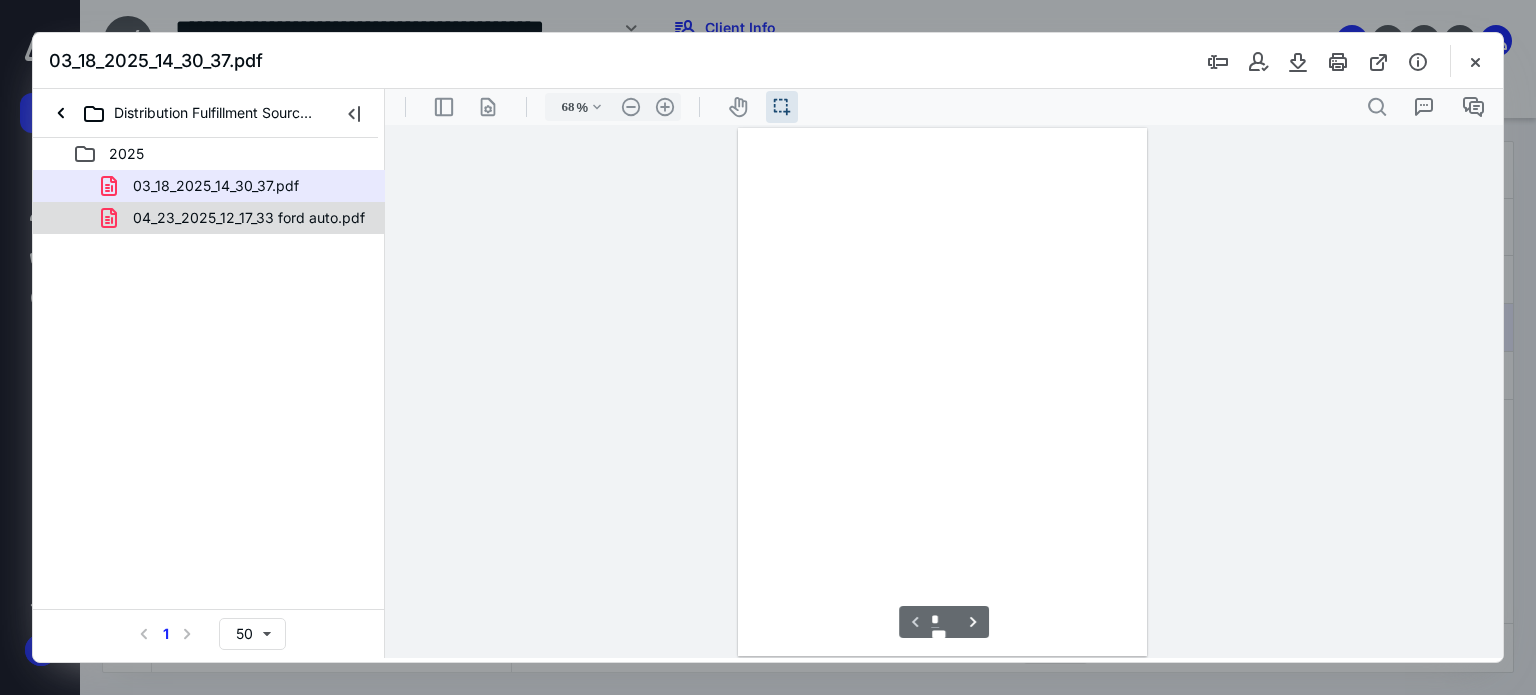 scroll, scrollTop: 39, scrollLeft: 0, axis: vertical 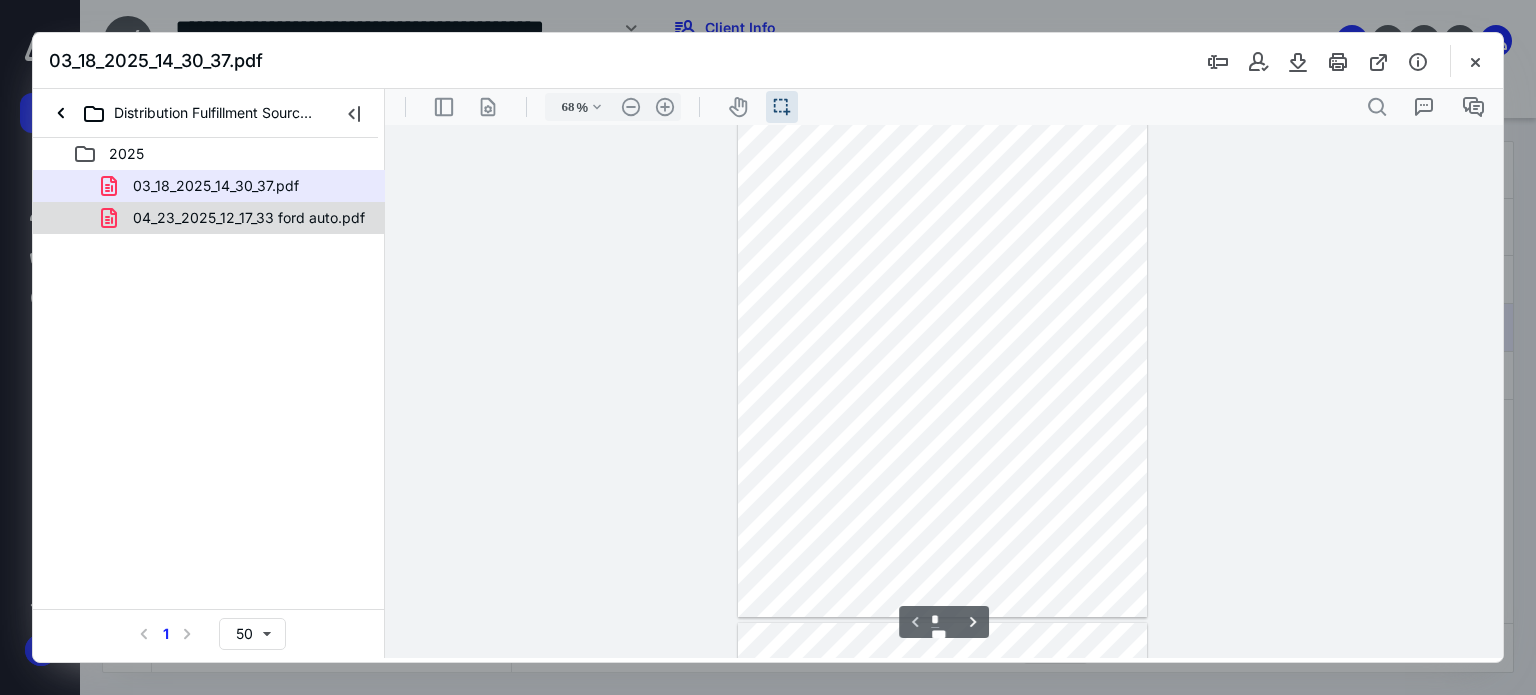 click on "04_23_2025_12_17_33 ford auto.pdf" at bounding box center (209, 218) 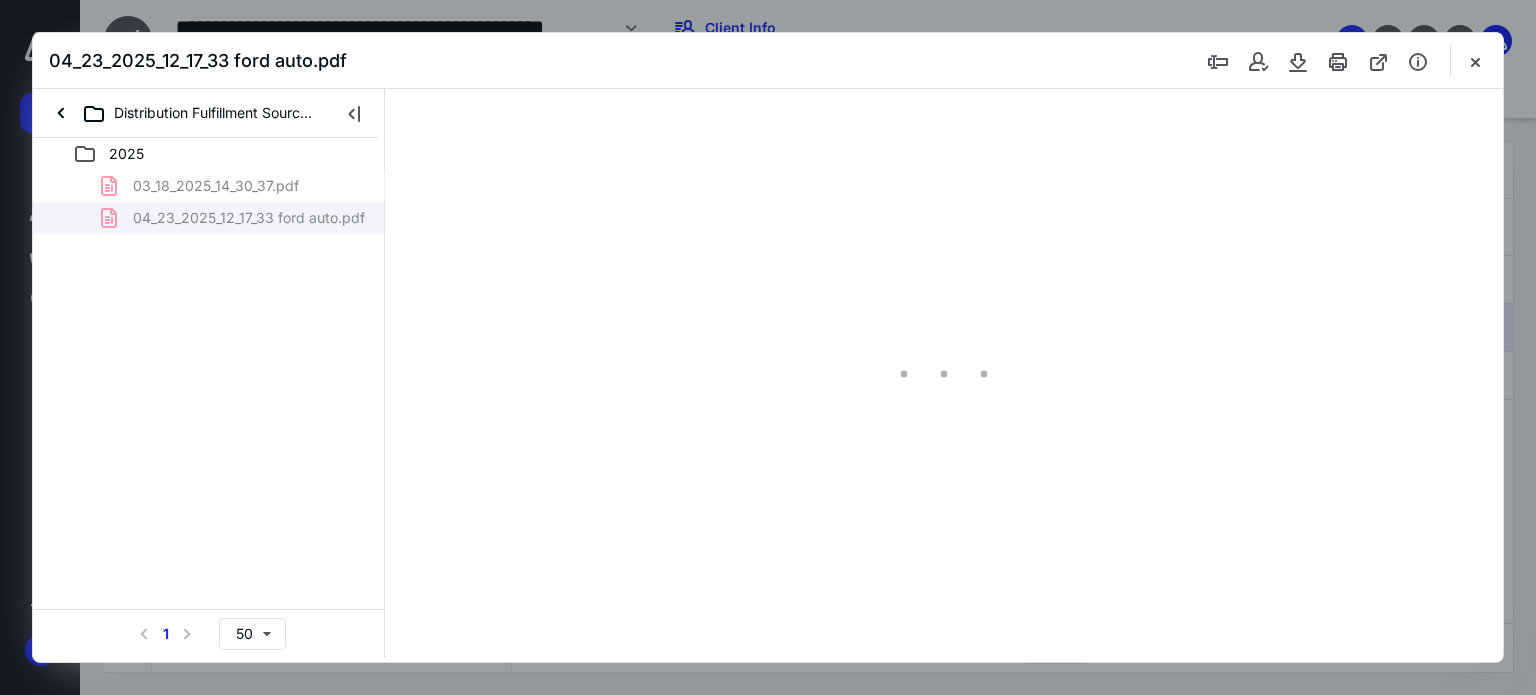 click on "03_18_2025_14_30_37.pdf 04_23_2025_12_17_33 ford auto.pdf" at bounding box center [209, 202] 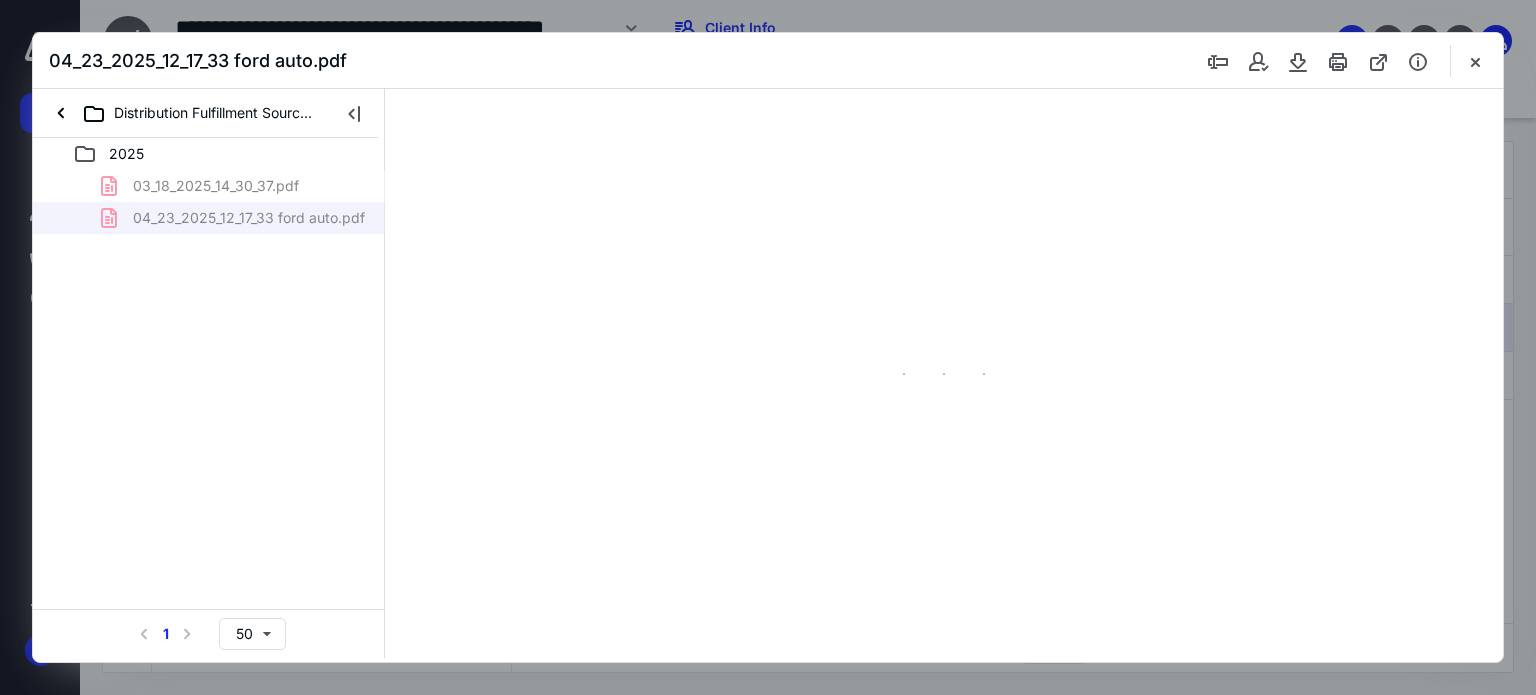 type on "68" 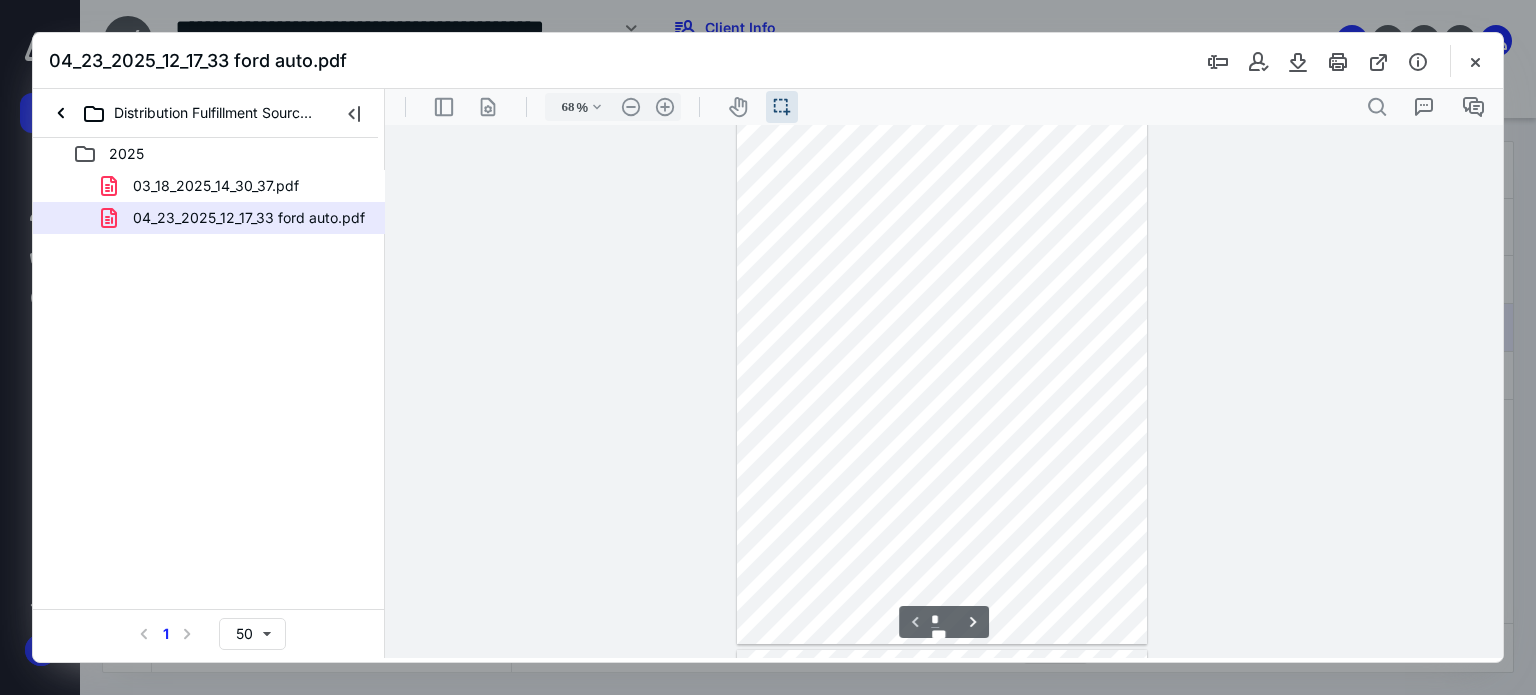 scroll, scrollTop: 0, scrollLeft: 0, axis: both 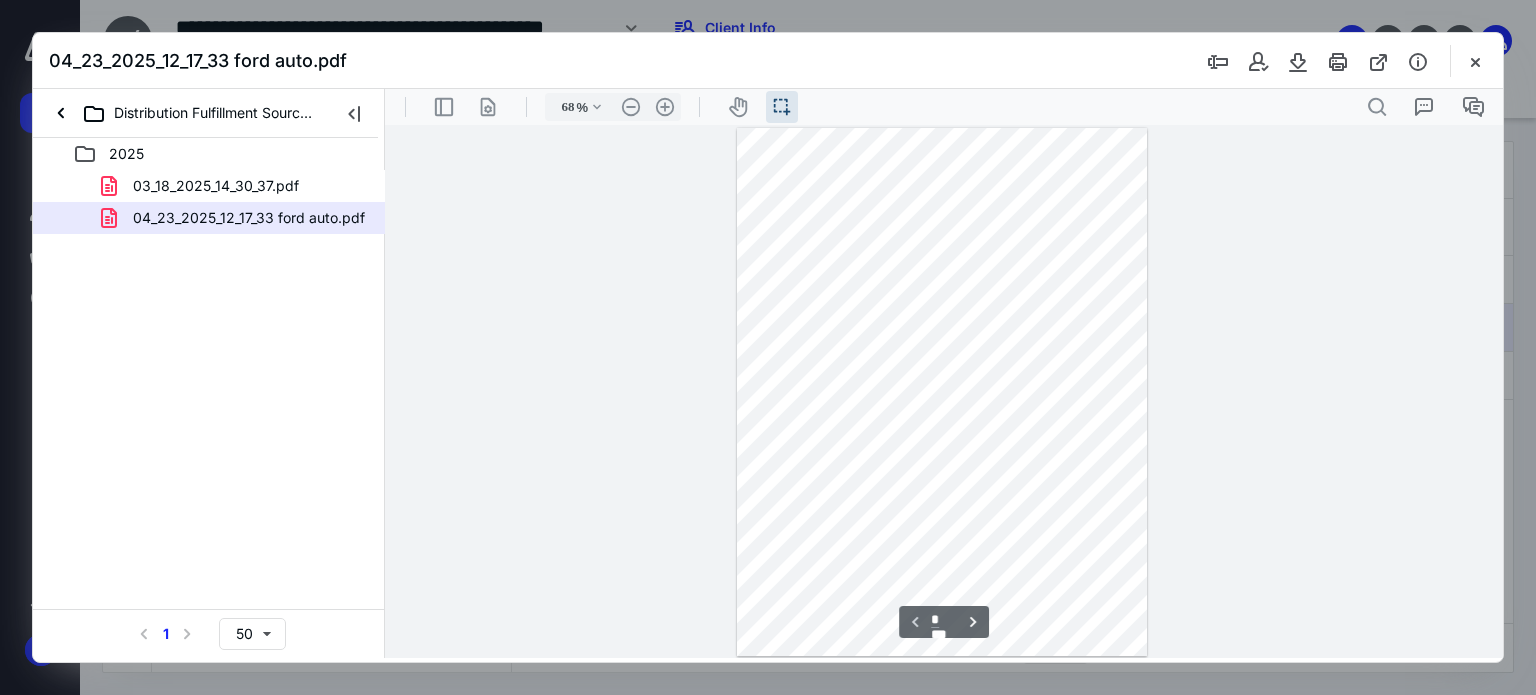 type on "*" 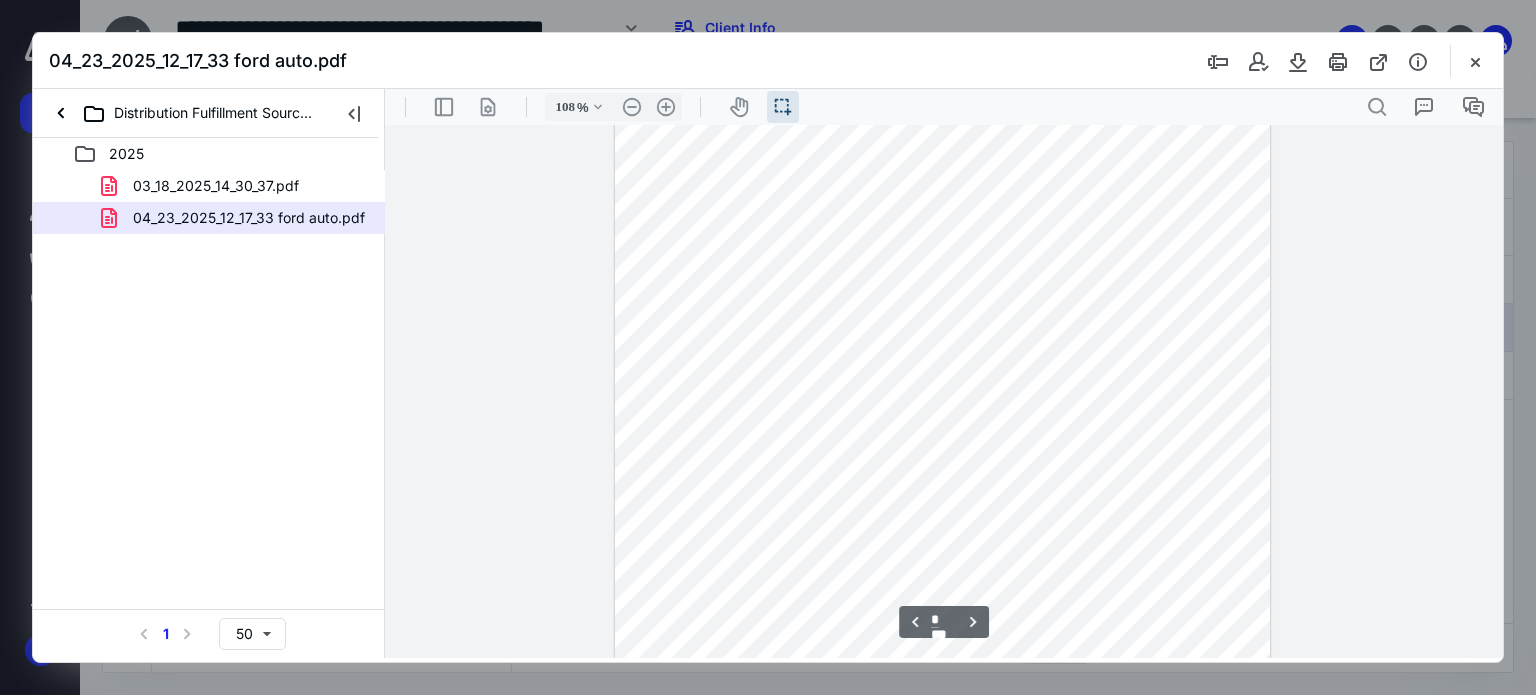 type on "133" 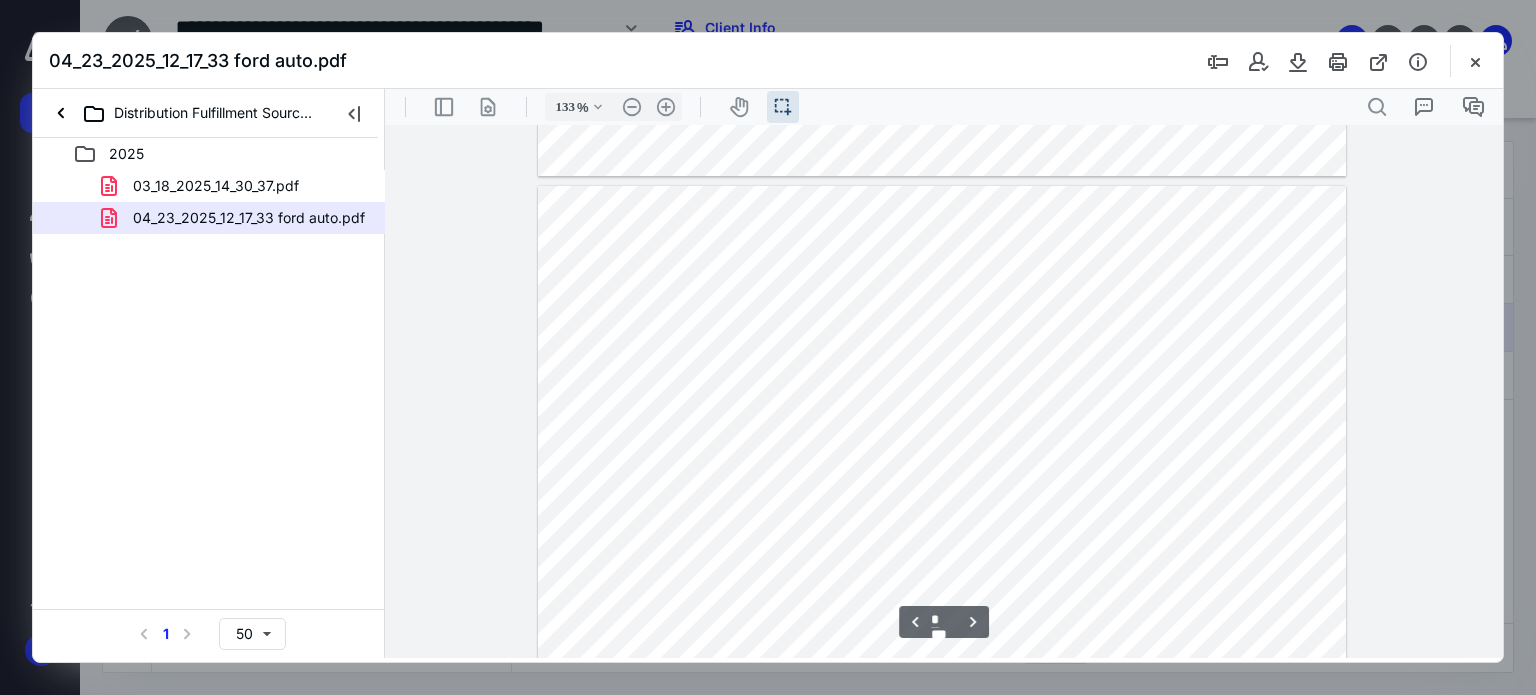 scroll, scrollTop: 894, scrollLeft: 0, axis: vertical 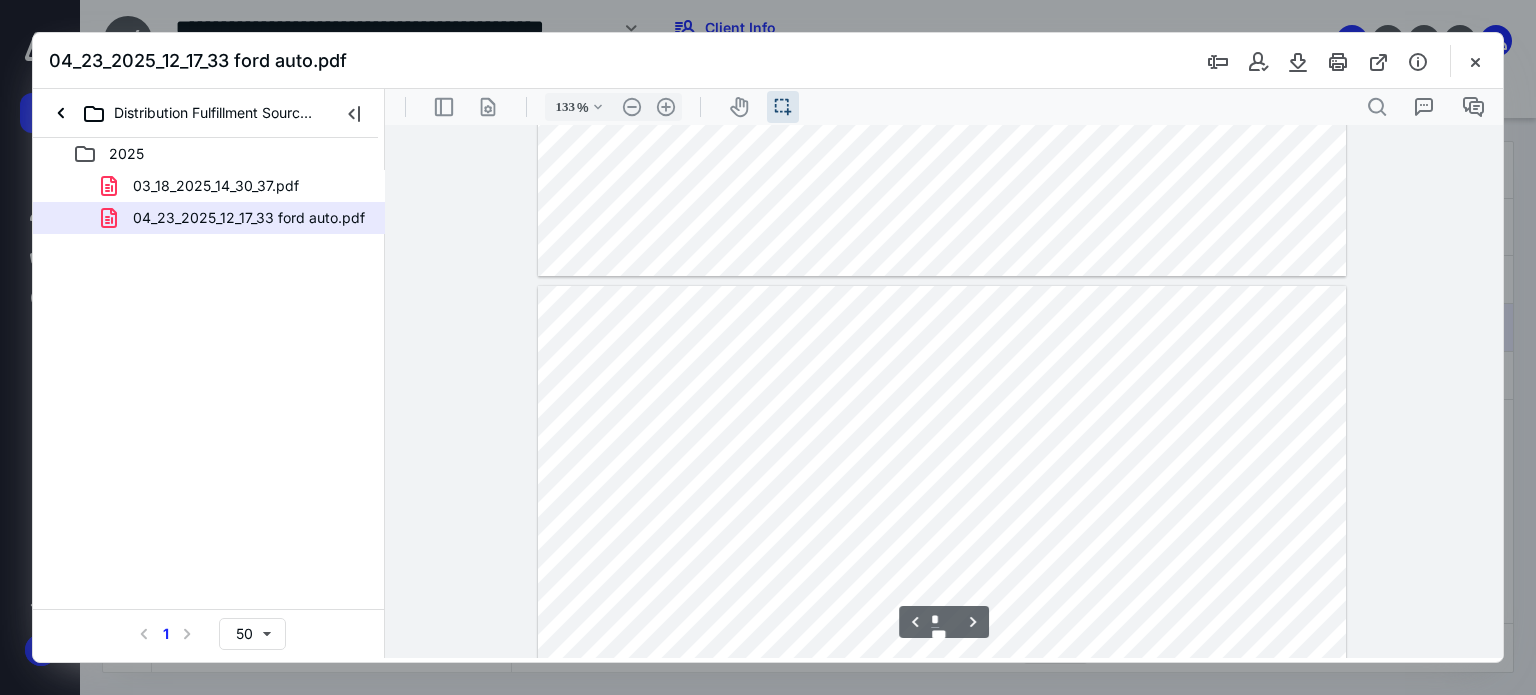 click at bounding box center [768, 347] 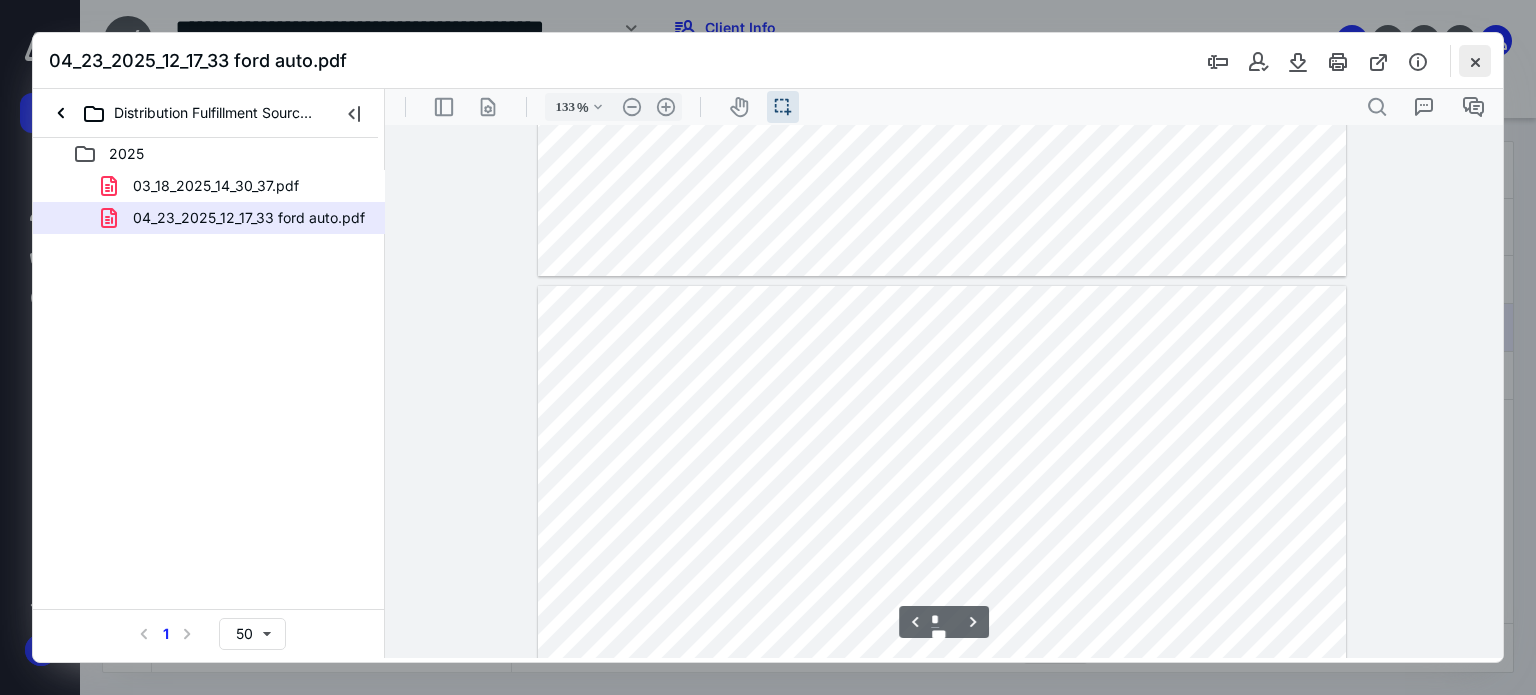 click at bounding box center (1475, 61) 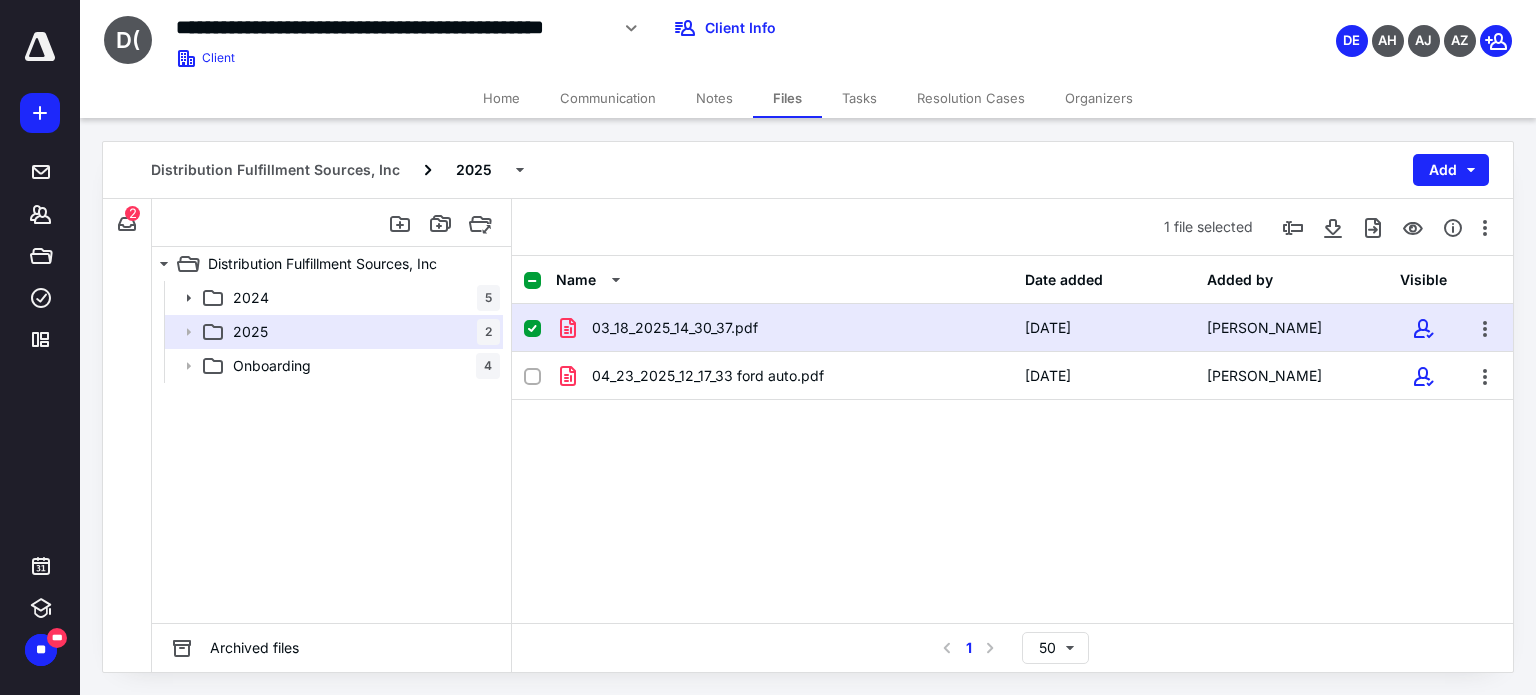 click 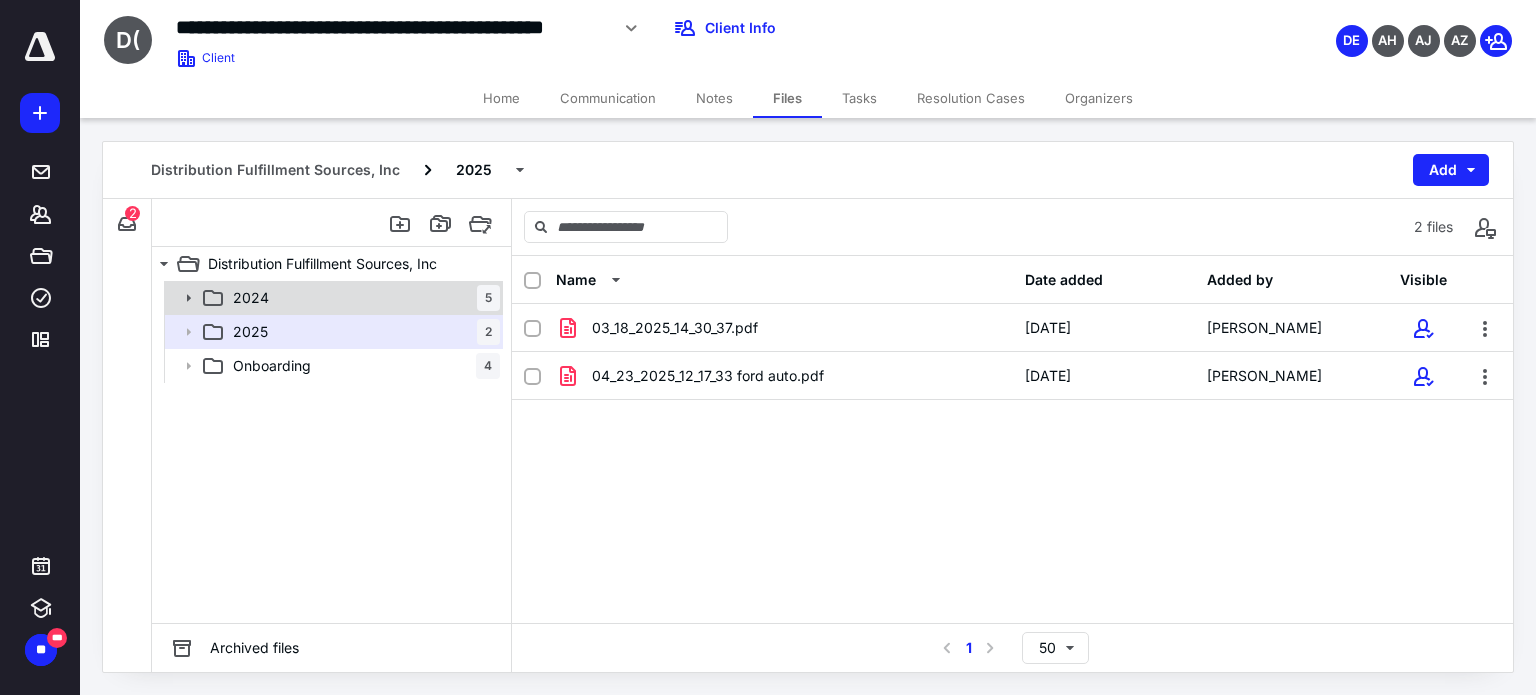 click on "2024 5" at bounding box center [362, 298] 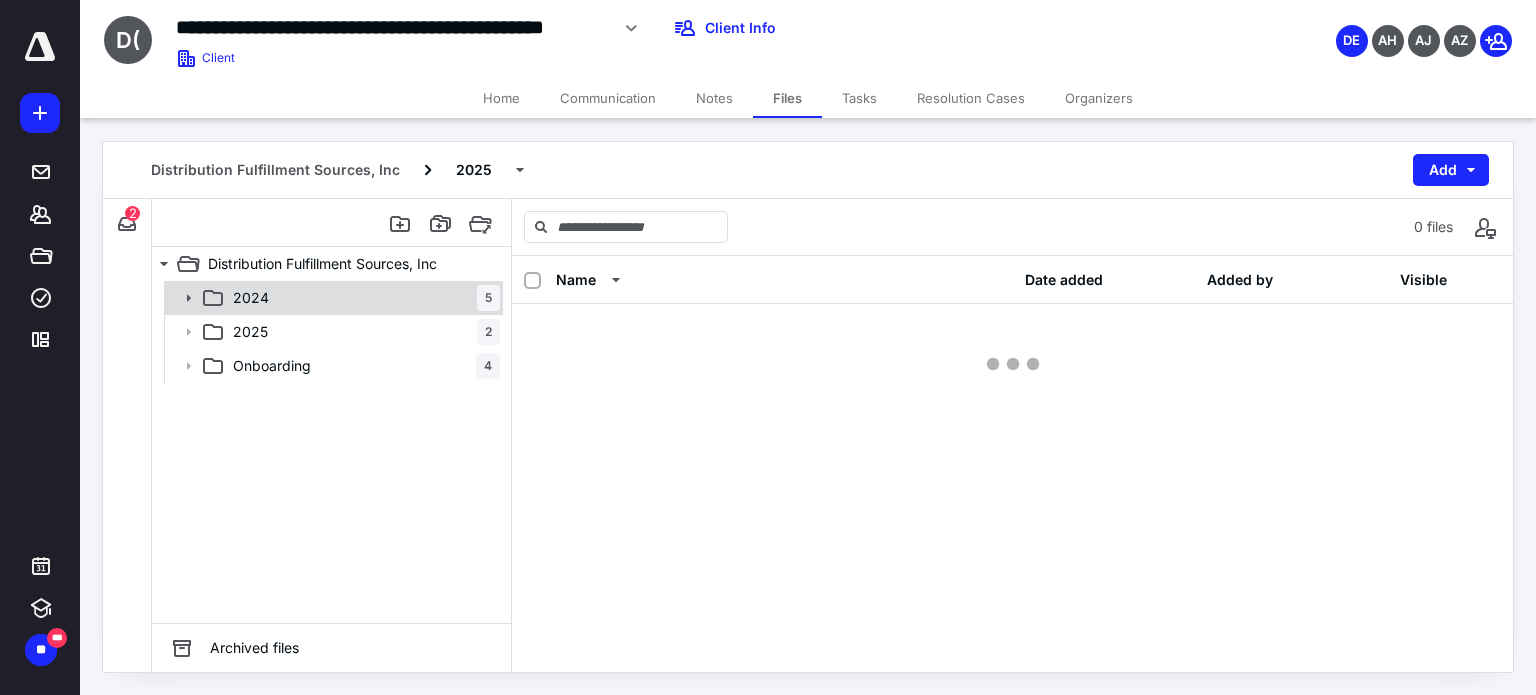 click on "2024 5" at bounding box center [362, 298] 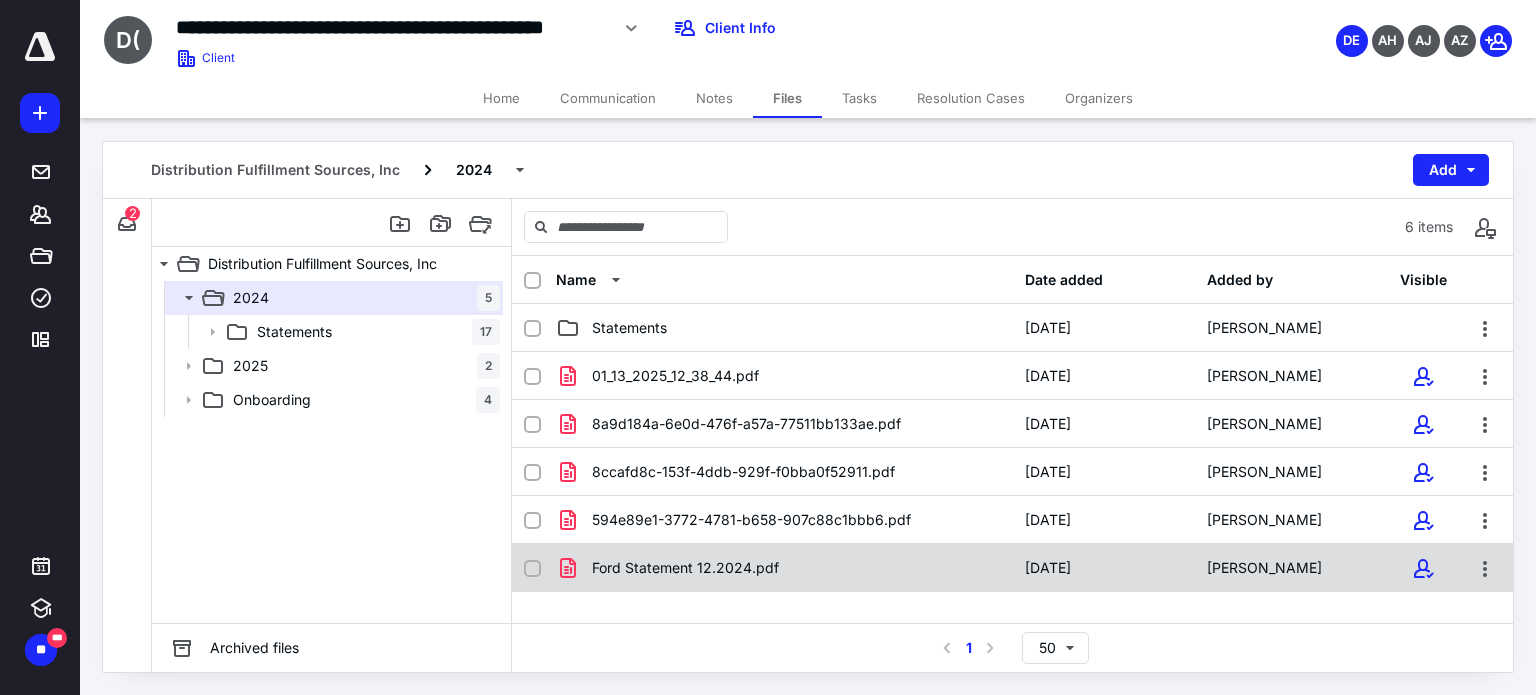 click on "Ford Statement 12.2024.pdf" at bounding box center (685, 568) 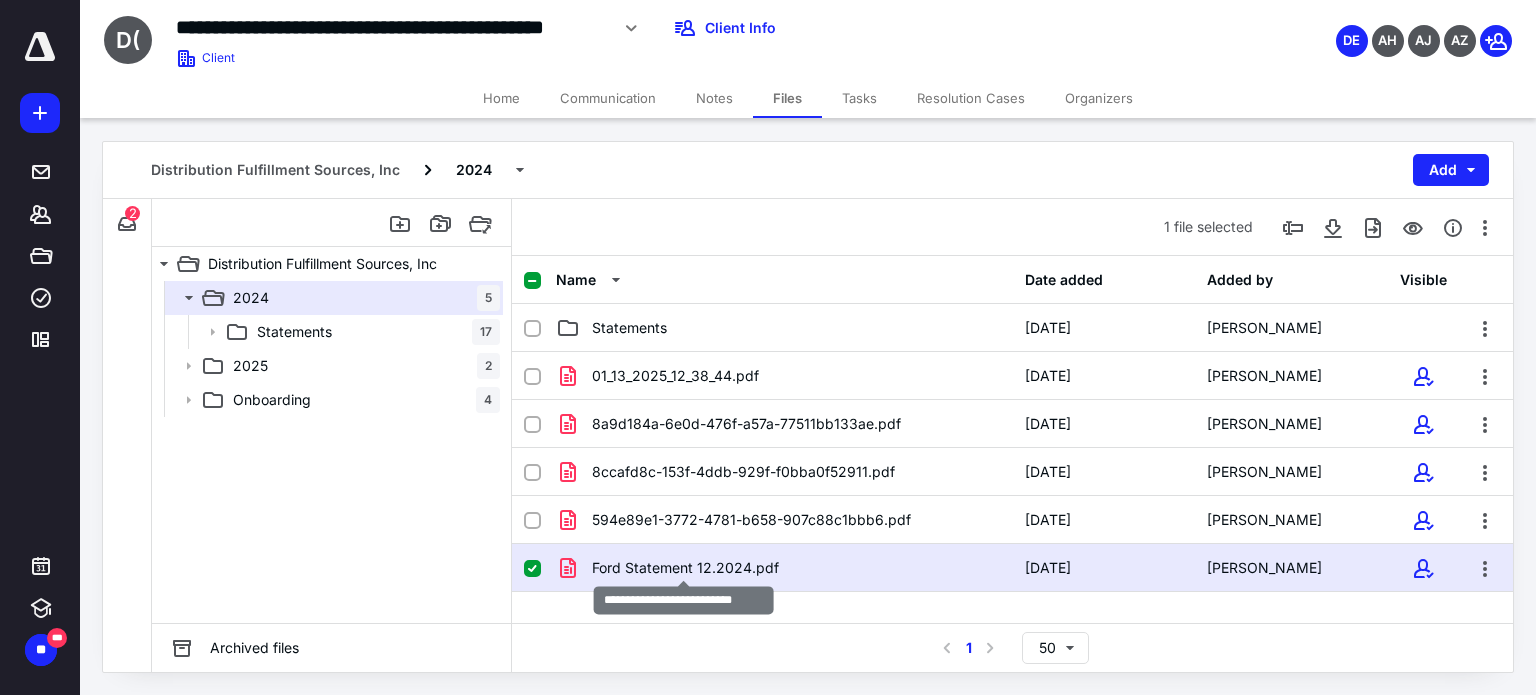 click on "Ford Statement 12.2024.pdf" at bounding box center (685, 568) 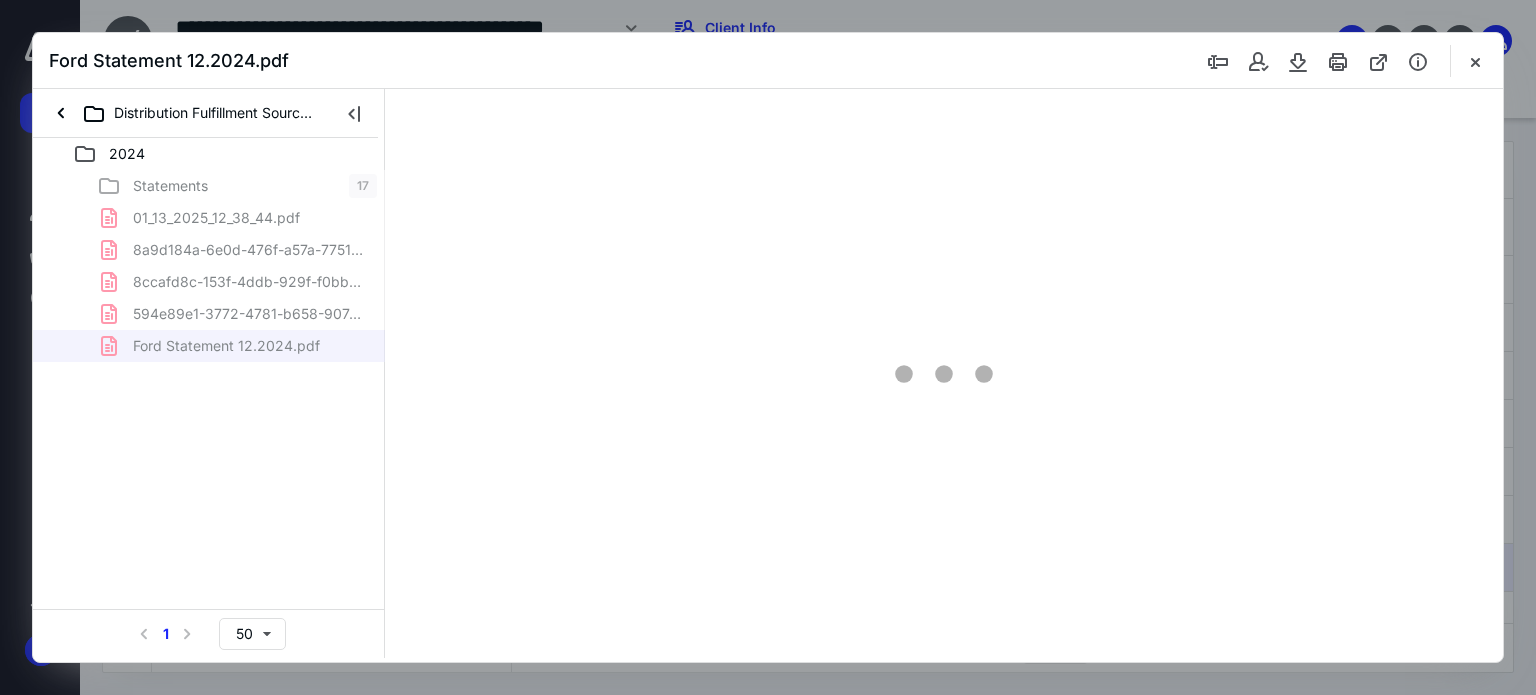 scroll, scrollTop: 0, scrollLeft: 0, axis: both 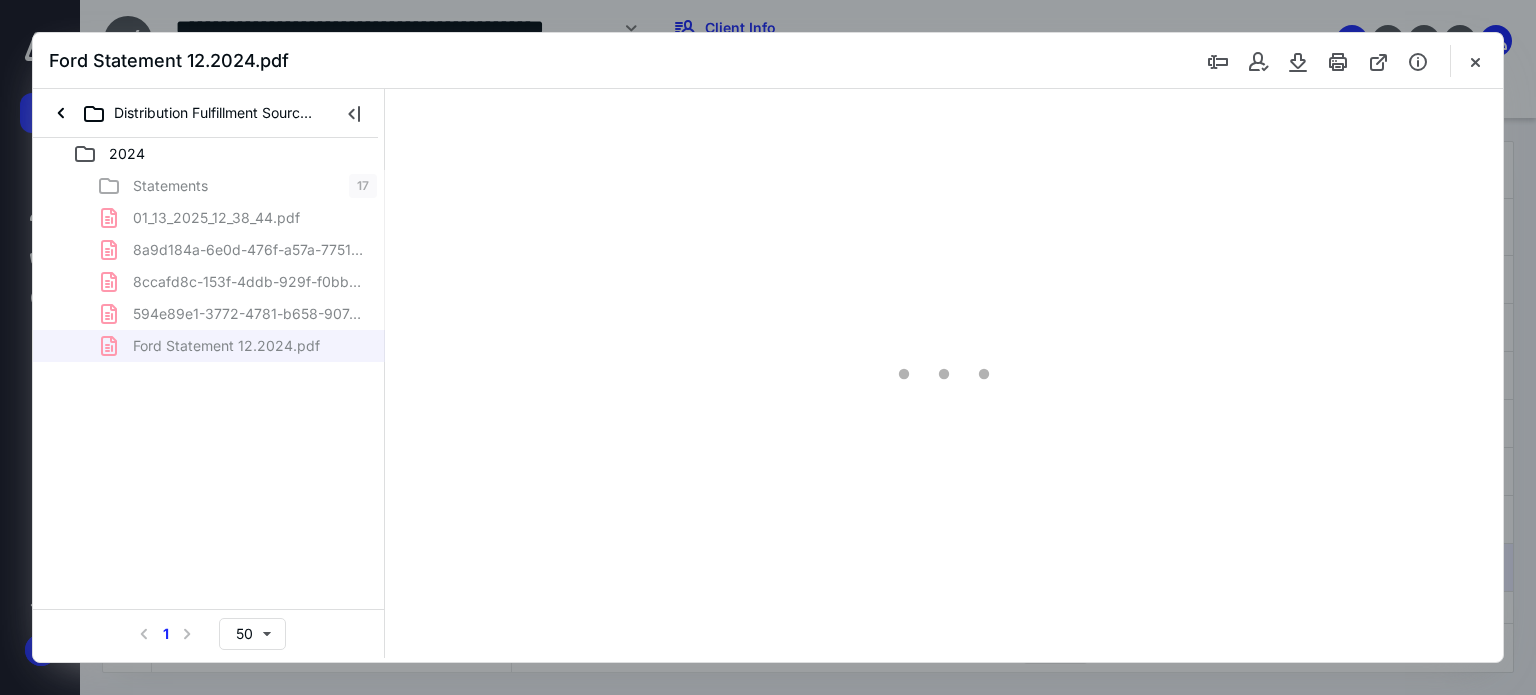 type on "67" 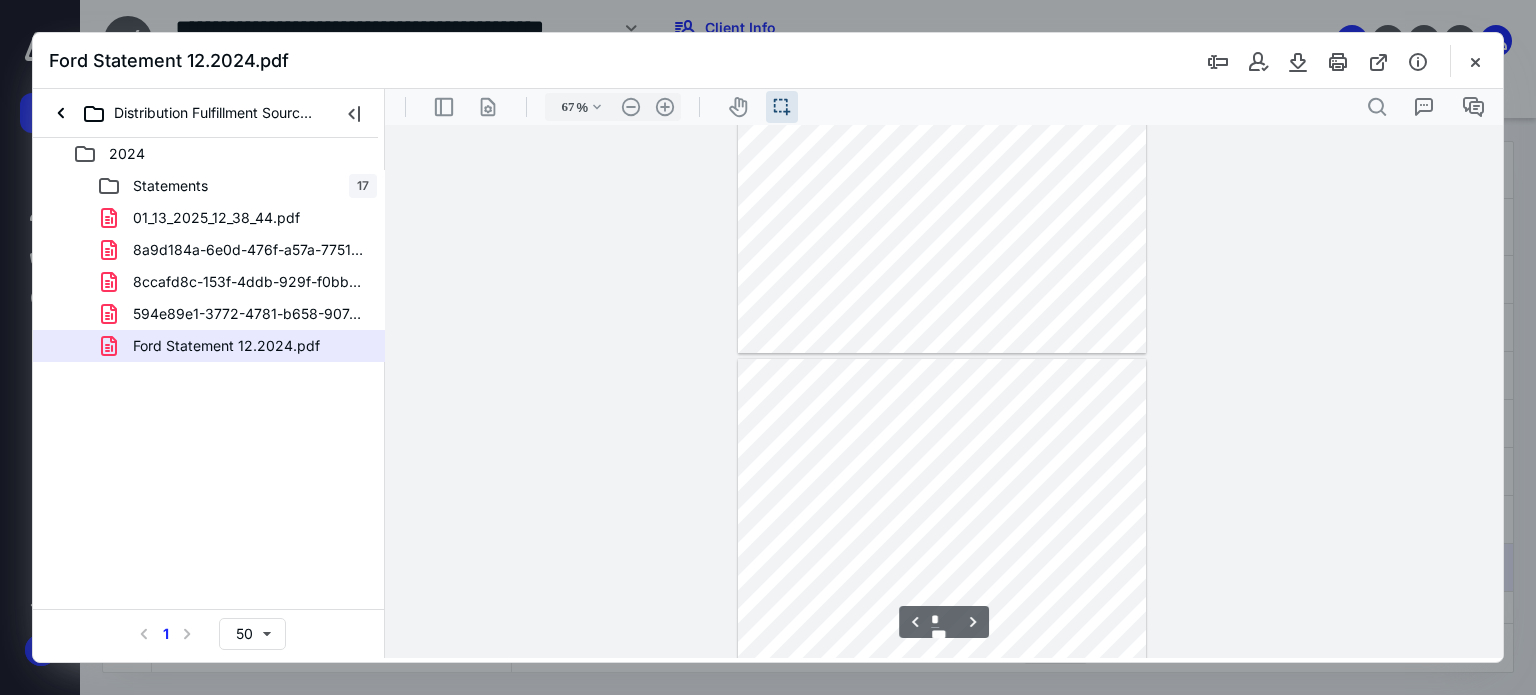 type on "*" 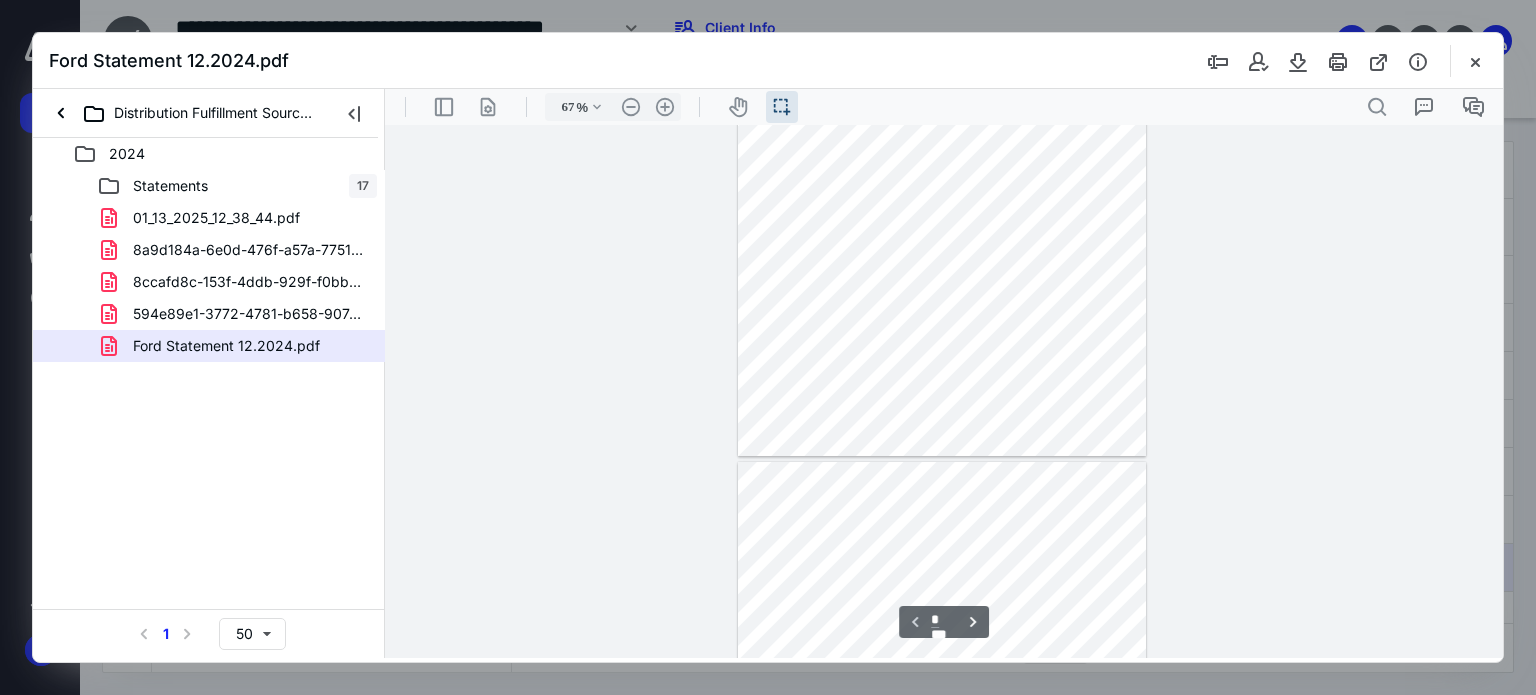 scroll, scrollTop: 100, scrollLeft: 0, axis: vertical 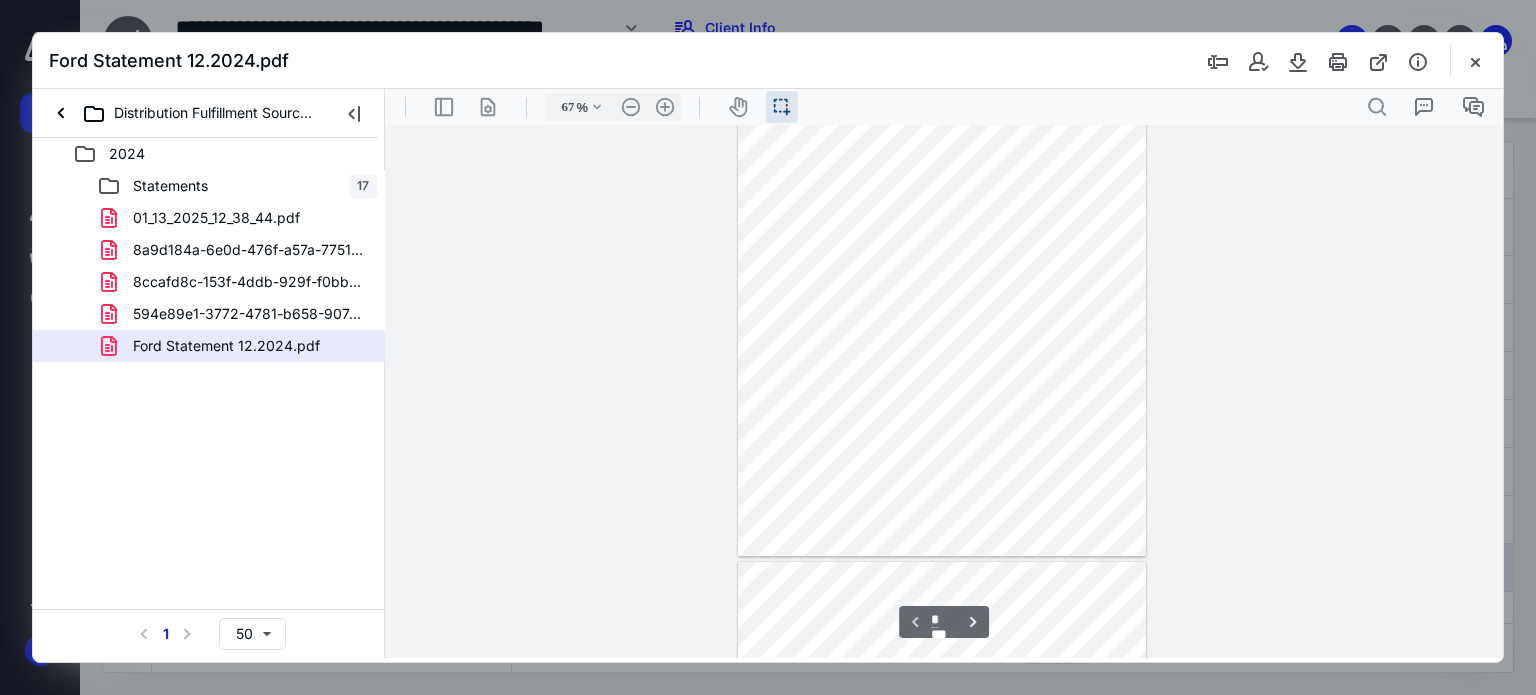 click at bounding box center (942, 292) 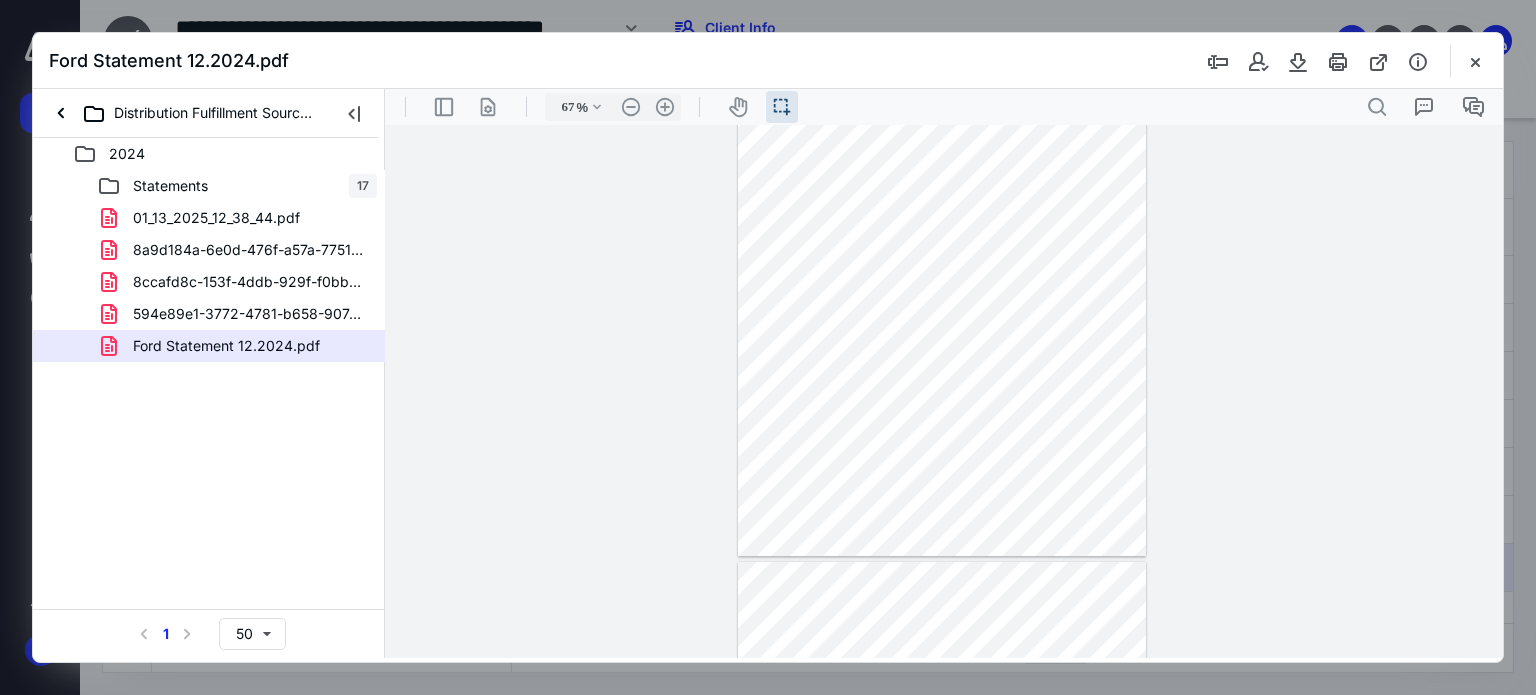 drag, startPoint x: 1108, startPoint y: 273, endPoint x: 1084, endPoint y: 277, distance: 24.33105 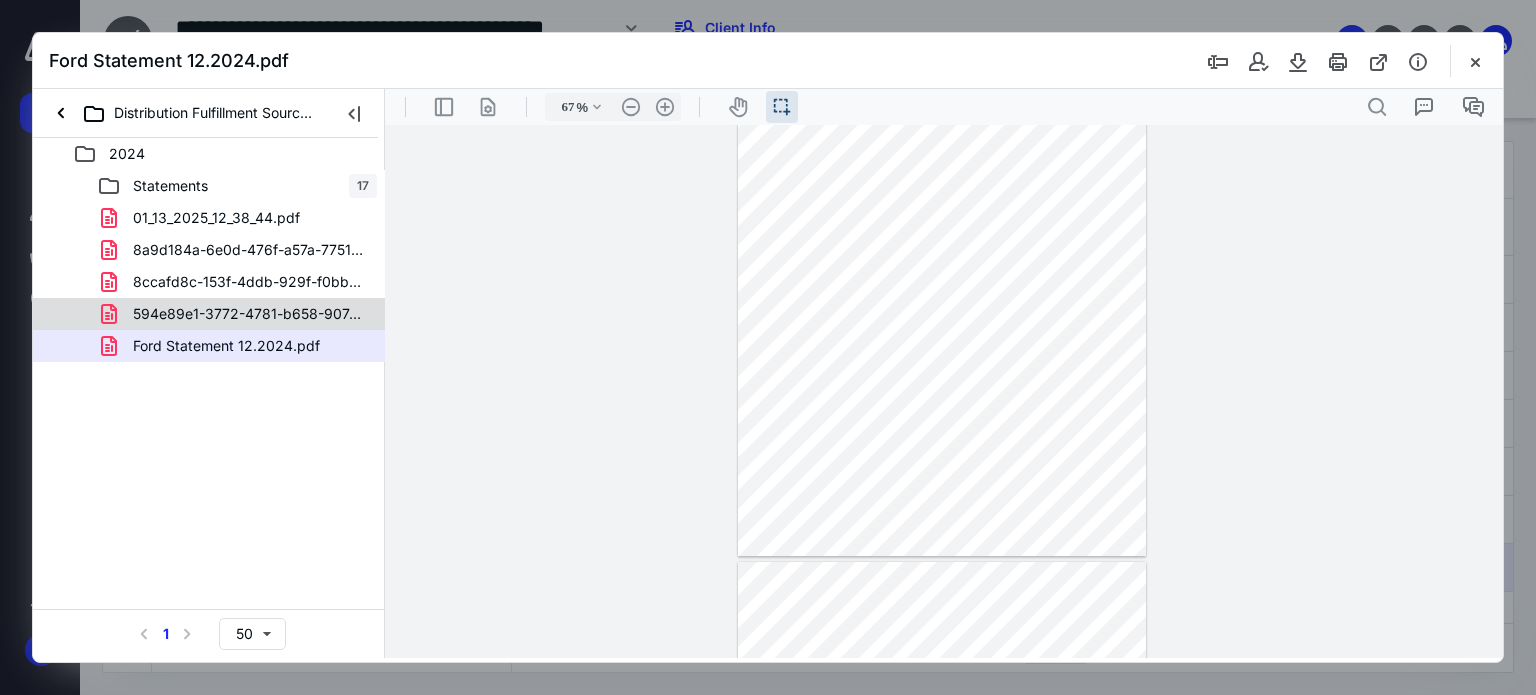 click on "594e89e1-3772-4781-b658-907c88c1bbb6.pdf" at bounding box center [249, 314] 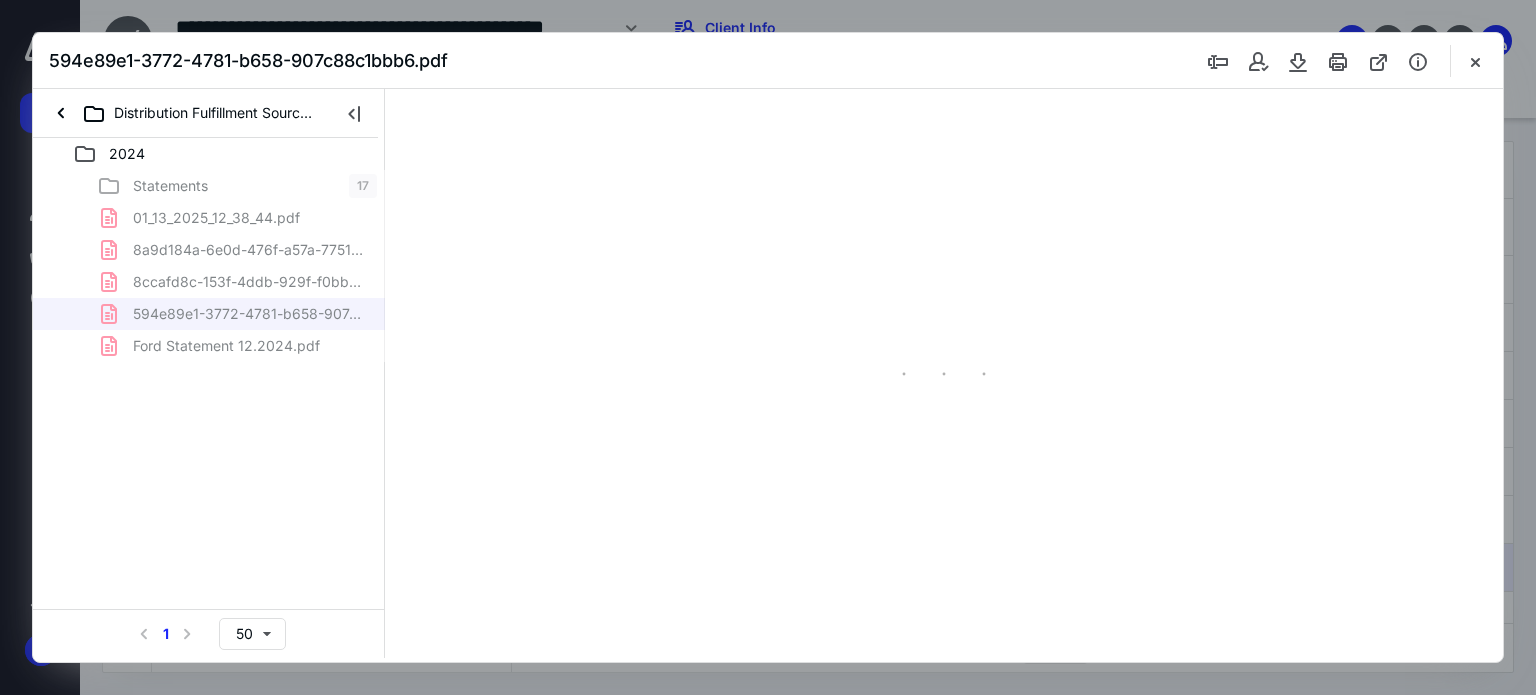 scroll, scrollTop: 39, scrollLeft: 0, axis: vertical 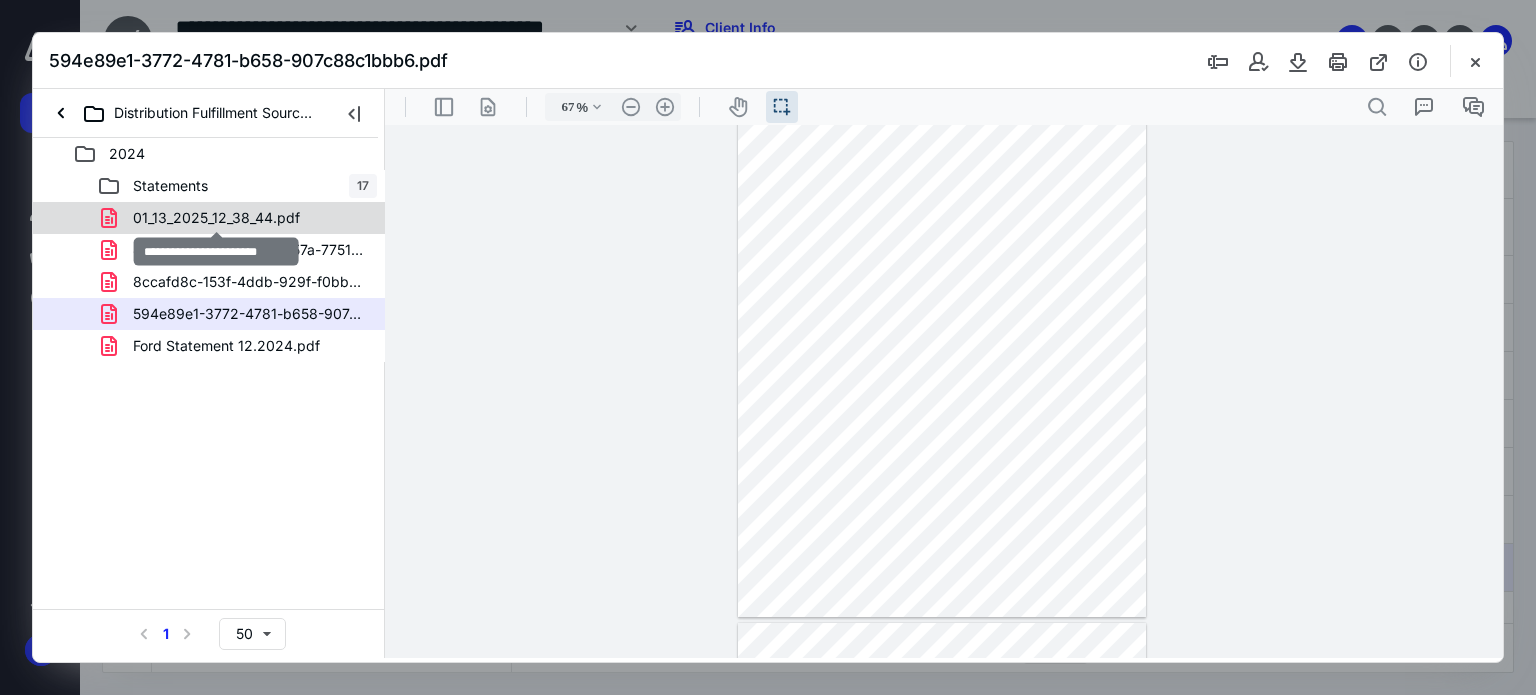click on "01_13_2025_12_38_44.pdf" at bounding box center [216, 218] 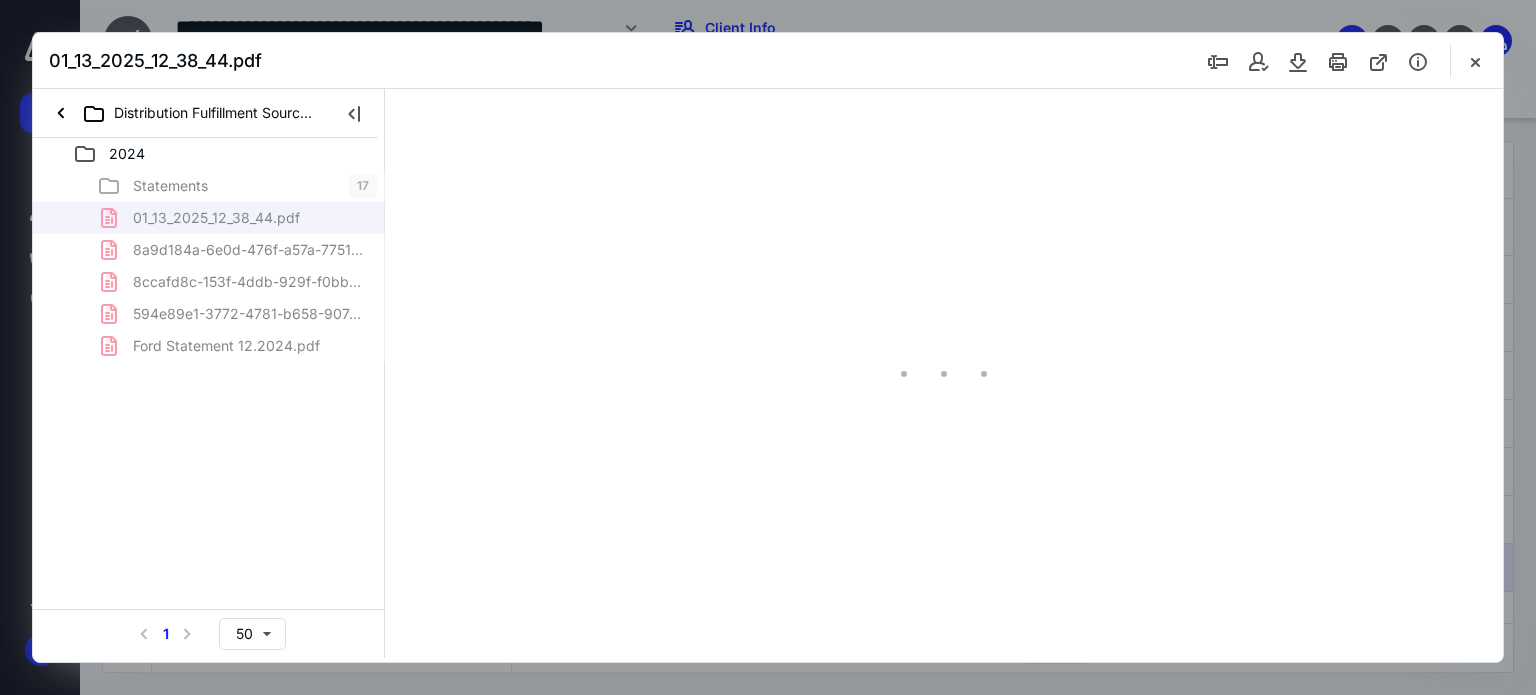 type on "68" 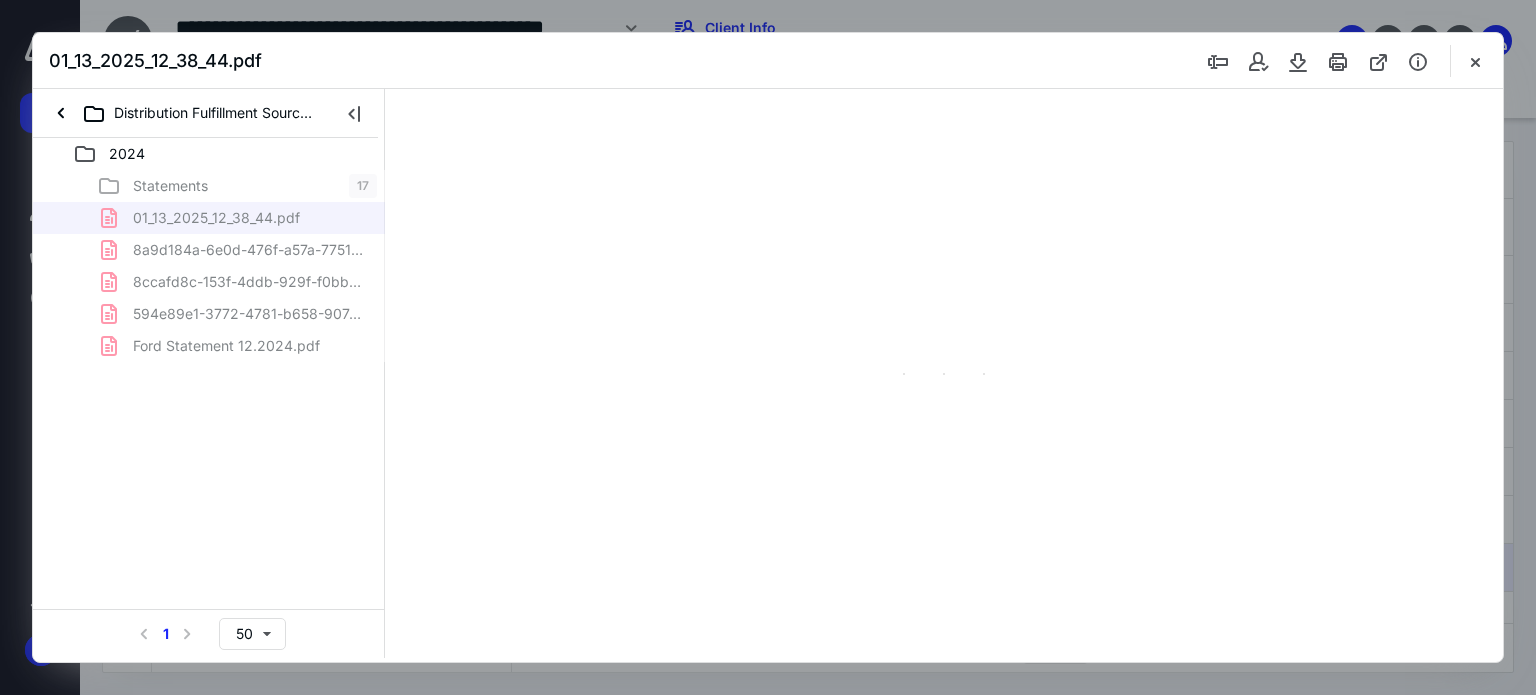 scroll, scrollTop: 39, scrollLeft: 0, axis: vertical 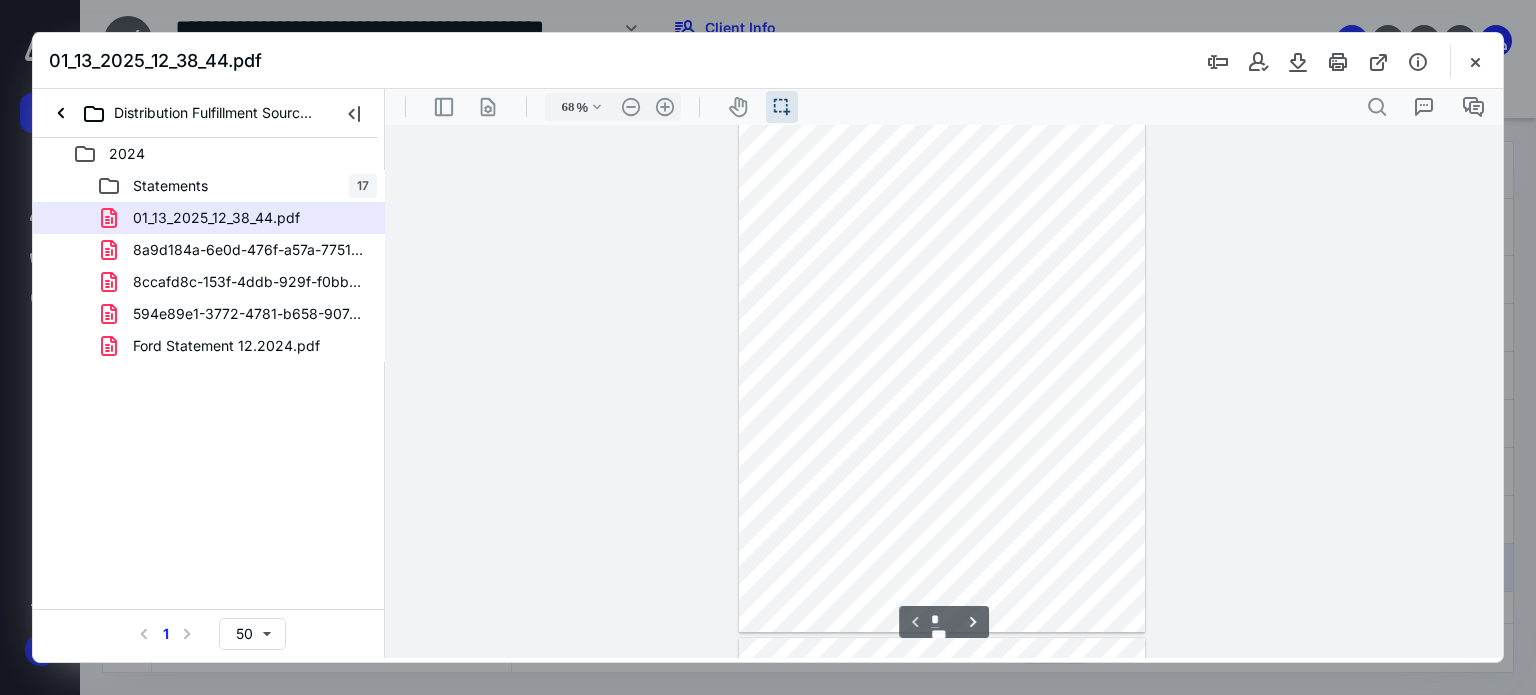 type on "*" 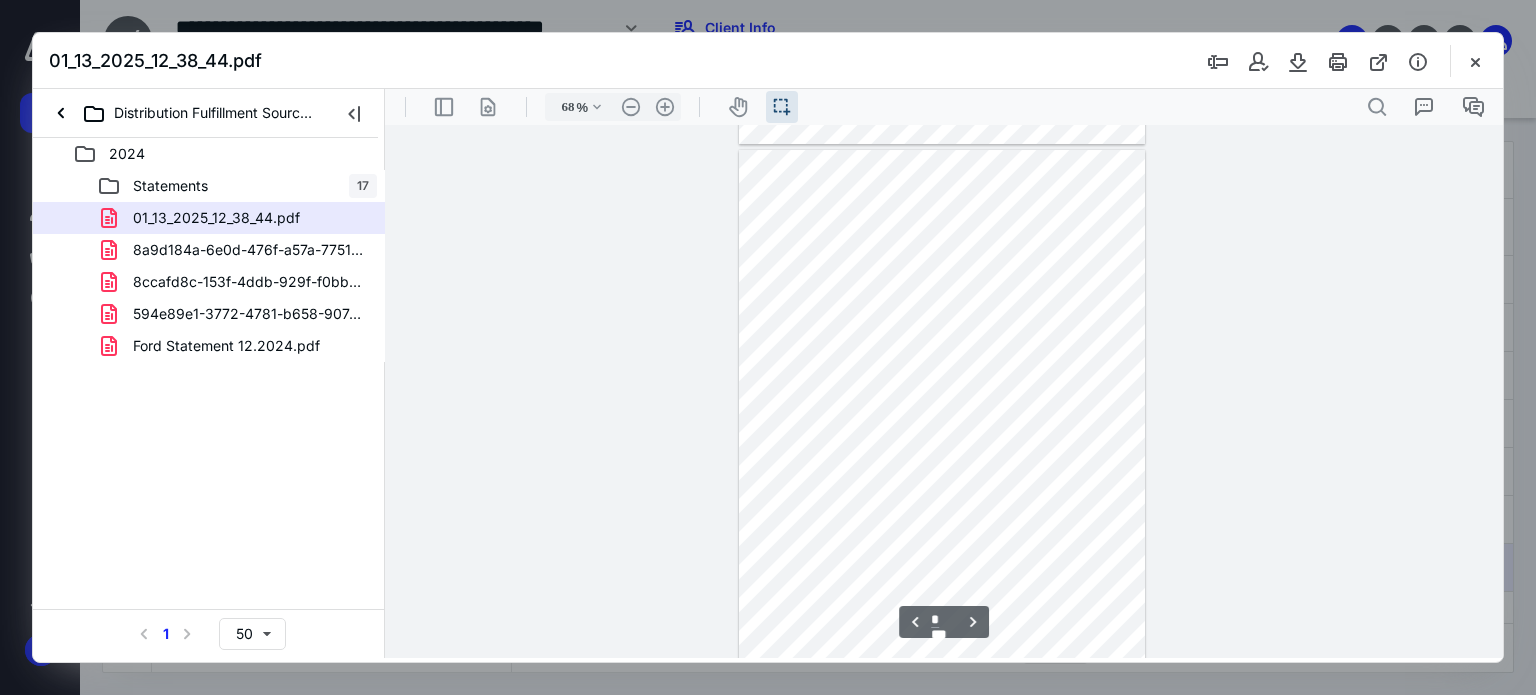 scroll, scrollTop: 500, scrollLeft: 0, axis: vertical 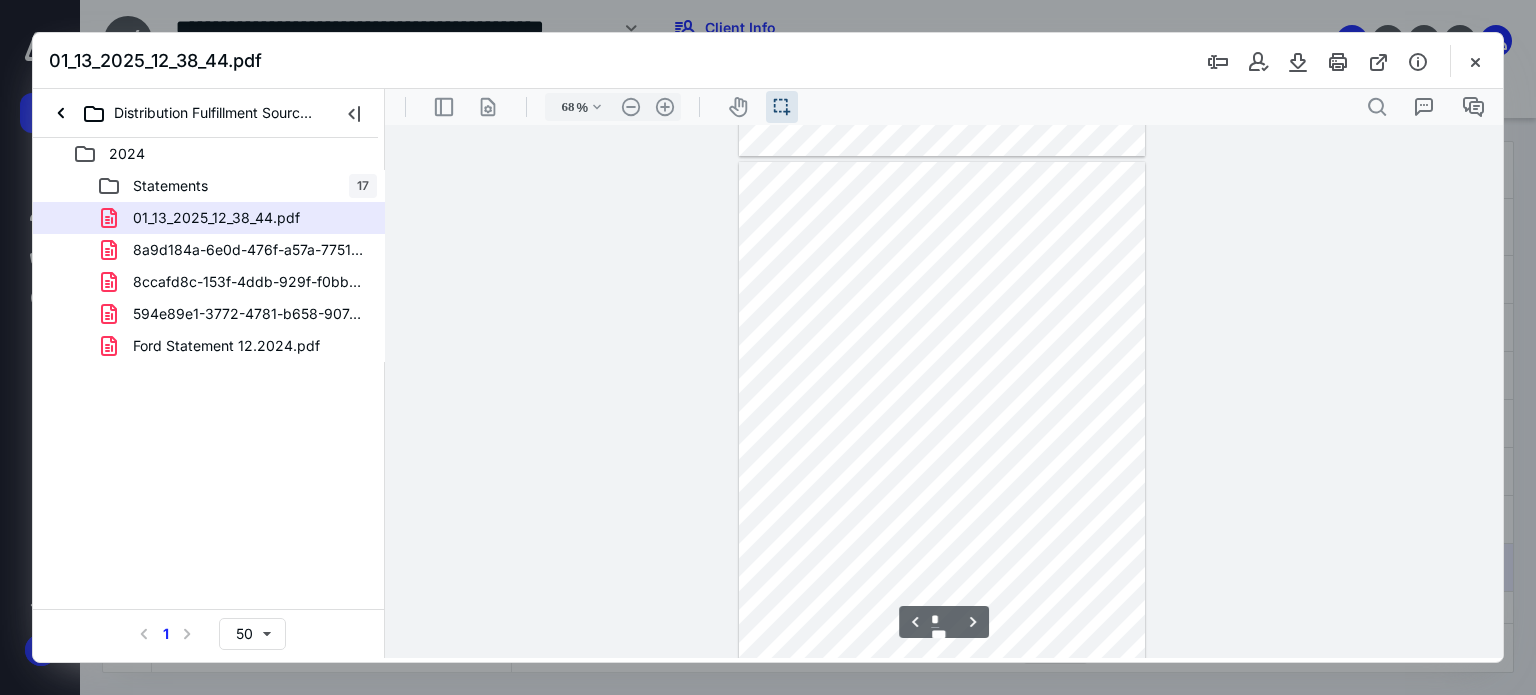 click at bounding box center (768, 347) 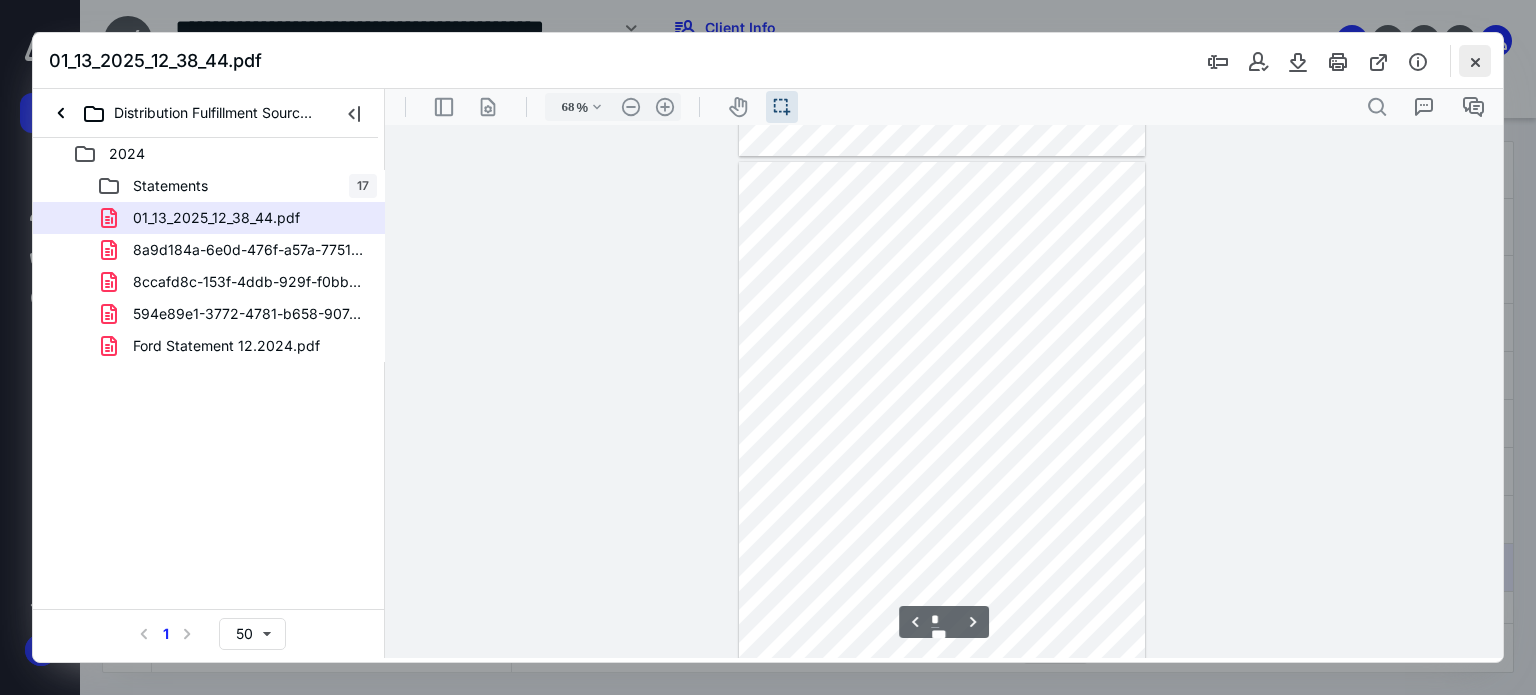 click at bounding box center (1475, 61) 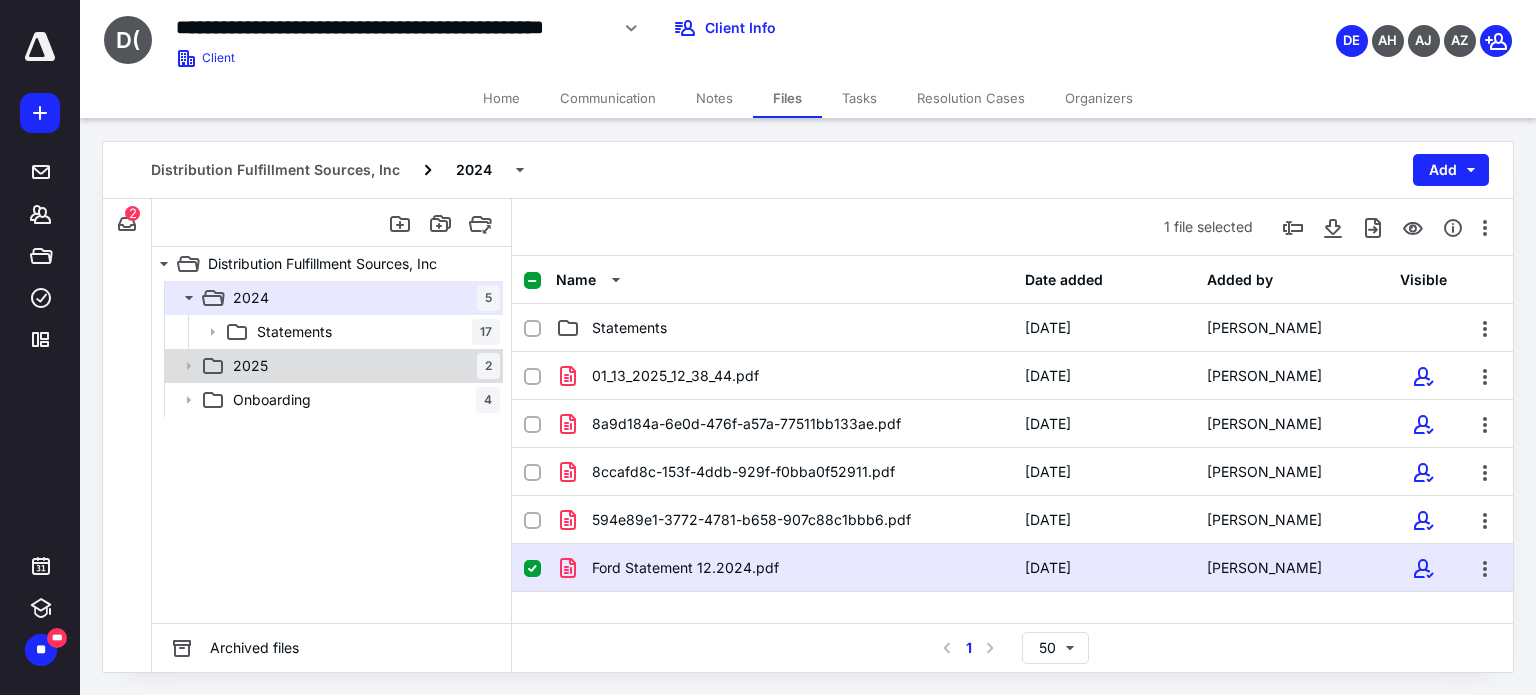 click on "2025 2" at bounding box center (362, 366) 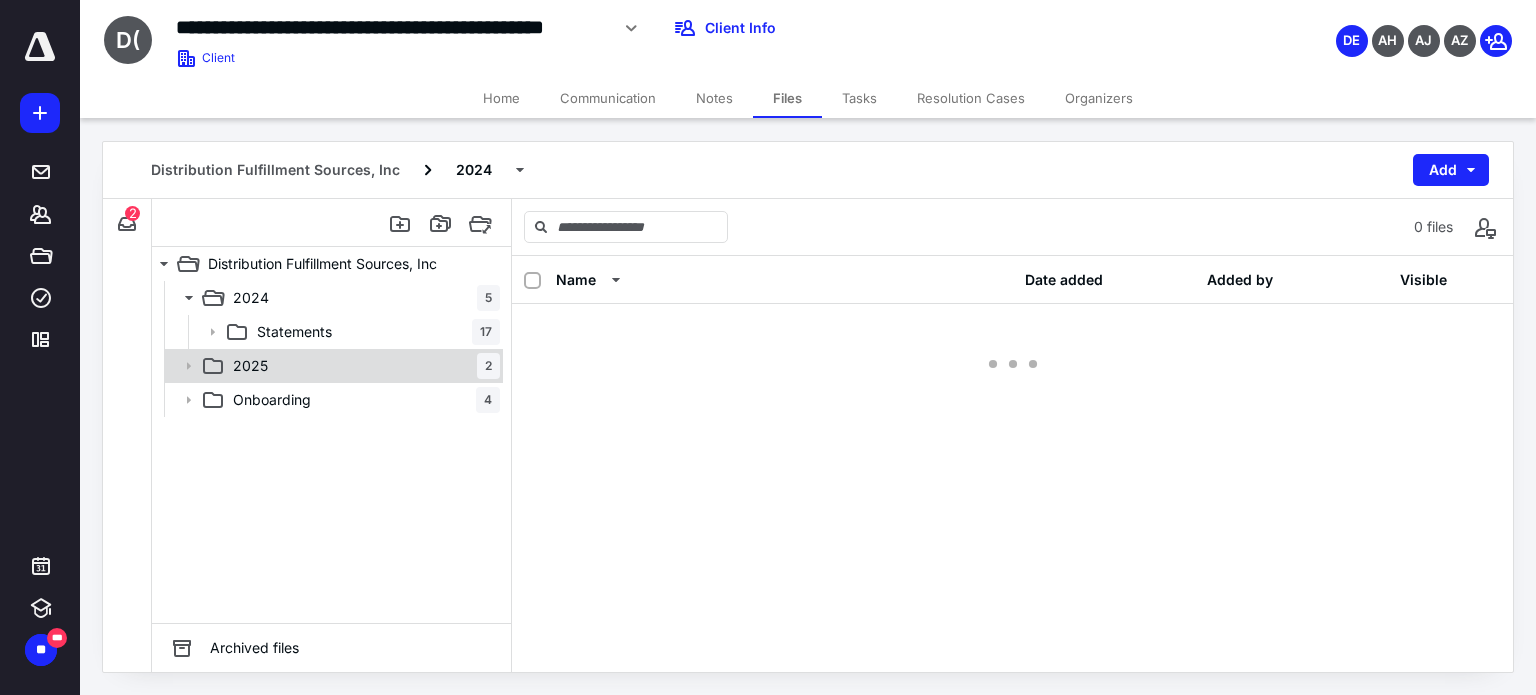 click on "2025 2" at bounding box center [362, 366] 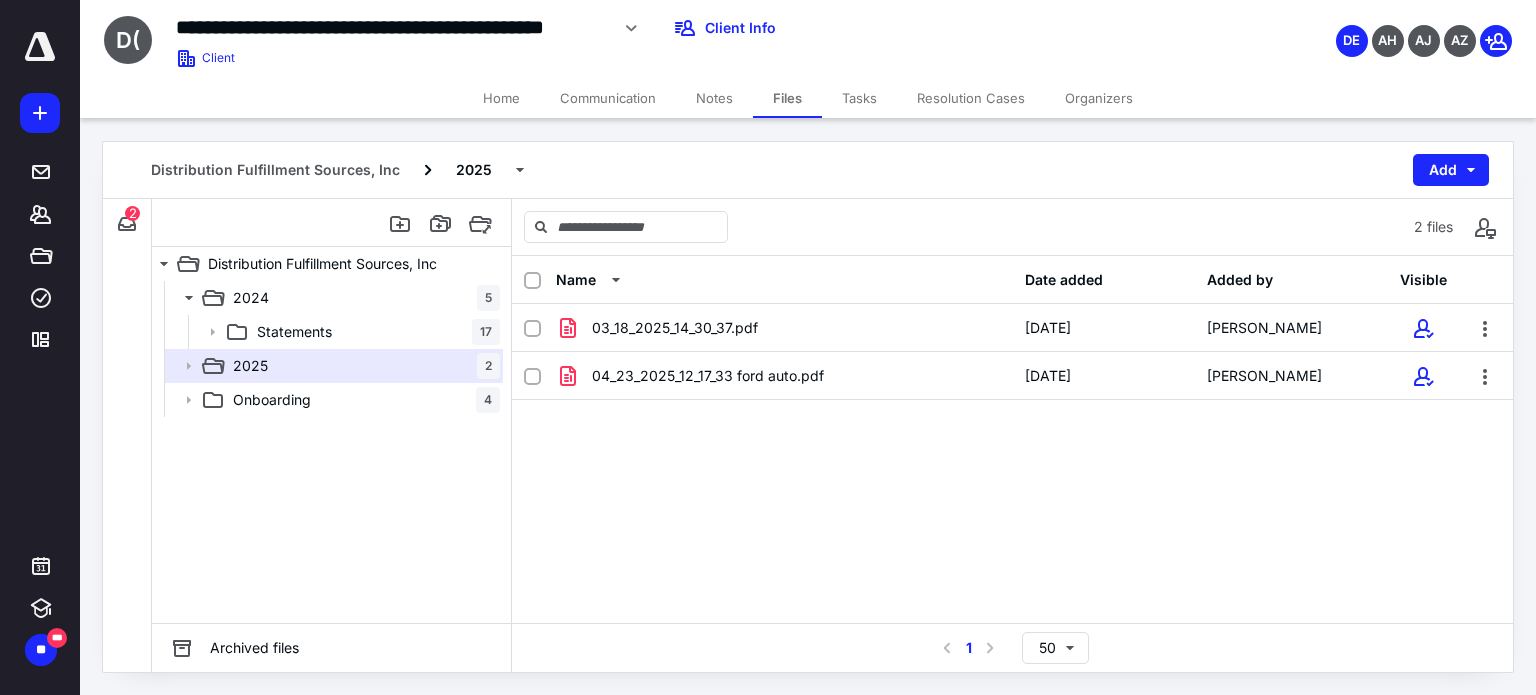 click on "03_18_2025_14_30_37.pdf 3/18/2025 Cullen Fuller 04_23_2025_12_17_33 ford auto.pdf 4/23/2025 Cullen Fuller" at bounding box center (1012, 454) 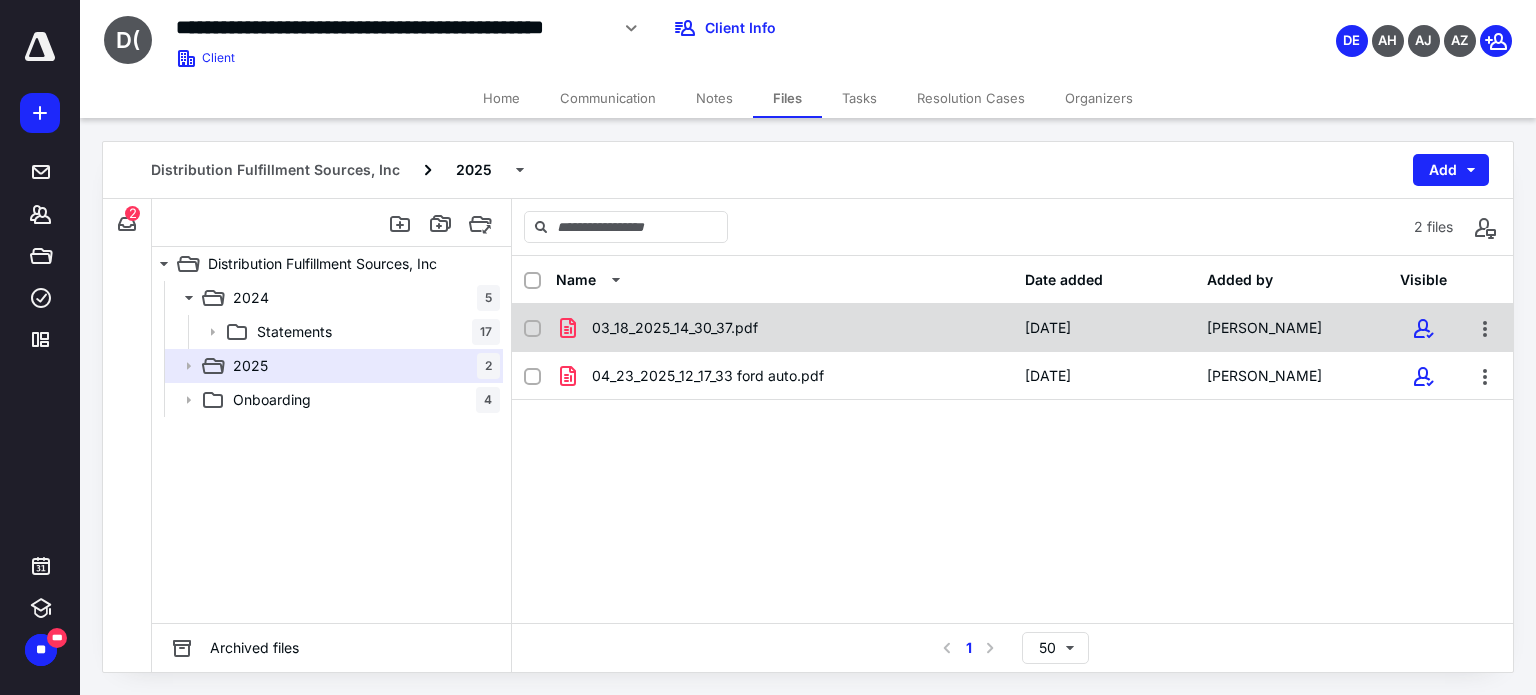 click on "03_18_2025_14_30_37.pdf 3/18/2025 Cullen Fuller" at bounding box center (1012, 328) 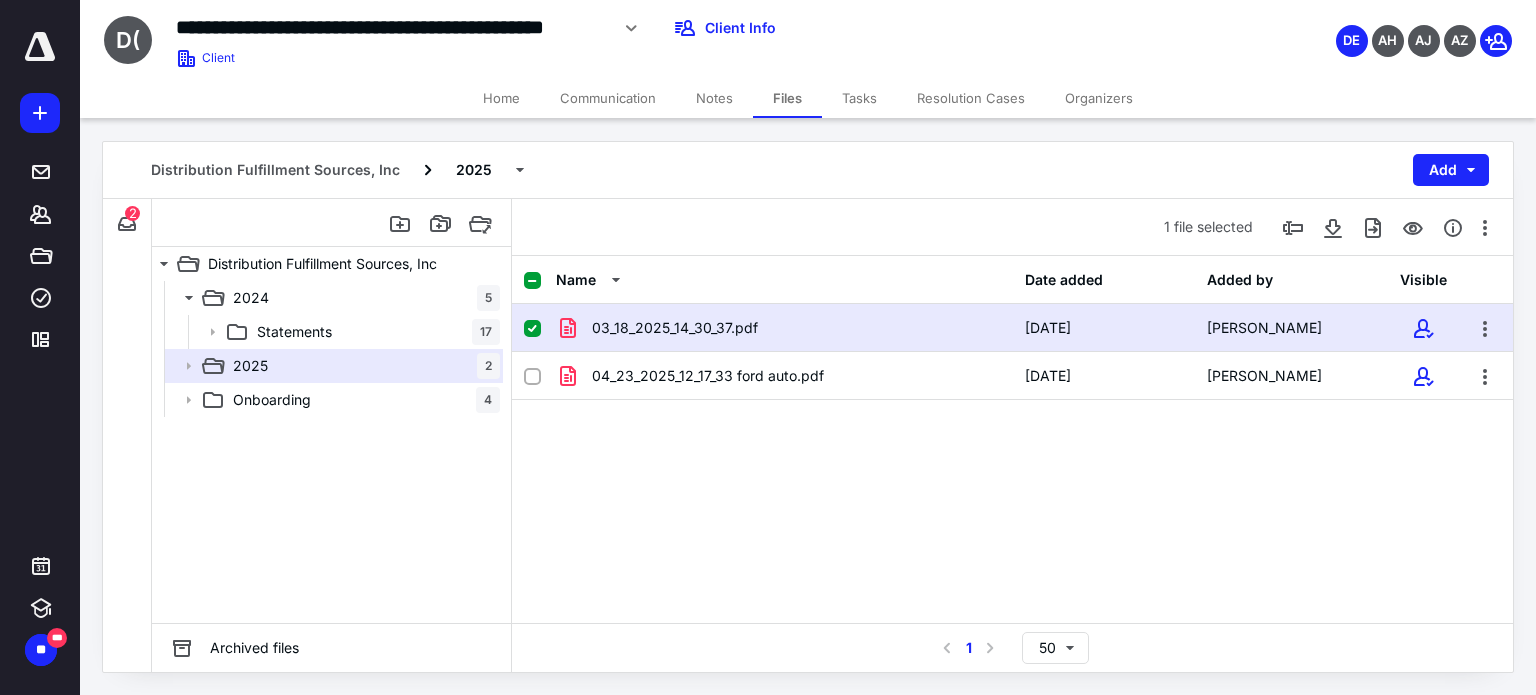 click on "03_18_2025_14_30_37.pdf" at bounding box center [675, 328] 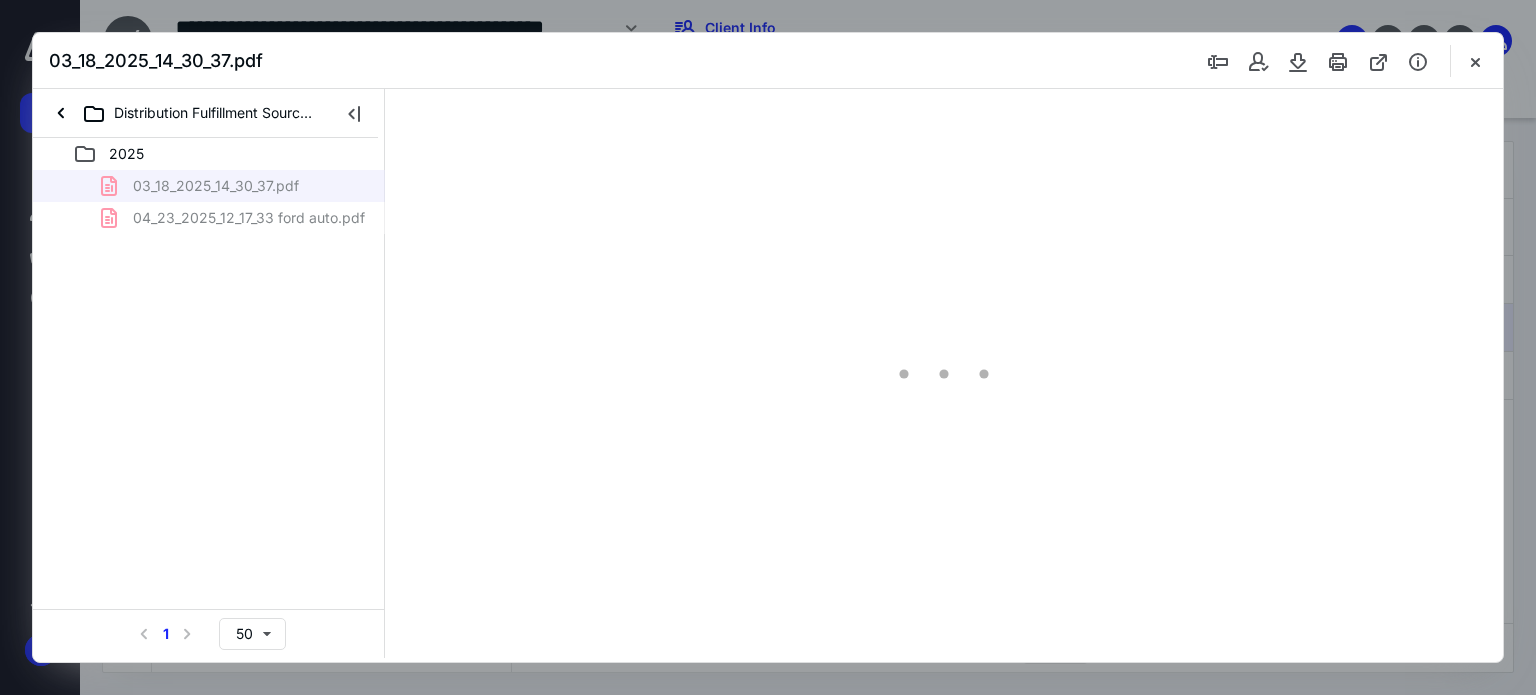 scroll, scrollTop: 0, scrollLeft: 0, axis: both 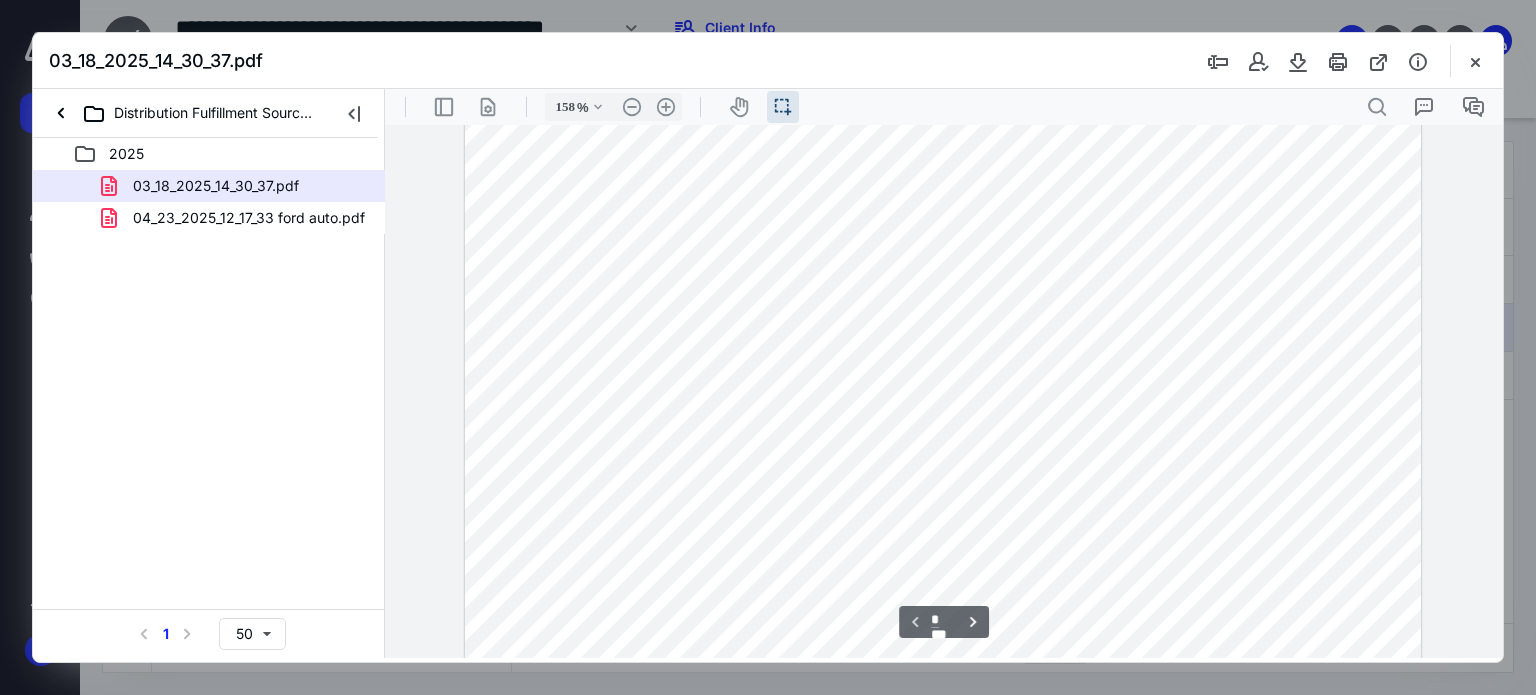 type on "208" 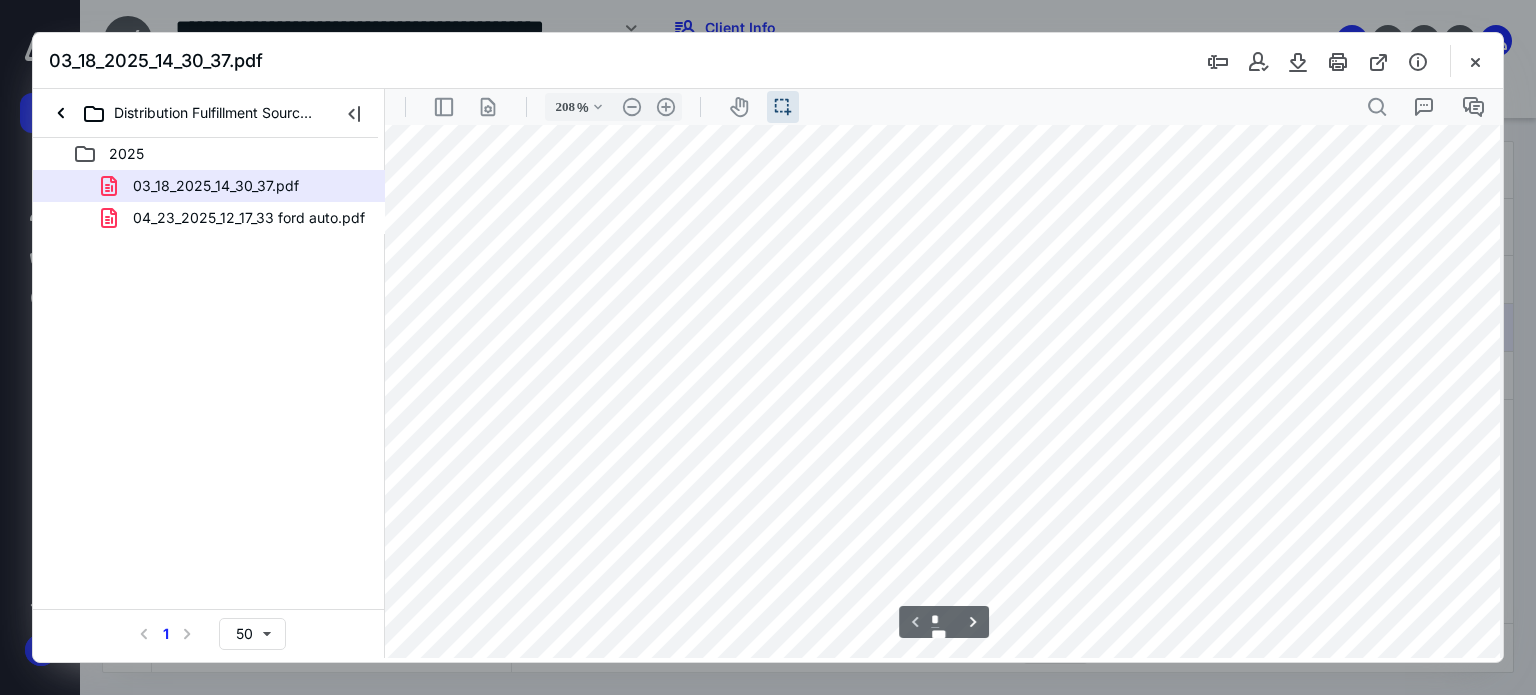 scroll, scrollTop: 166, scrollLeft: 72, axis: both 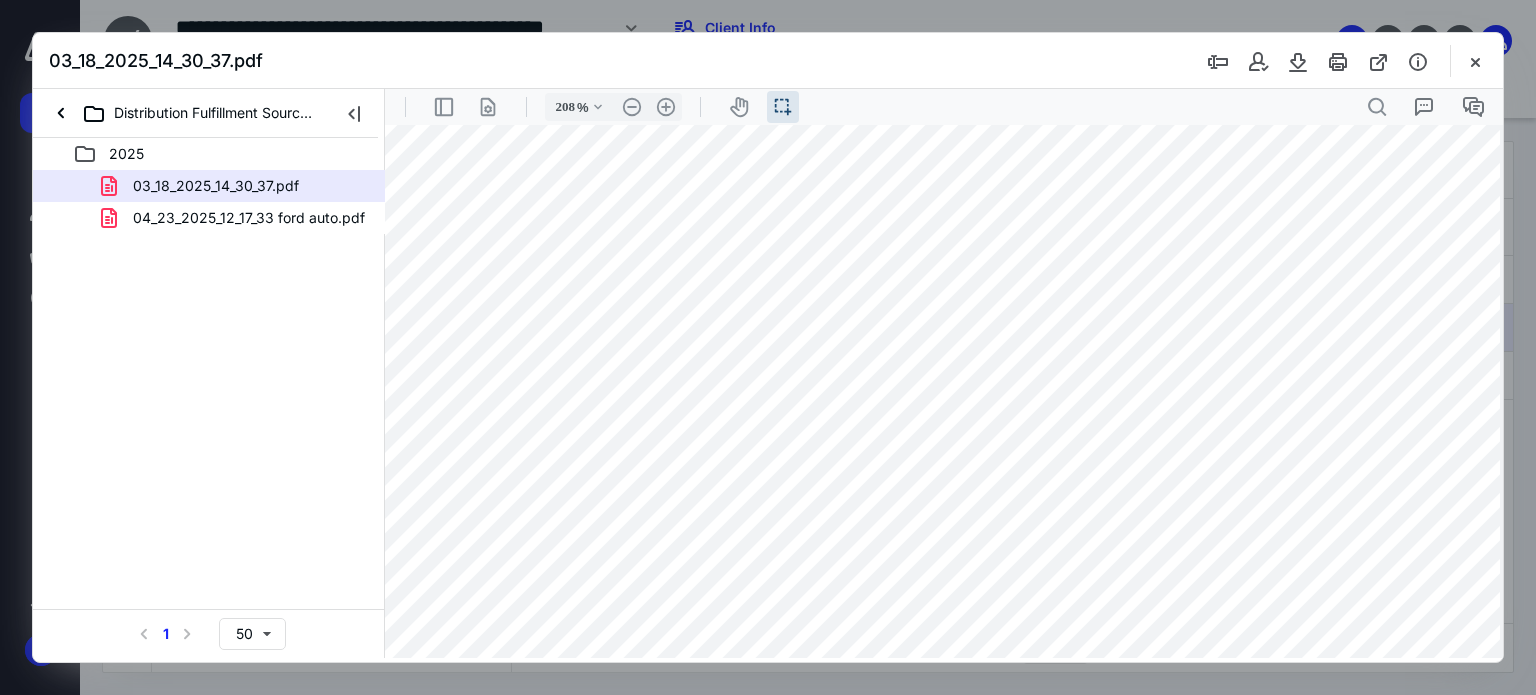 drag, startPoint x: 782, startPoint y: 334, endPoint x: 714, endPoint y: 332, distance: 68.0294 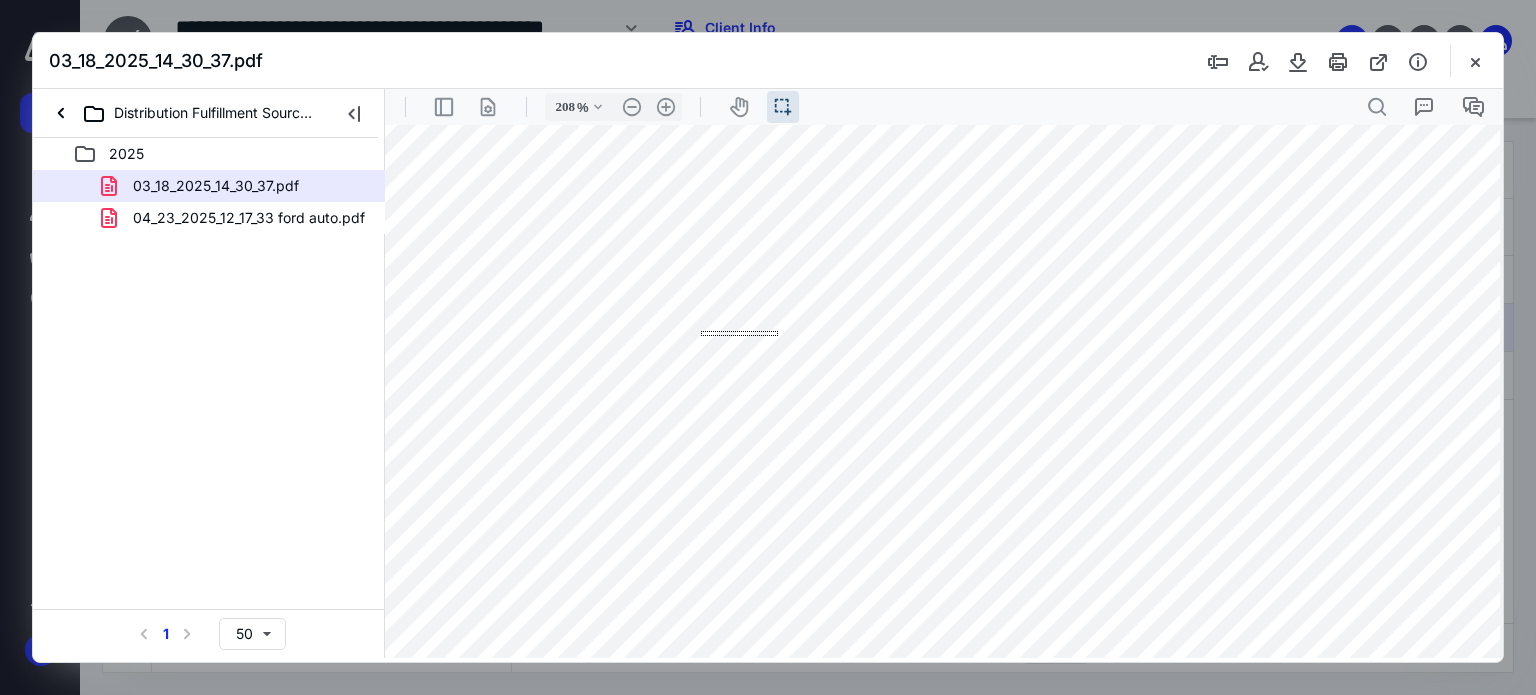 drag, startPoint x: 701, startPoint y: 331, endPoint x: 778, endPoint y: 336, distance: 77.16217 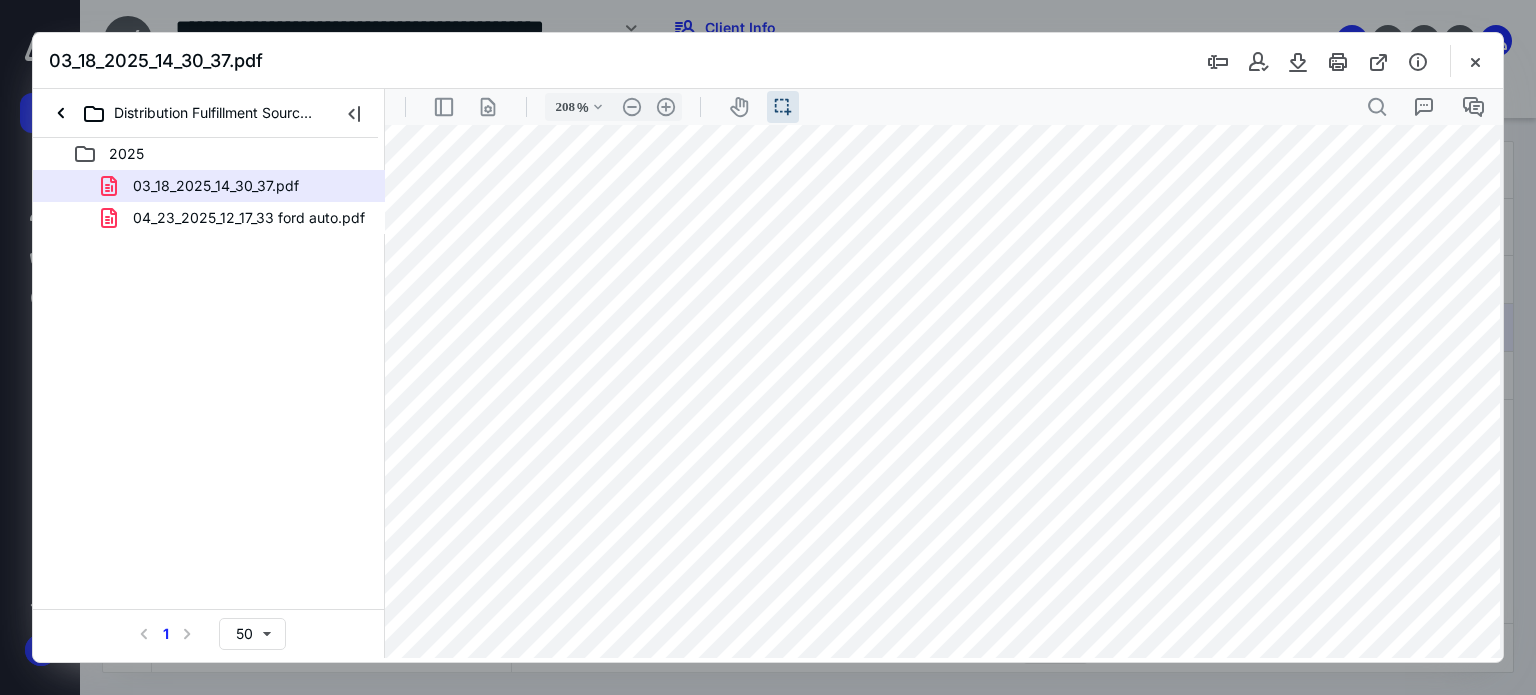 scroll, scrollTop: 166, scrollLeft: 72, axis: both 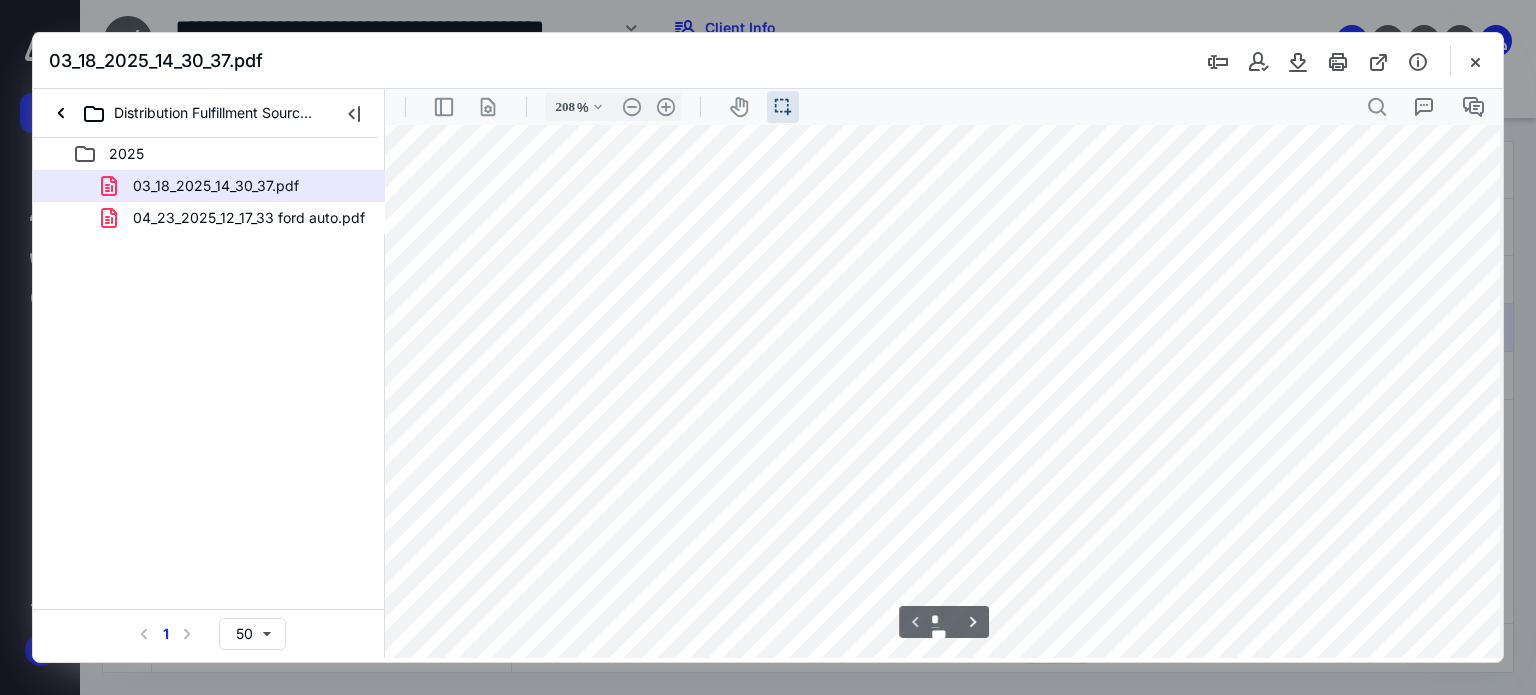drag, startPoint x: 785, startPoint y: 337, endPoint x: 727, endPoint y: 332, distance: 58.21512 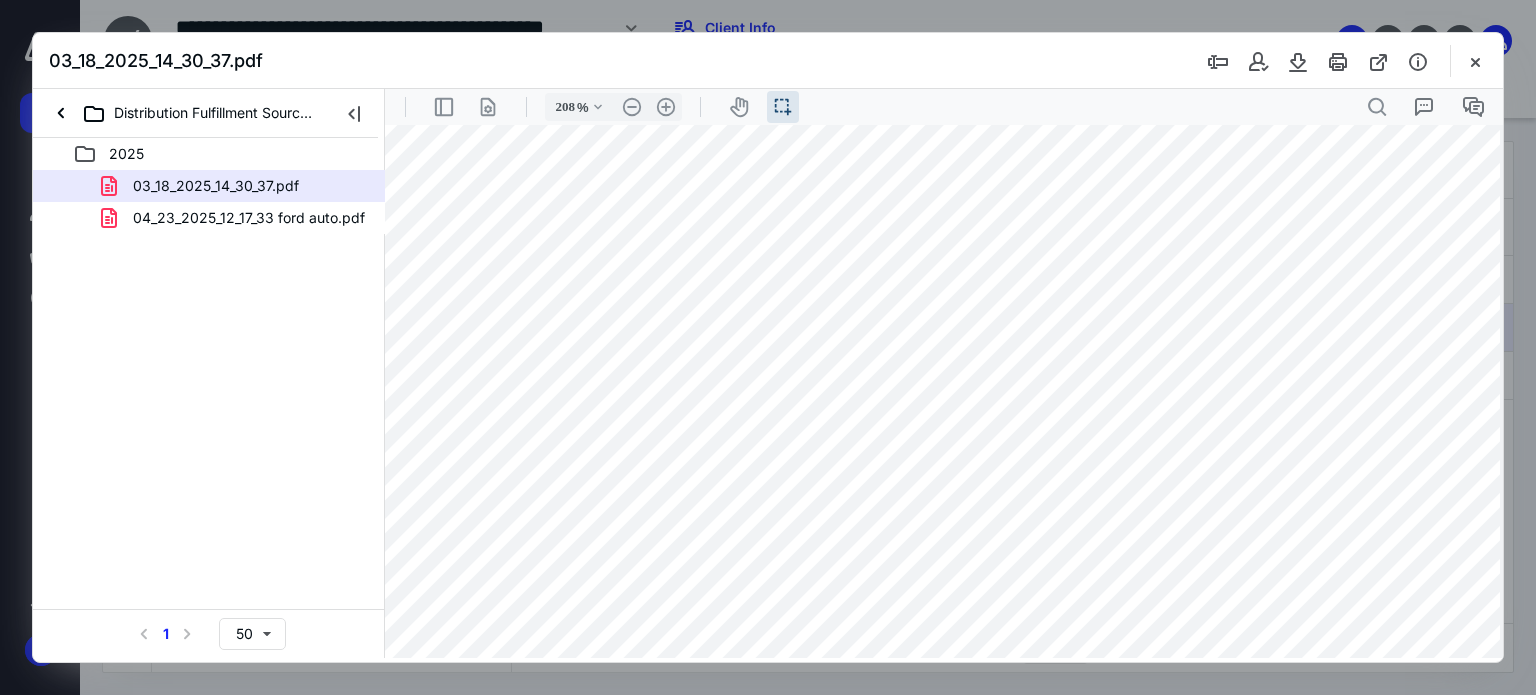 drag, startPoint x: 705, startPoint y: 337, endPoint x: 753, endPoint y: 341, distance: 48.166378 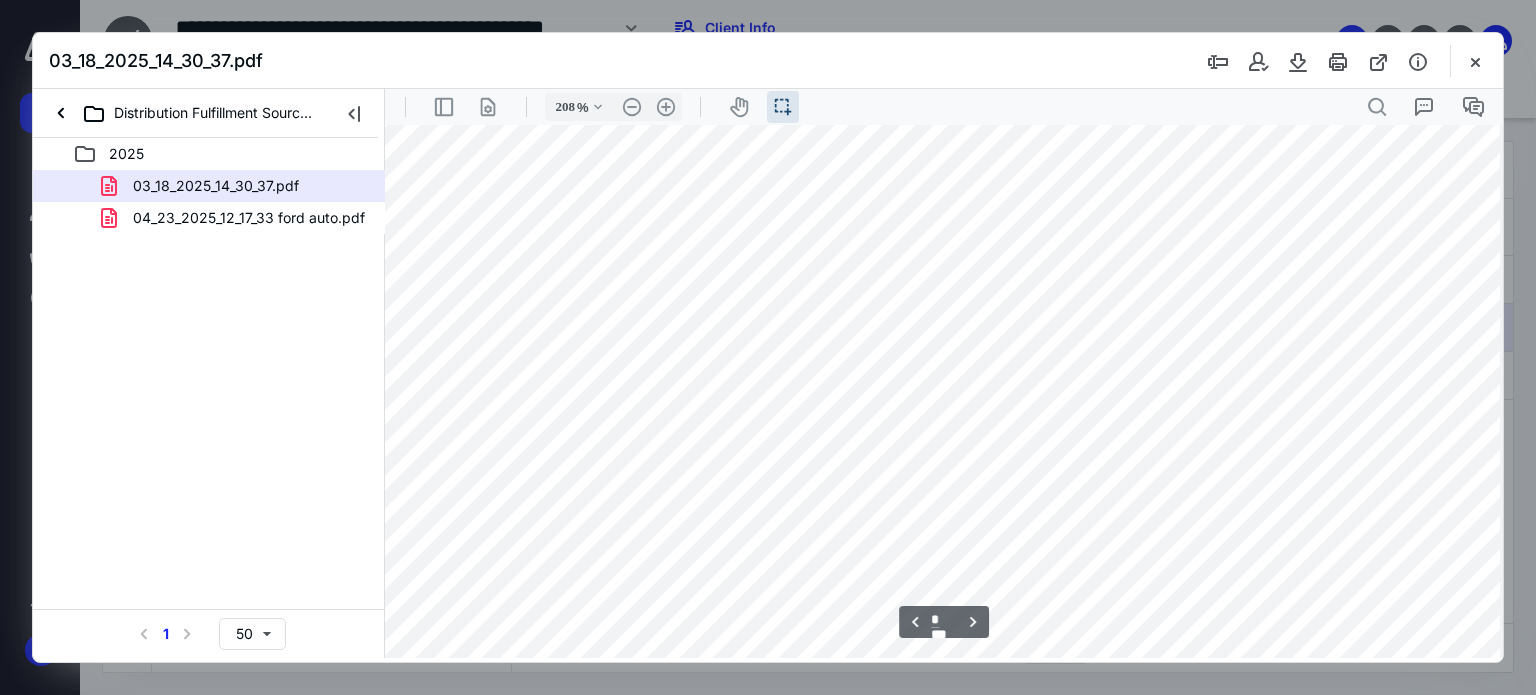 scroll, scrollTop: 3466, scrollLeft: 72, axis: both 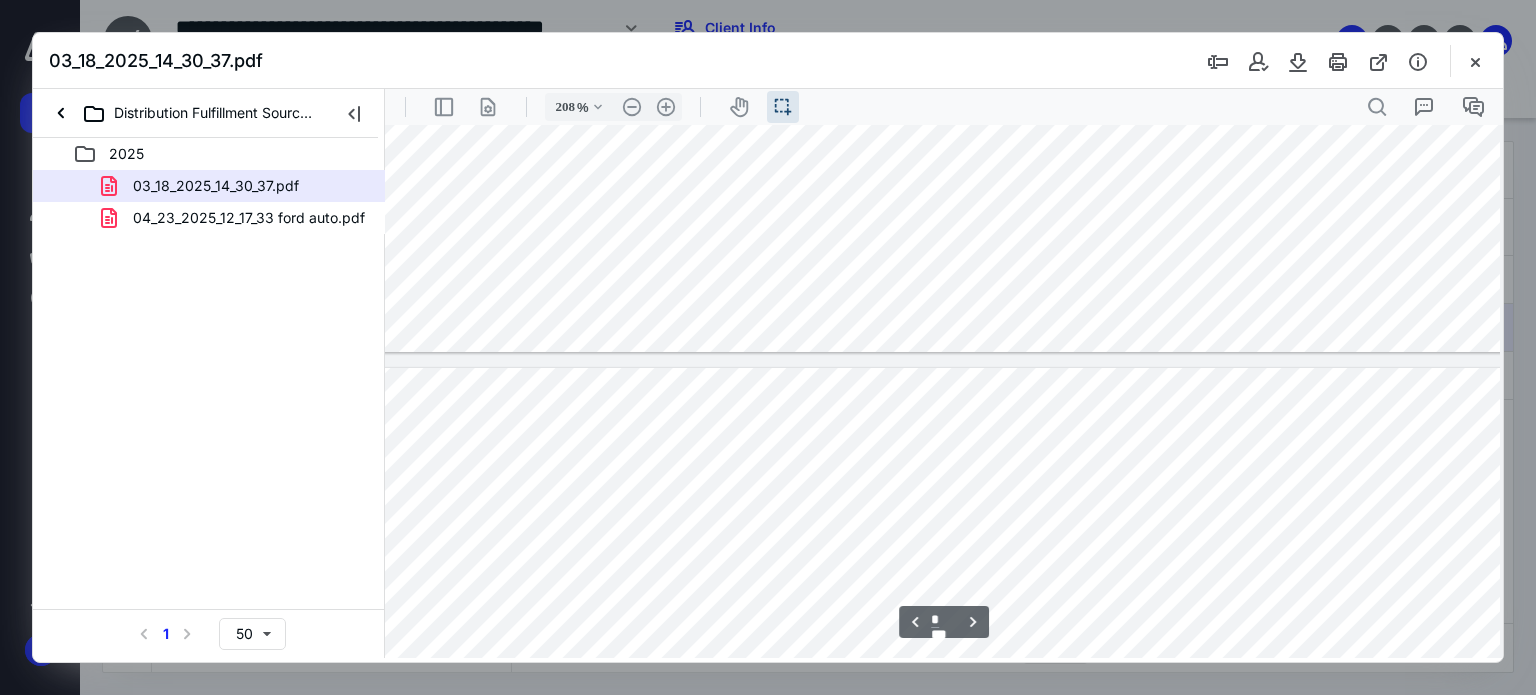 type on "*" 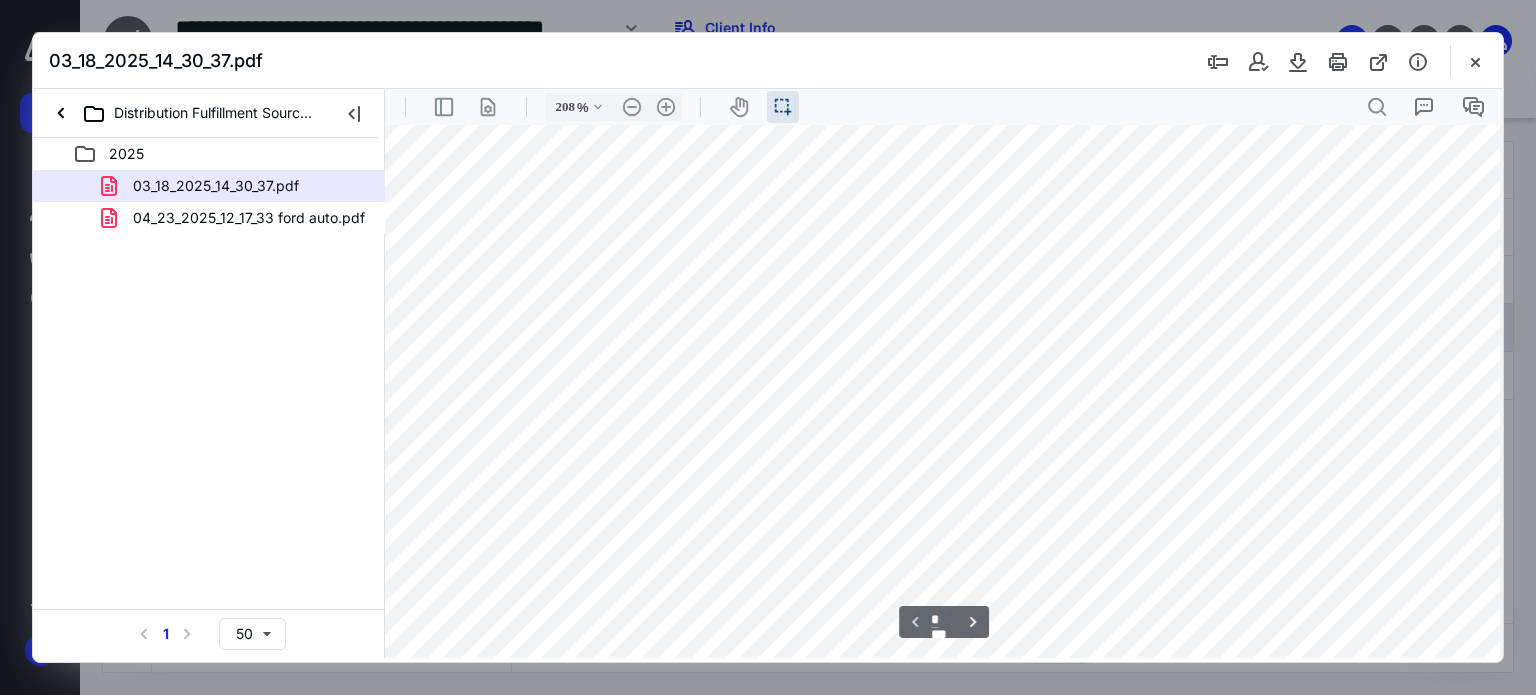 scroll, scrollTop: 600, scrollLeft: 72, axis: both 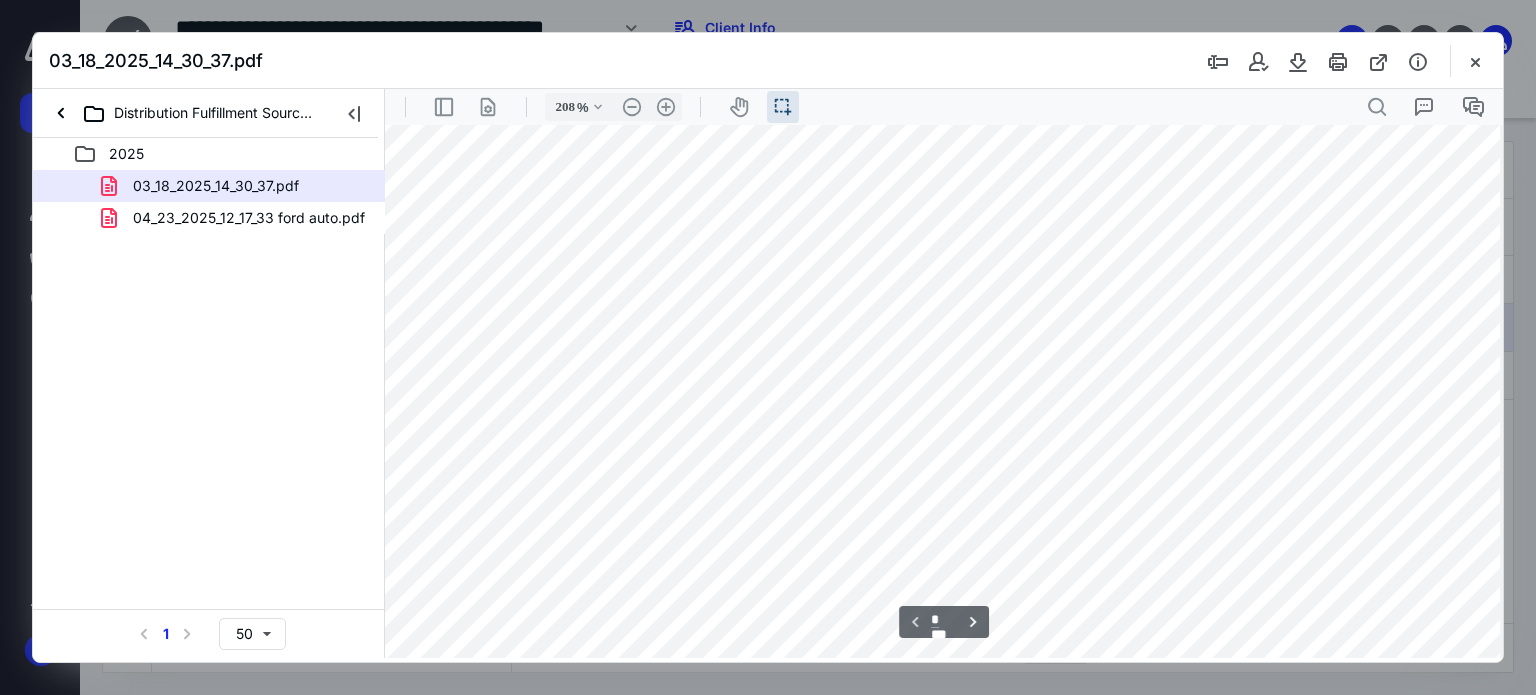 click at bounding box center (1475, 61) 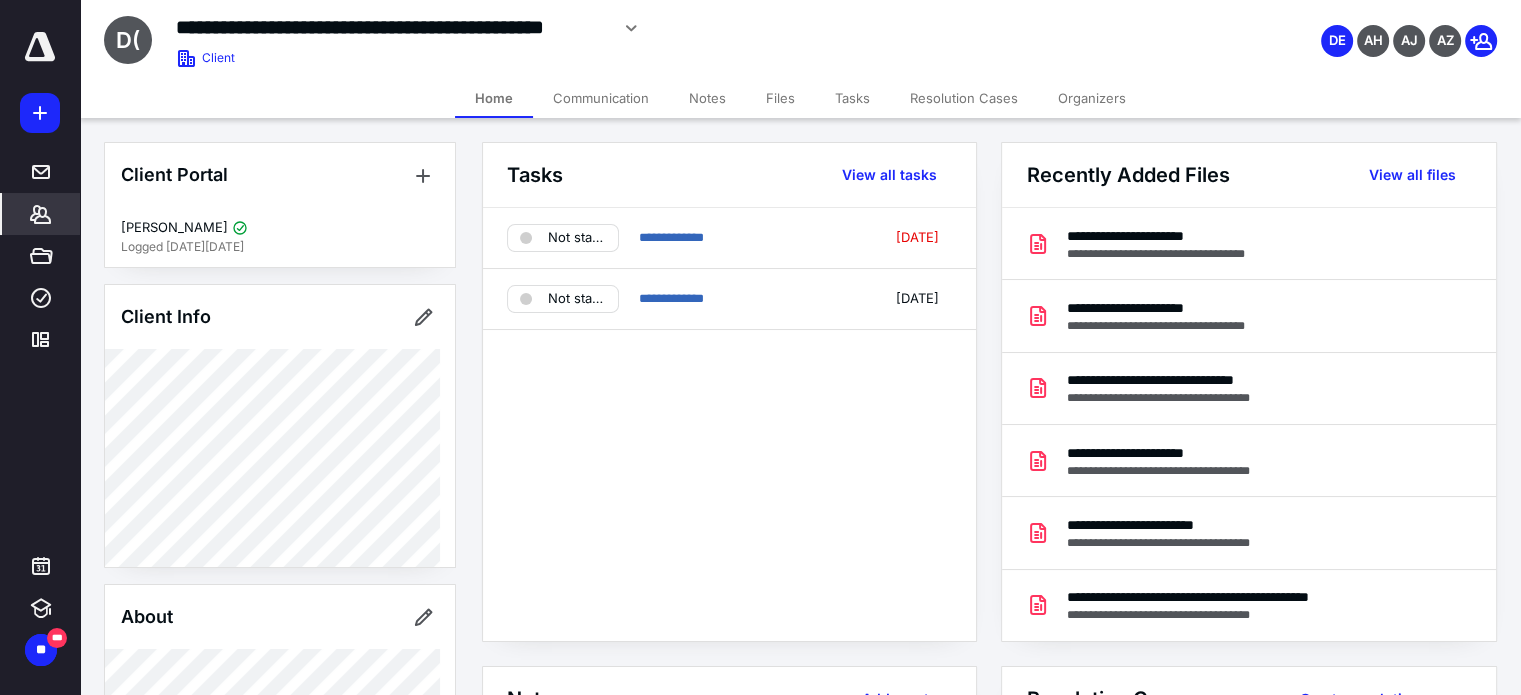 scroll, scrollTop: 0, scrollLeft: 0, axis: both 